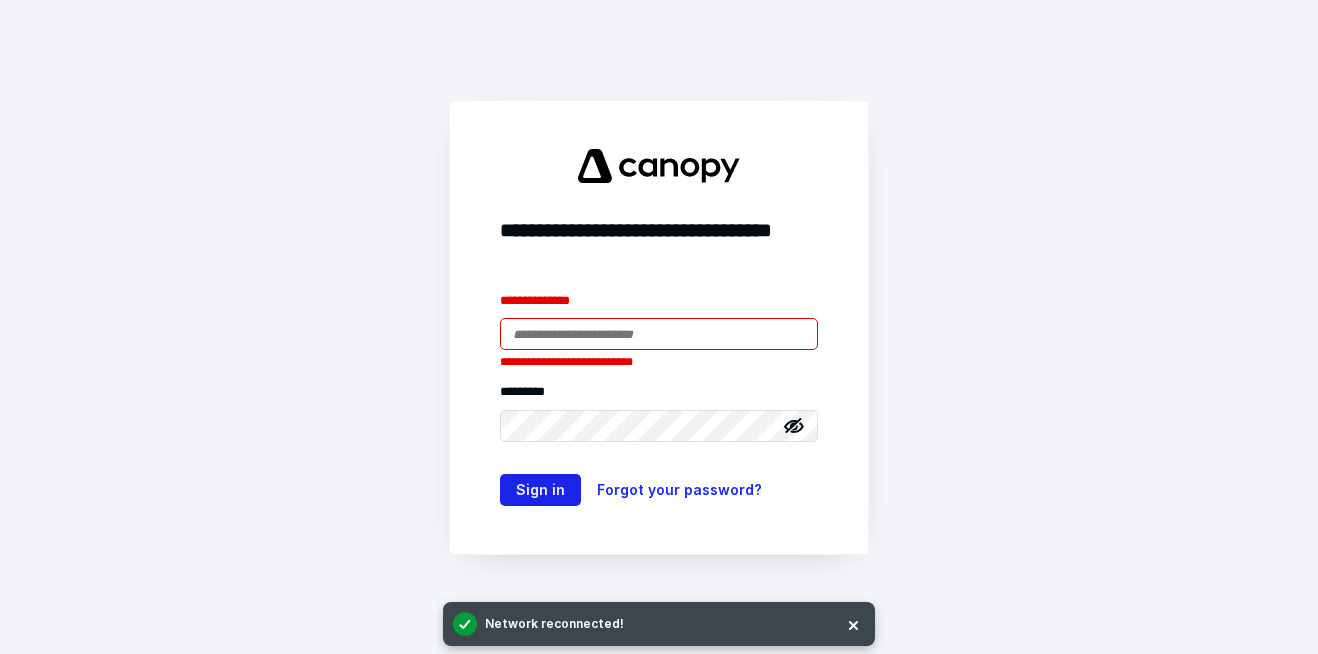 scroll, scrollTop: 0, scrollLeft: 0, axis: both 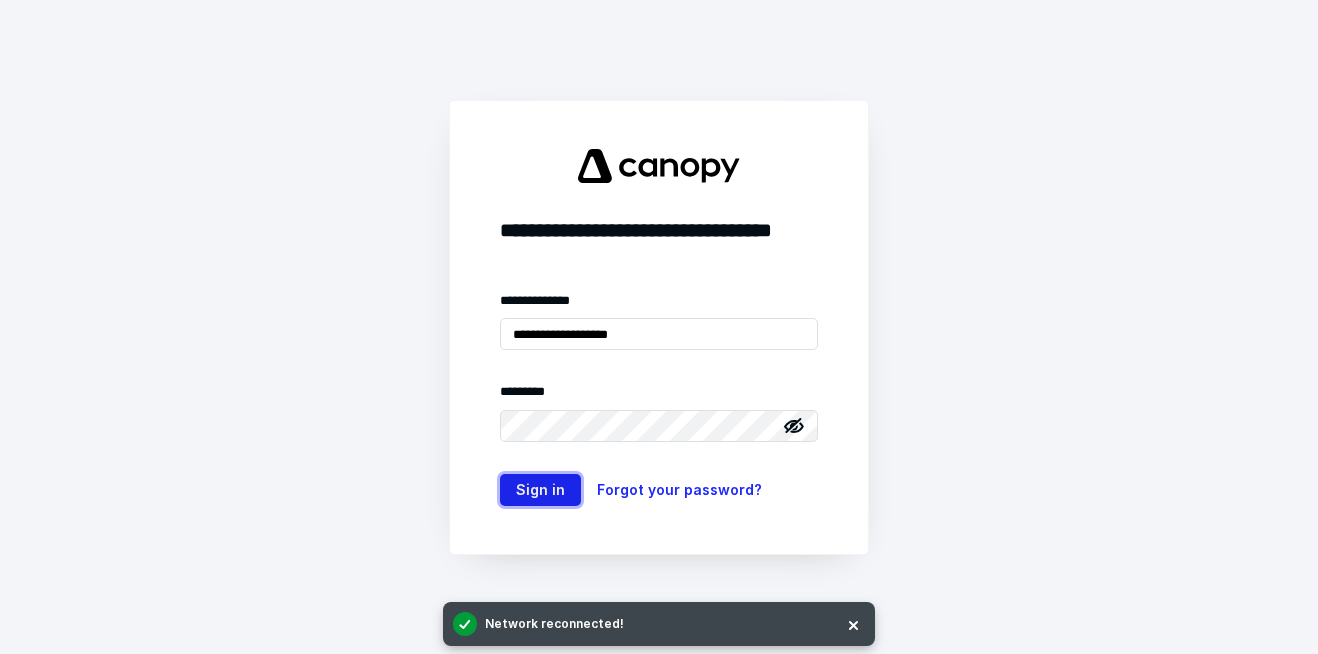 click on "Sign in" at bounding box center (540, 490) 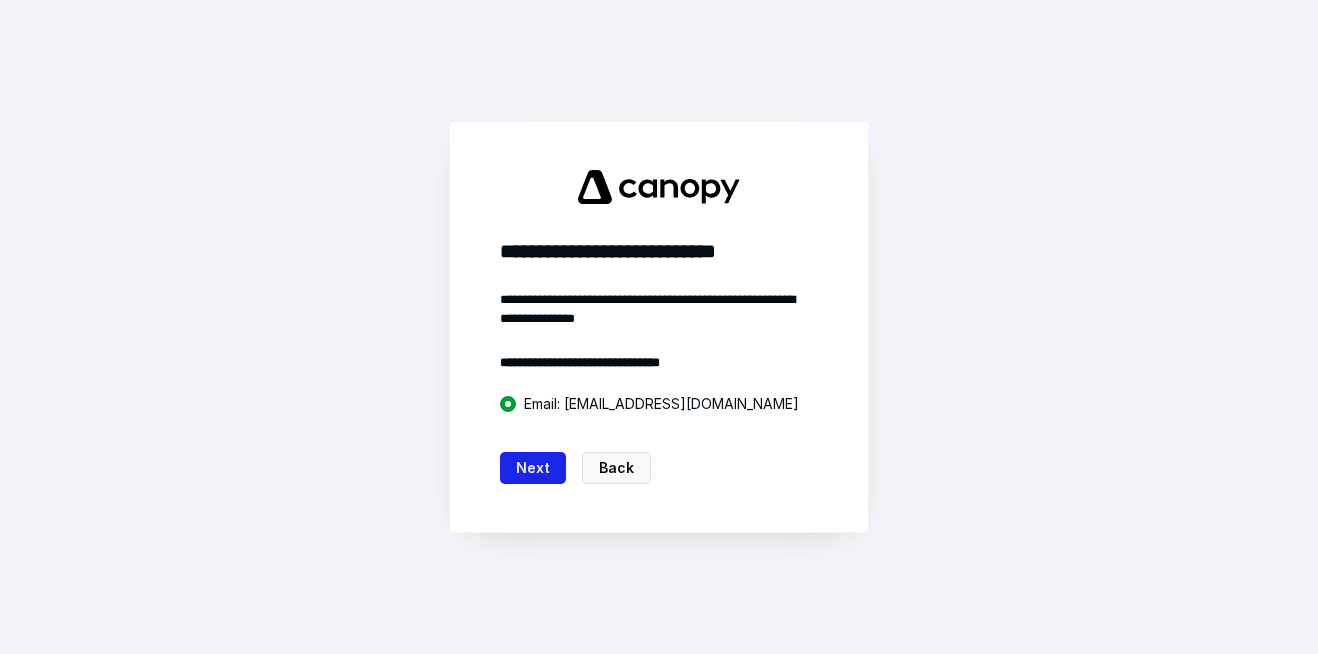 click on "Next" at bounding box center [533, 468] 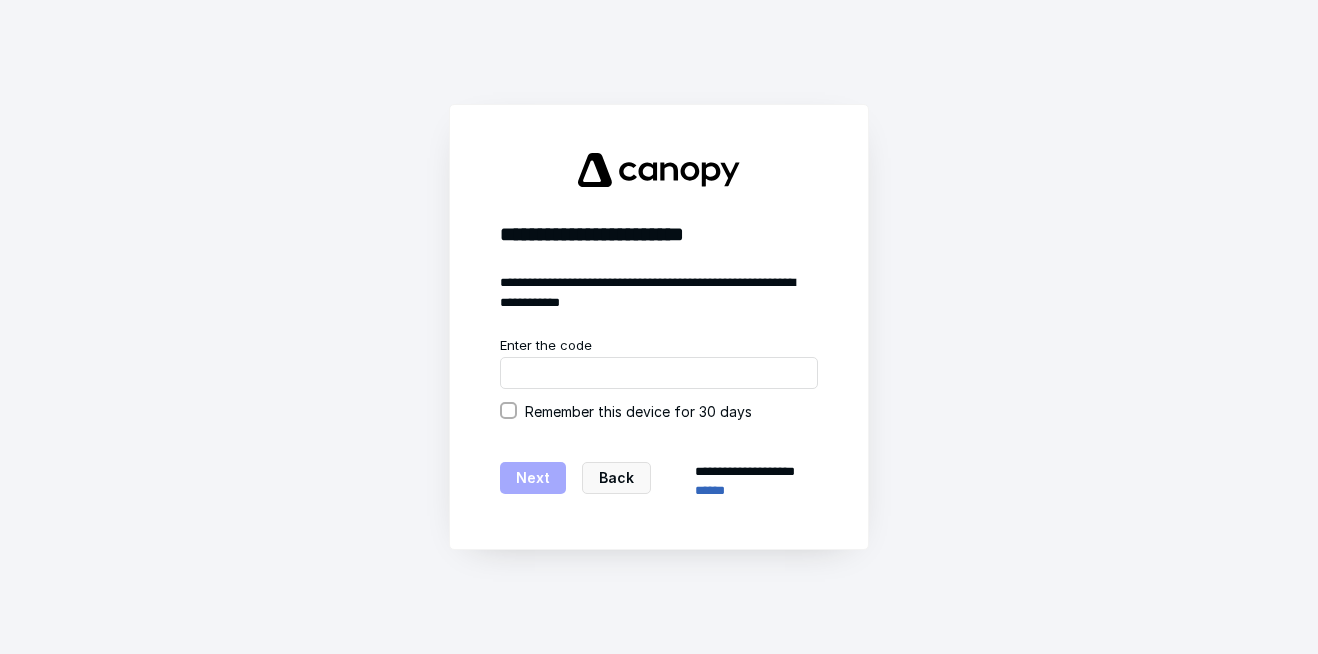 click 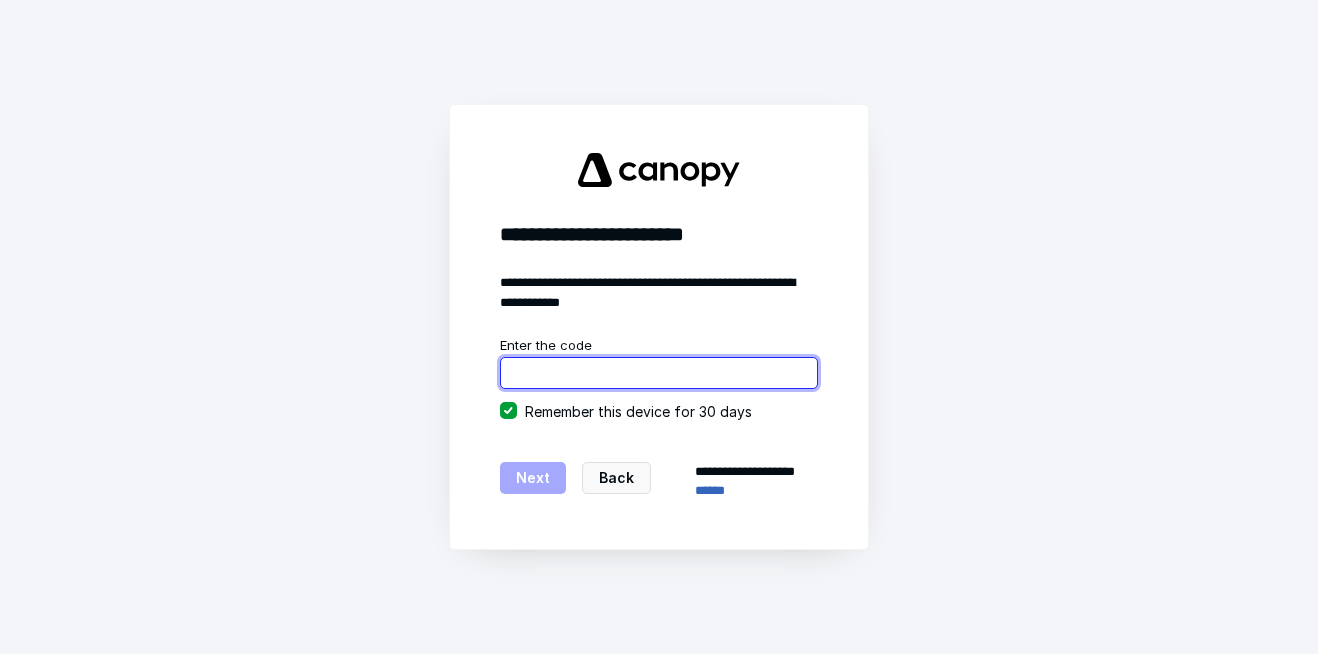 click at bounding box center (659, 373) 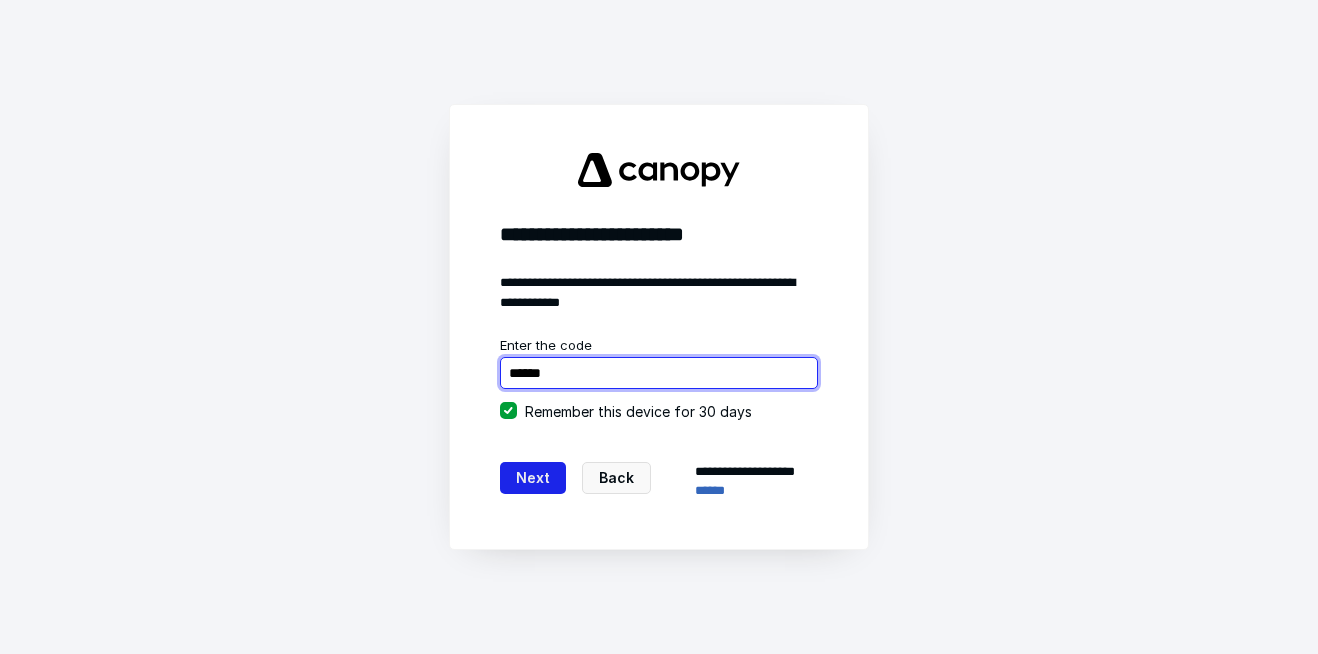 type on "******" 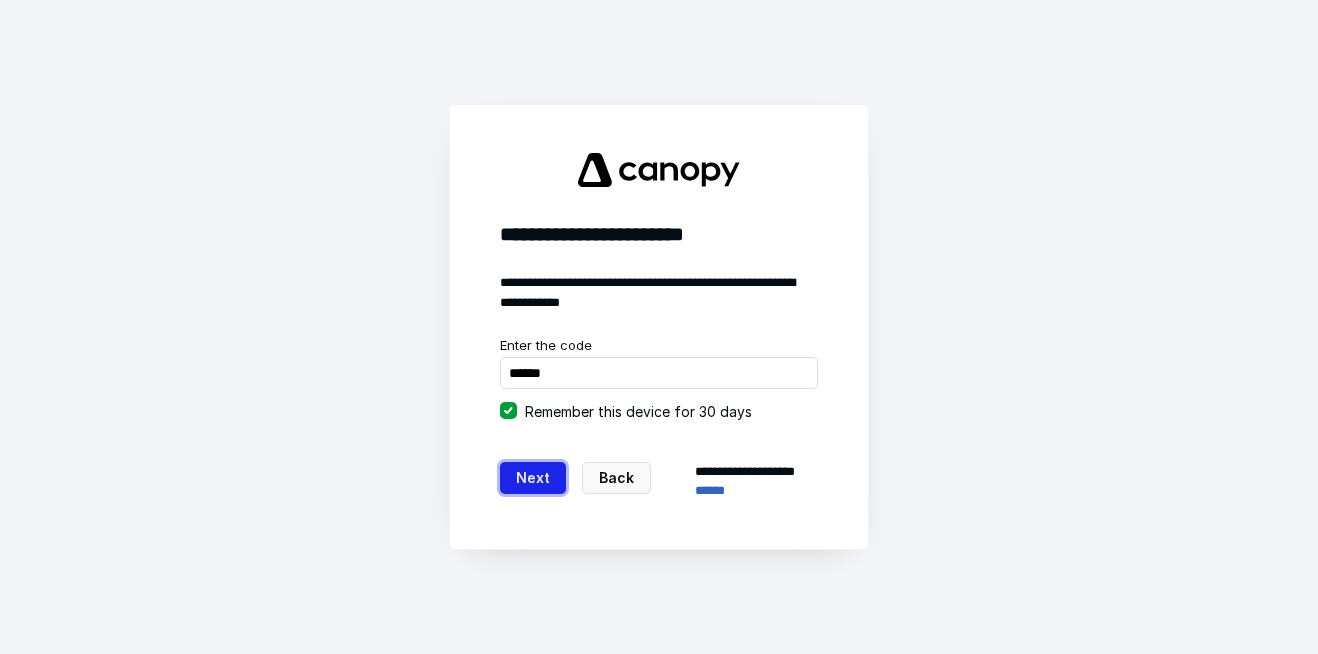 click on "Next" at bounding box center (533, 478) 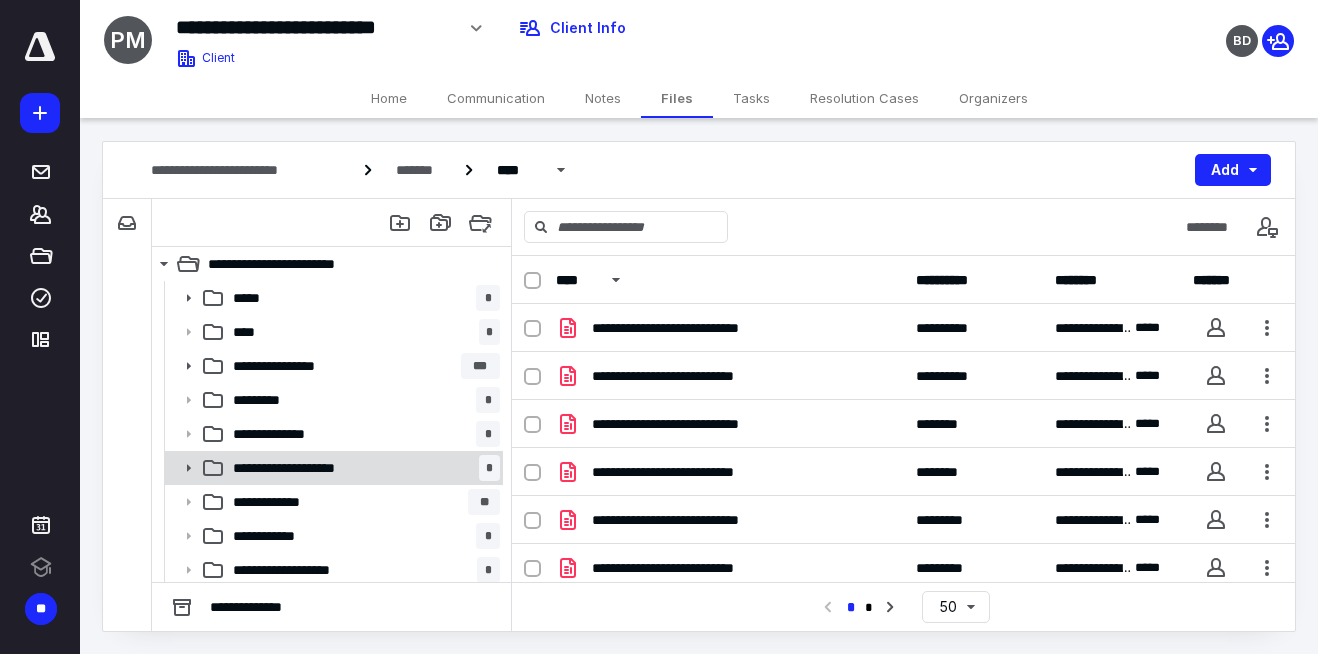 click on "**********" at bounding box center [307, 468] 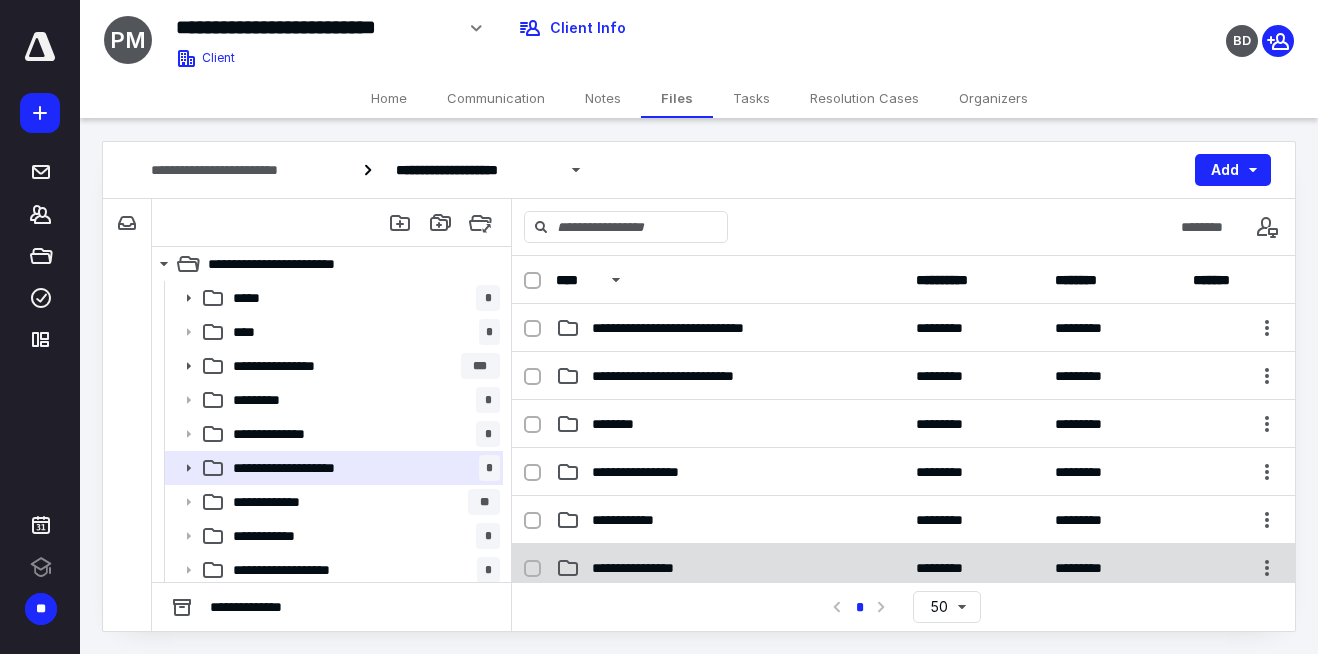 click on "**********" at bounding box center (903, 568) 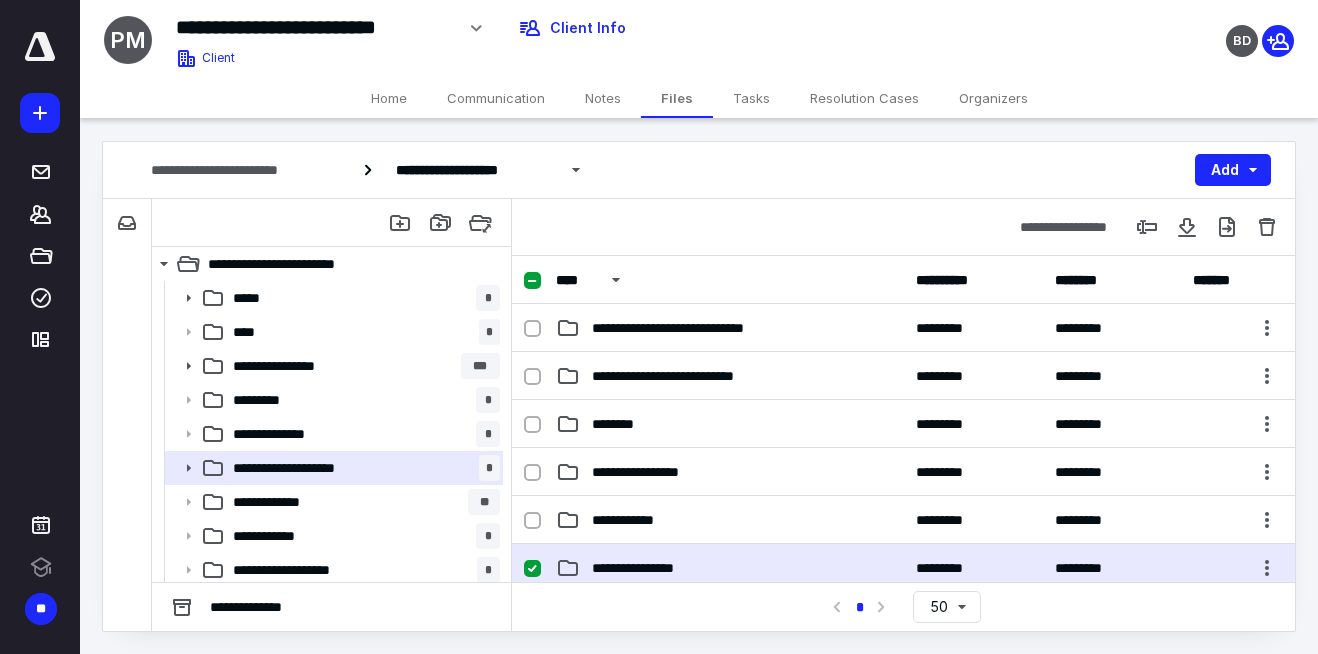 click on "**********" at bounding box center [903, 568] 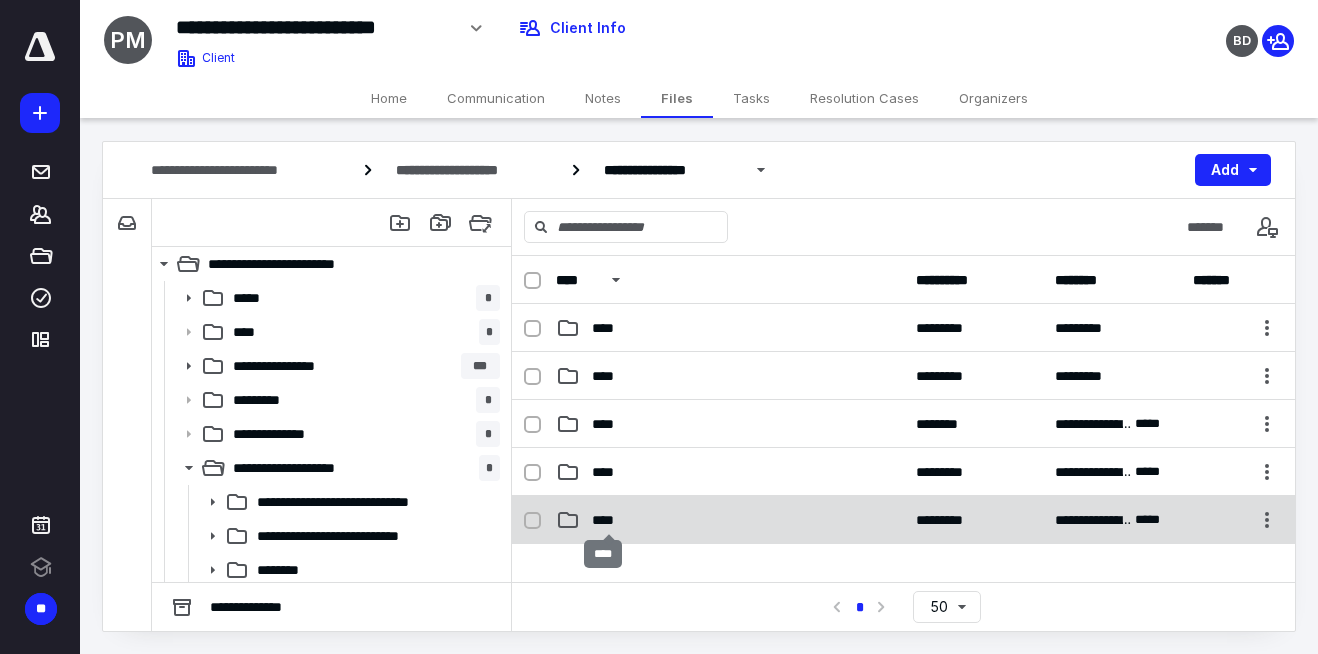click on "****" at bounding box center [609, 520] 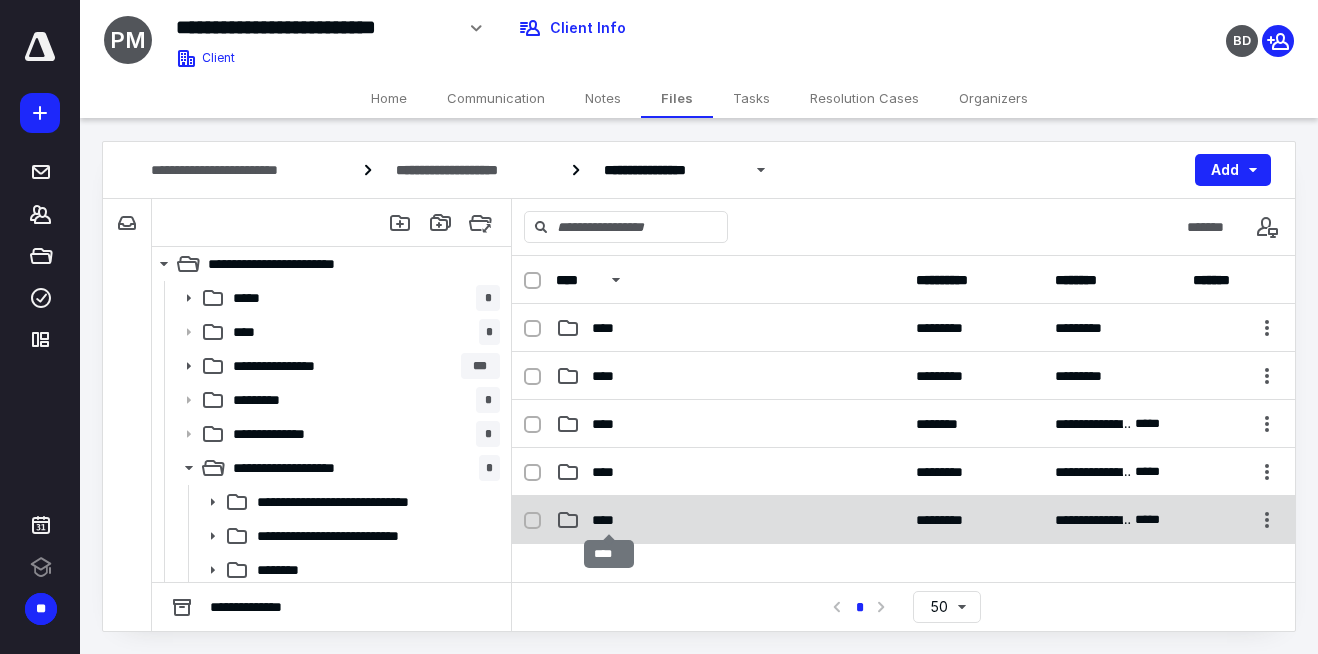 checkbox on "true" 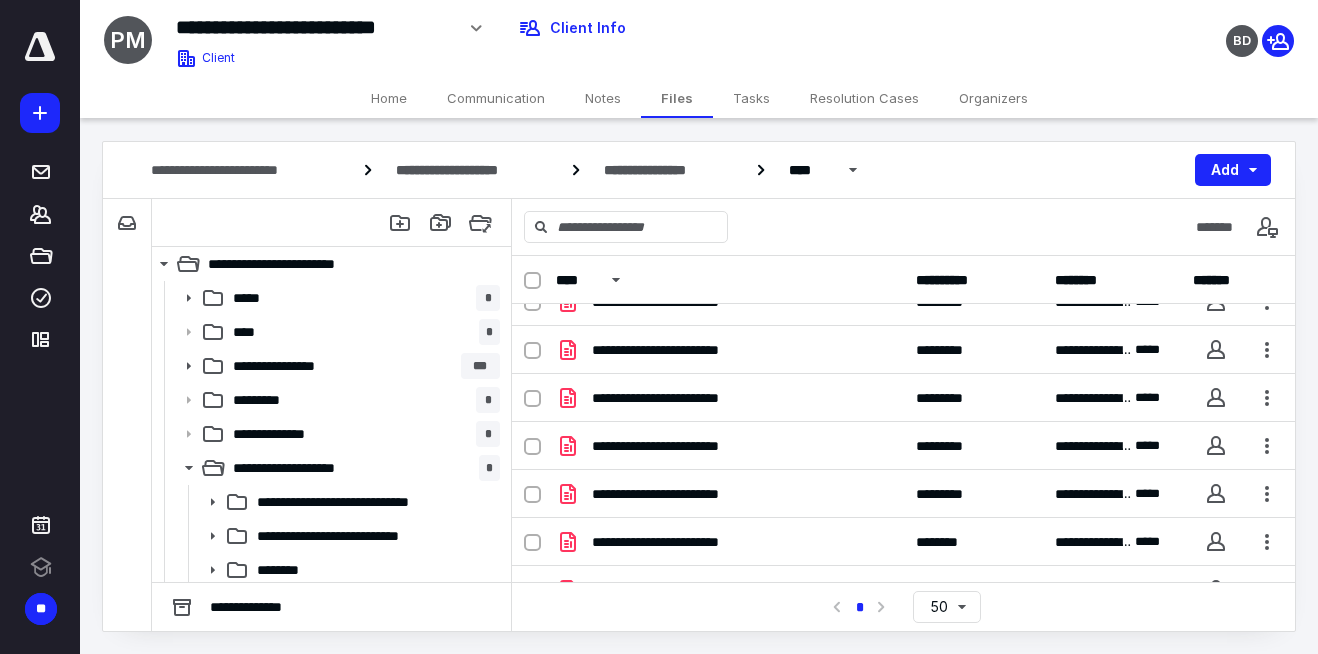 scroll, scrollTop: 58, scrollLeft: 0, axis: vertical 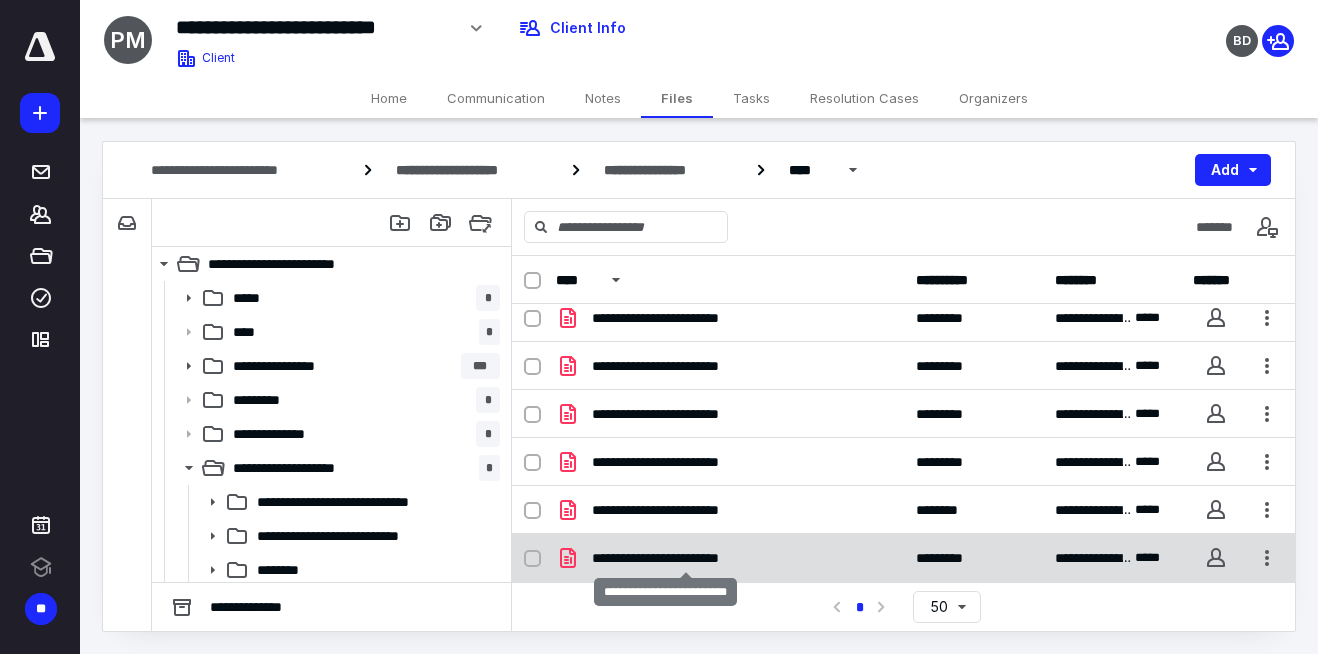 click on "**********" at bounding box center (686, 558) 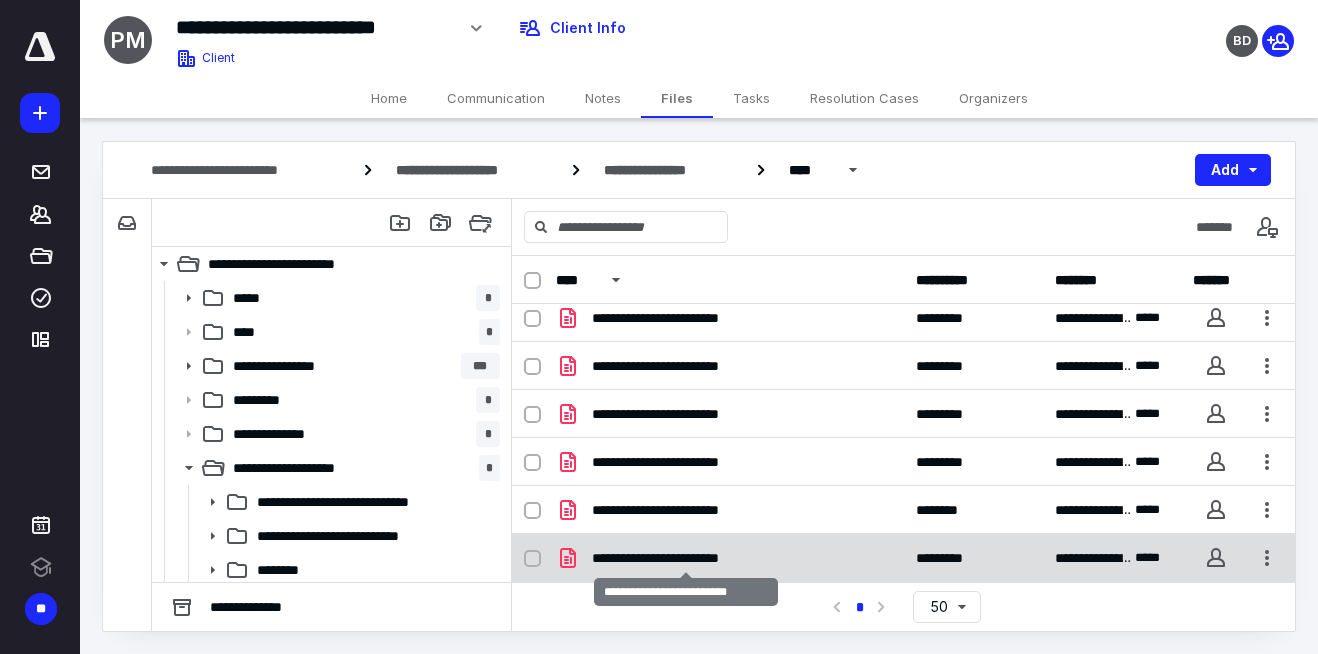 click on "**********" at bounding box center [686, 558] 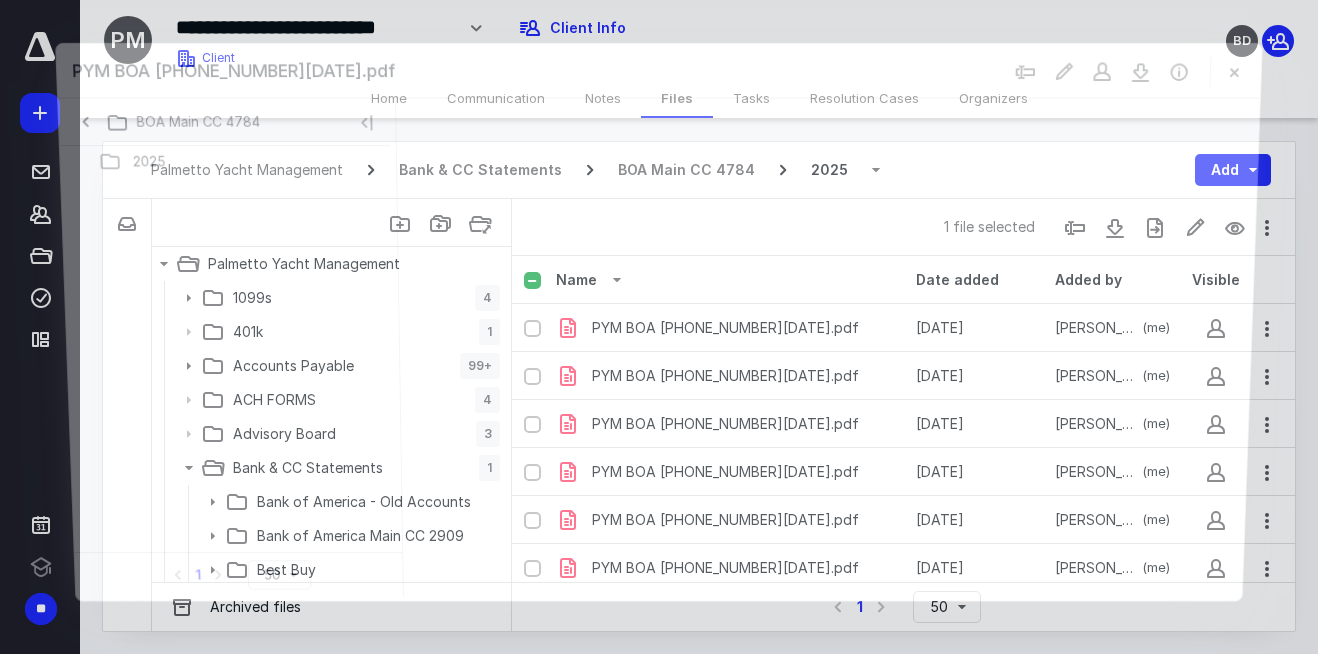 scroll, scrollTop: 58, scrollLeft: 0, axis: vertical 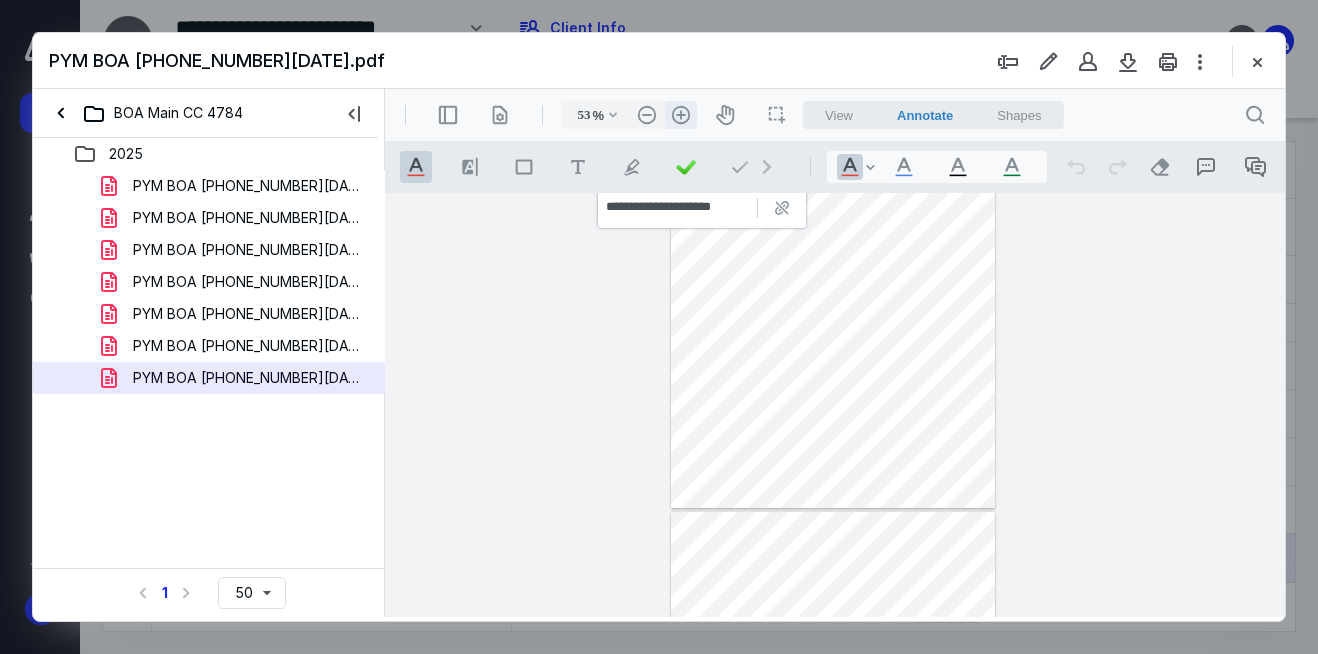 click on ".cls-1{fill:#abb0c4;} icon - header - zoom - in - line" at bounding box center (681, 115) 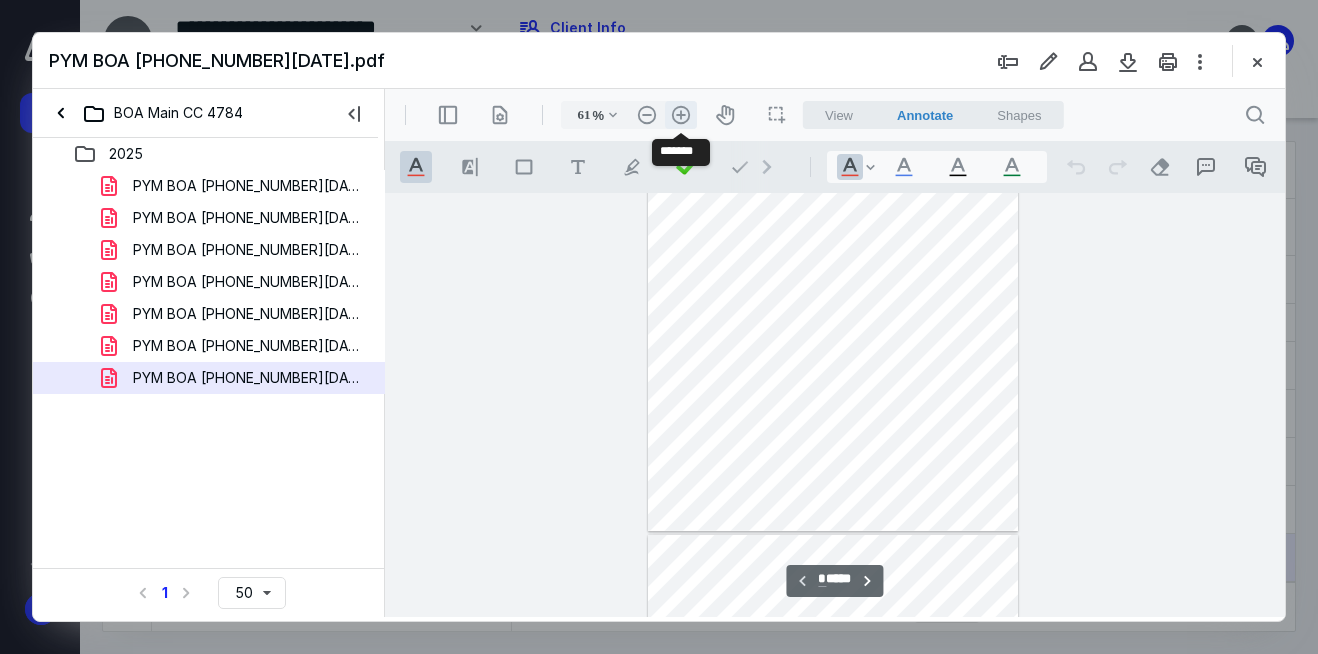 click on ".cls-1{fill:#abb0c4;} icon - header - zoom - in - line" at bounding box center (681, 115) 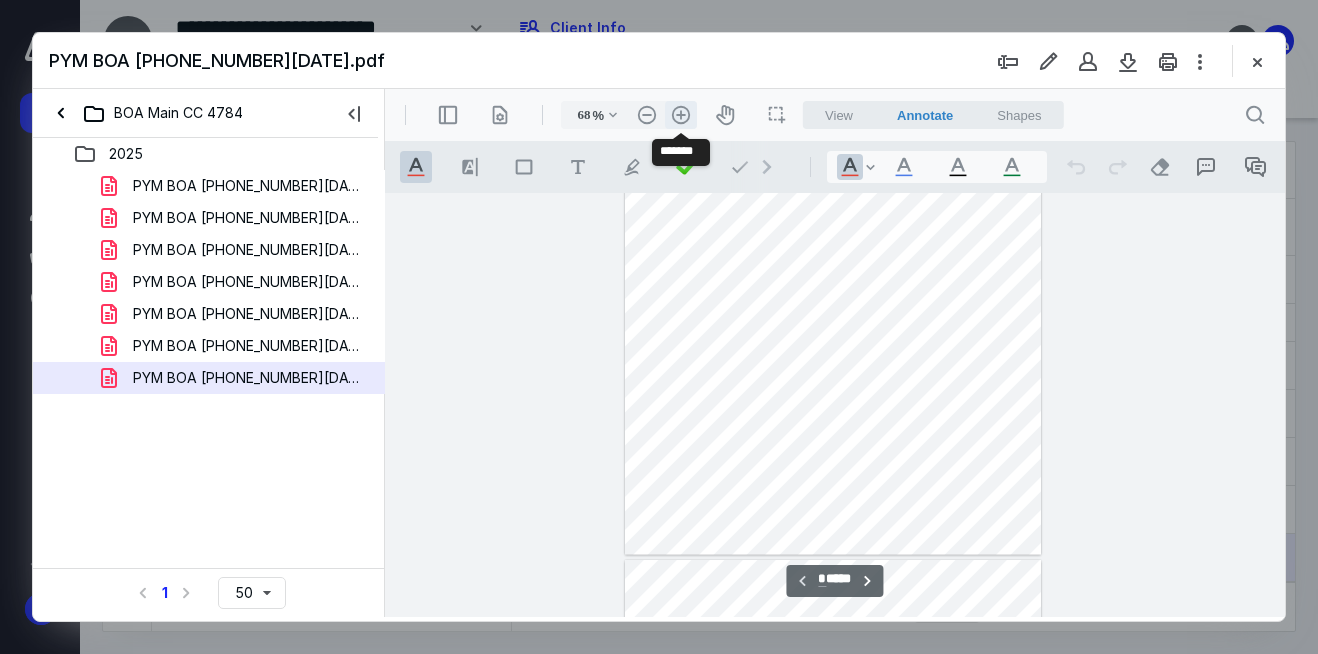 click on ".cls-1{fill:#abb0c4;} icon - header - zoom - in - line" at bounding box center (681, 115) 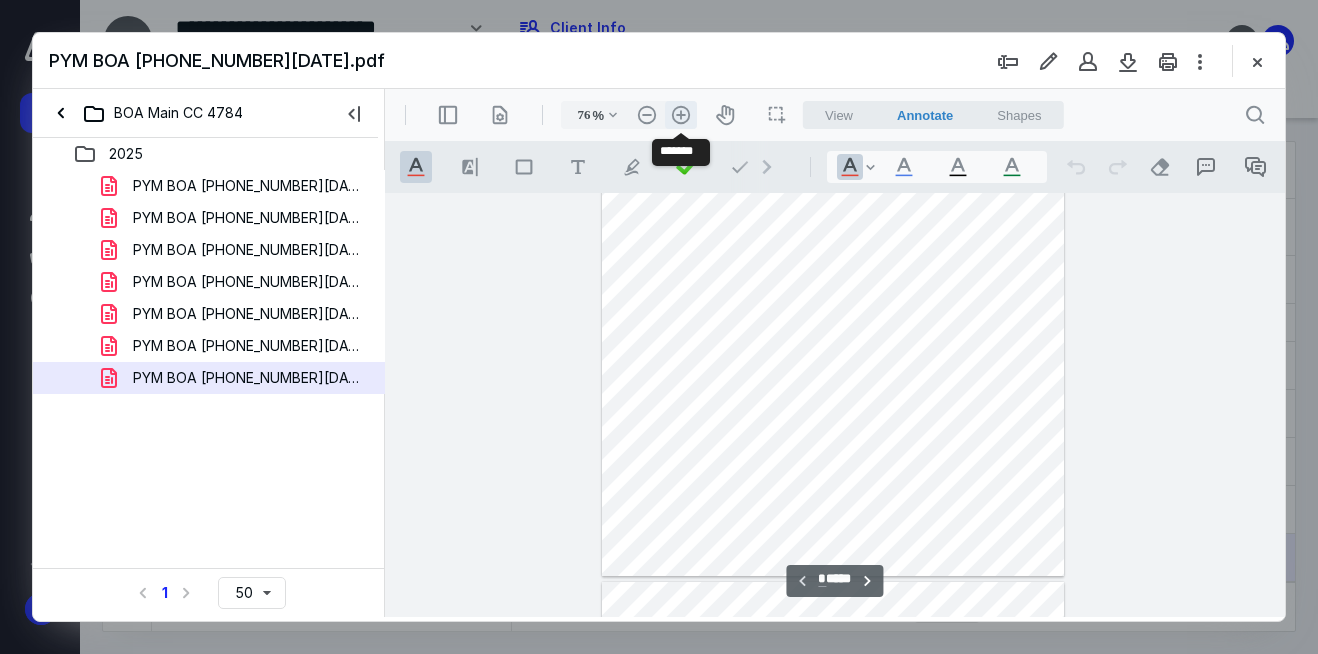 click on ".cls-1{fill:#abb0c4;} icon - header - zoom - in - line" at bounding box center [681, 115] 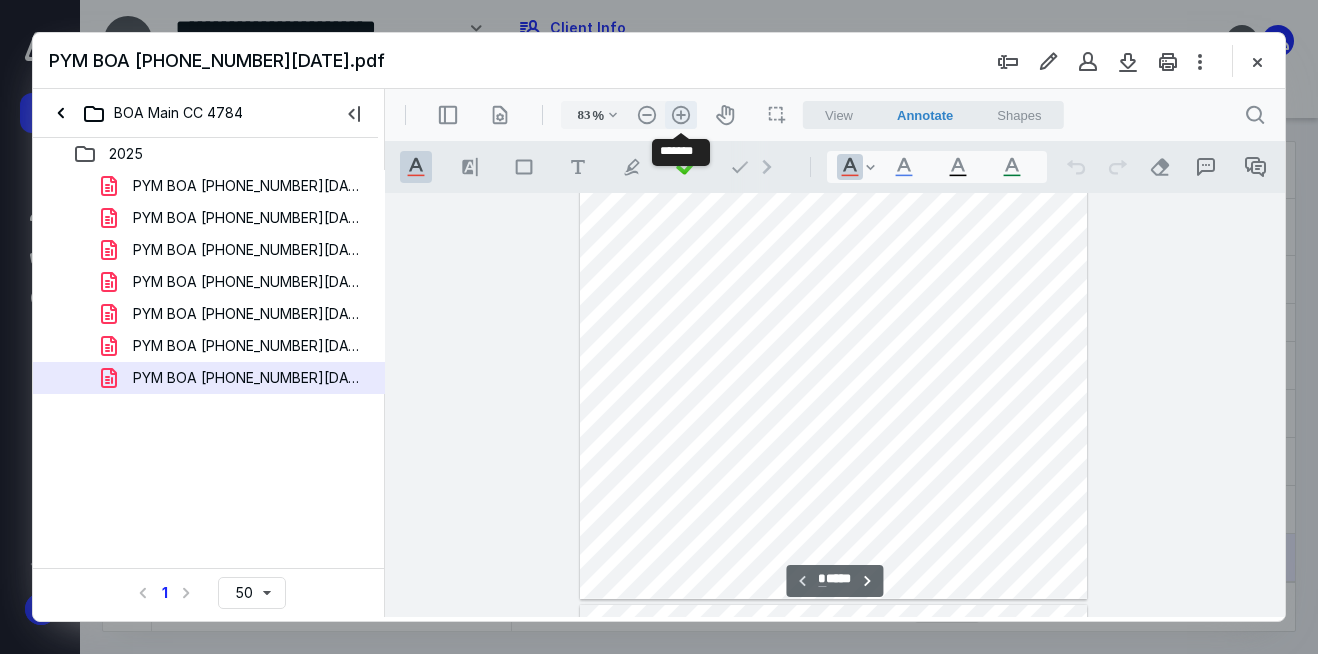 click on ".cls-1{fill:#abb0c4;} icon - header - zoom - in - line" at bounding box center [681, 115] 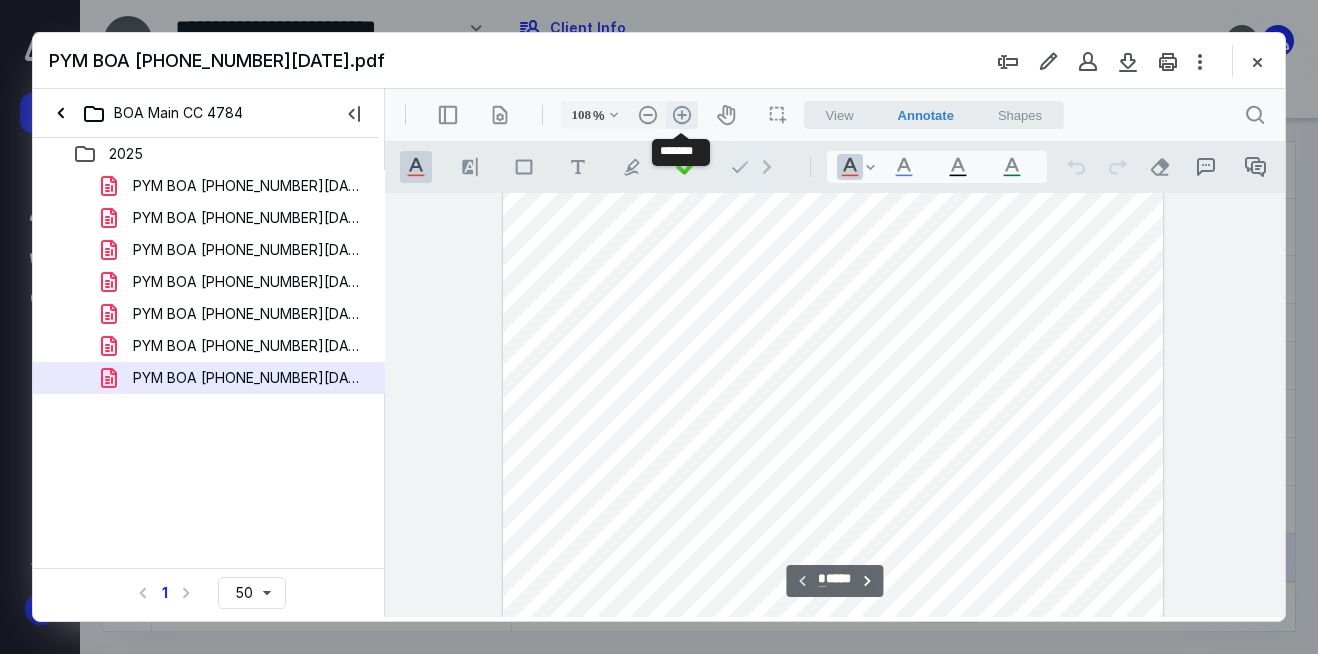 click on ".cls-1{fill:#abb0c4;} icon - header - zoom - in - line" at bounding box center (682, 115) 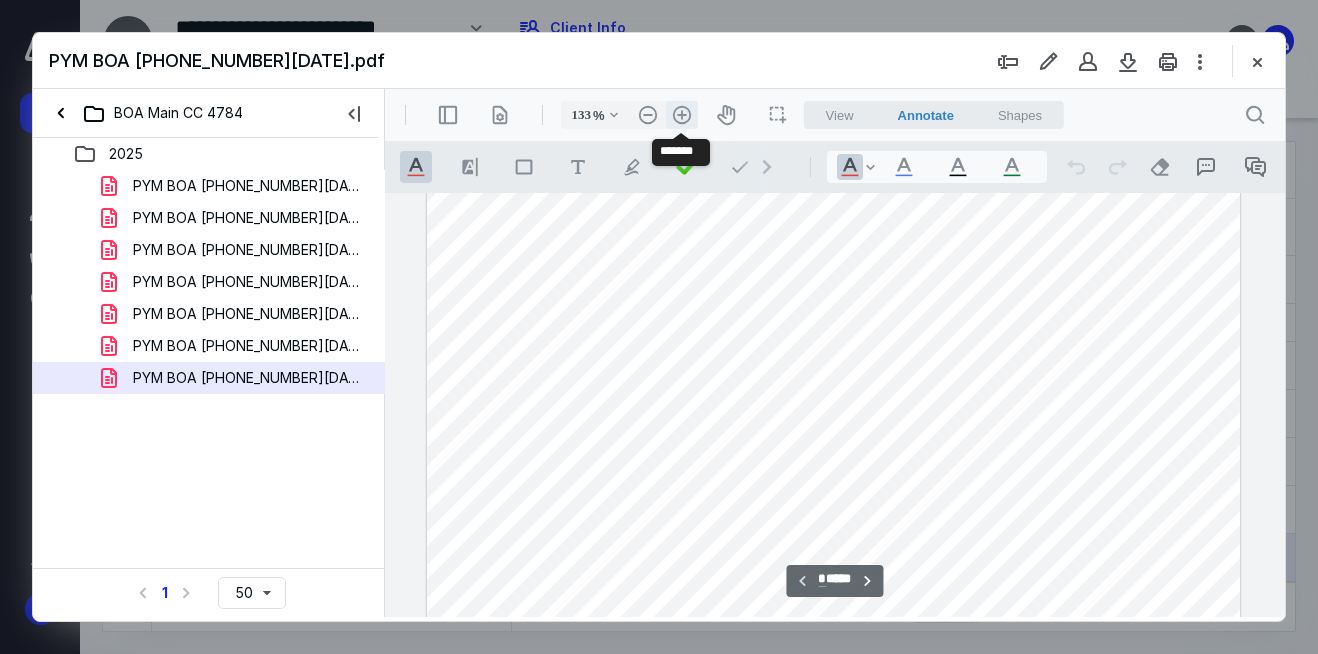 scroll, scrollTop: 502, scrollLeft: 0, axis: vertical 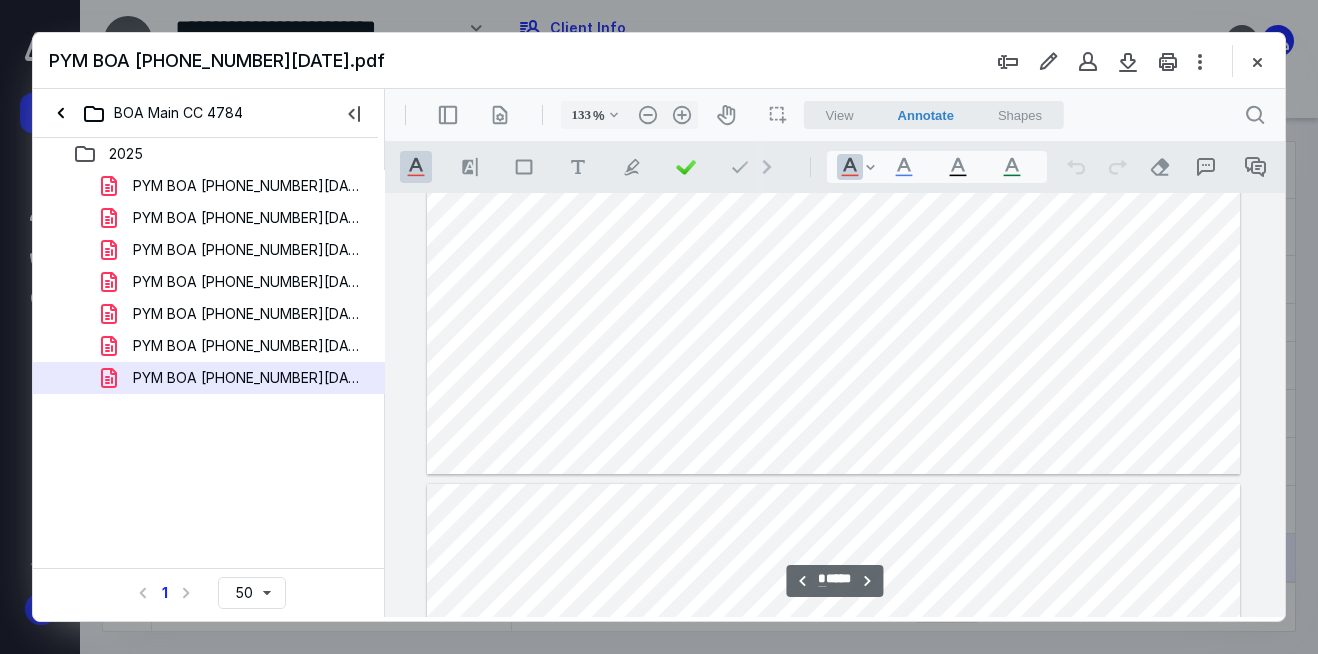 type on "*" 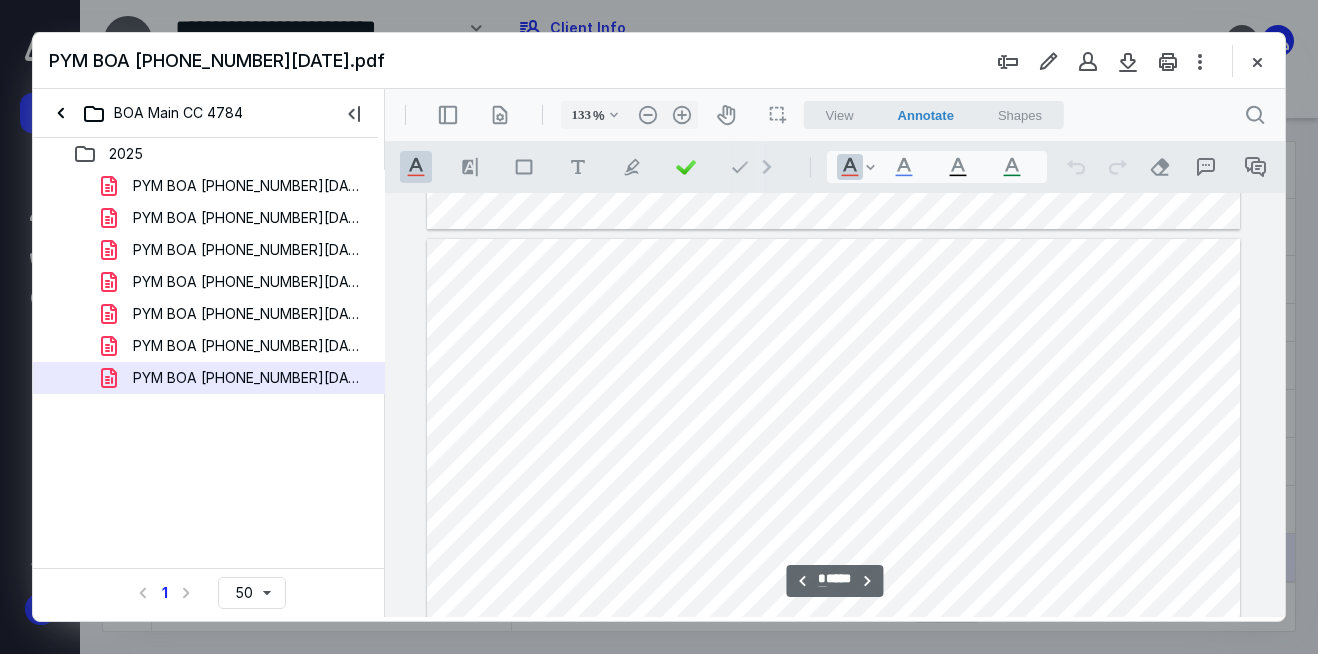scroll, scrollTop: 2147, scrollLeft: 0, axis: vertical 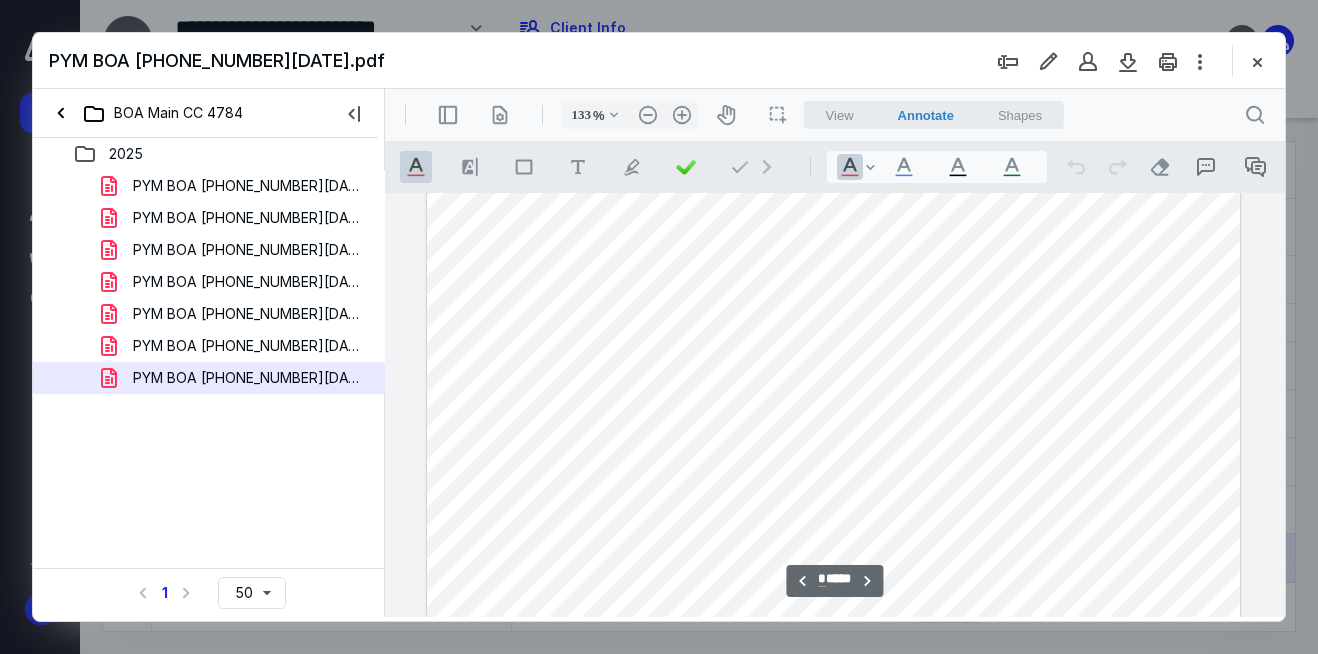 drag, startPoint x: 1280, startPoint y: 206, endPoint x: 1672, endPoint y: 322, distance: 408.80313 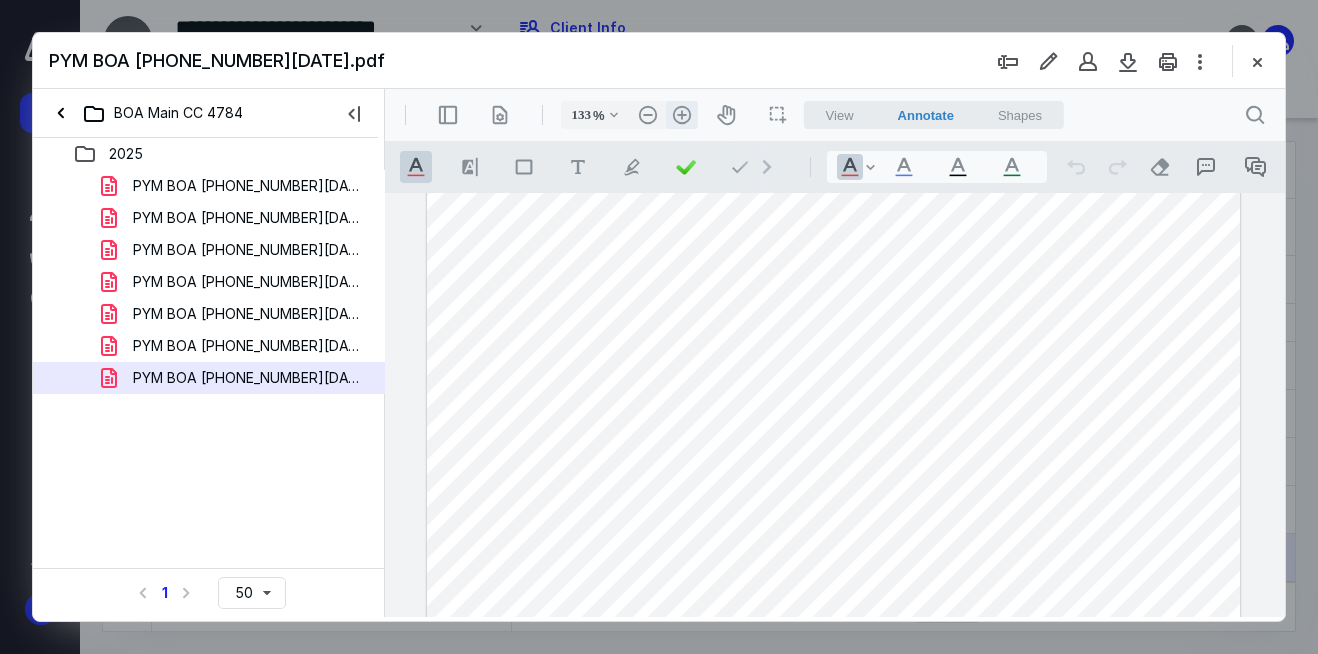 click on ".cls-1{fill:#abb0c4;} icon - header - zoom - in - line" at bounding box center (682, 115) 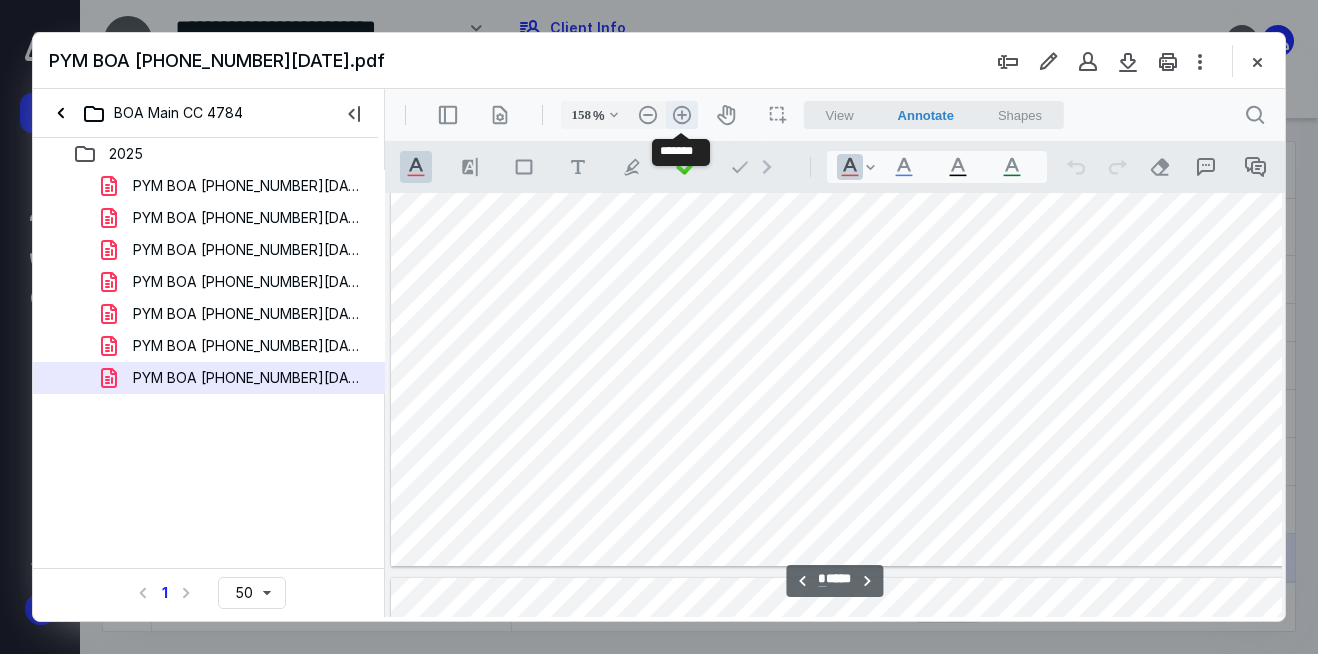 scroll, scrollTop: 2580, scrollLeft: 45, axis: both 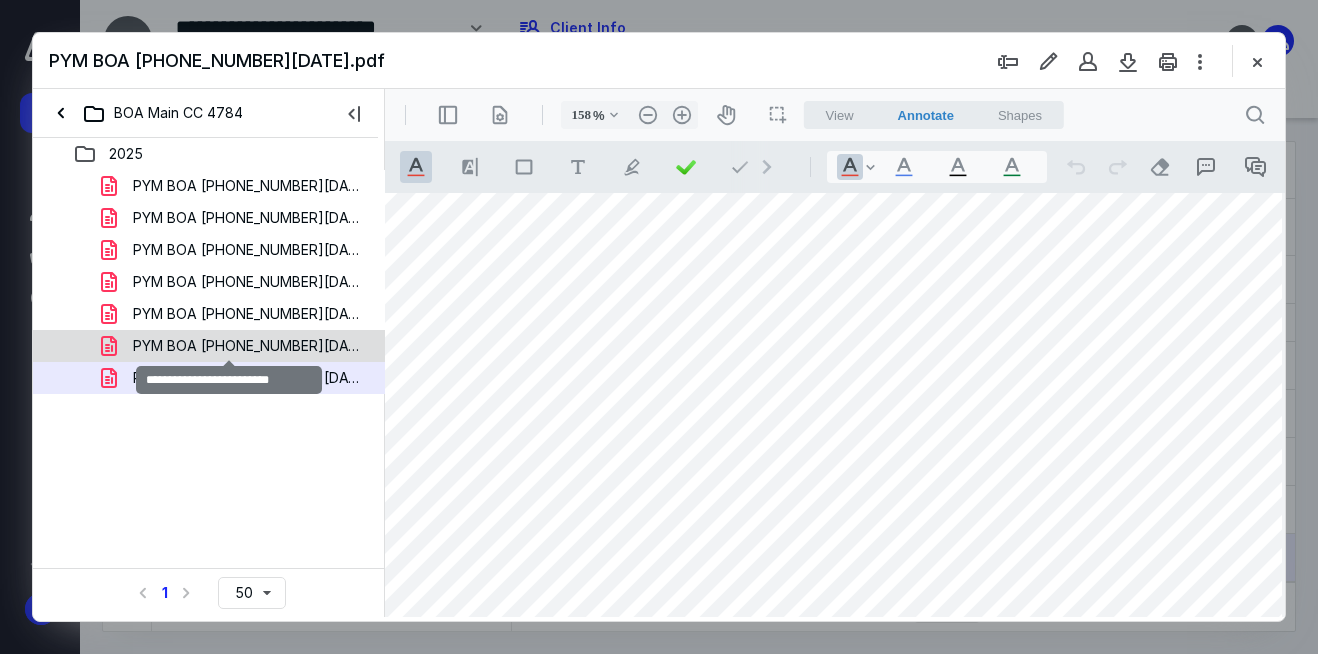 click on "PYM BOA 4784 06.08.25.pdf" at bounding box center [249, 346] 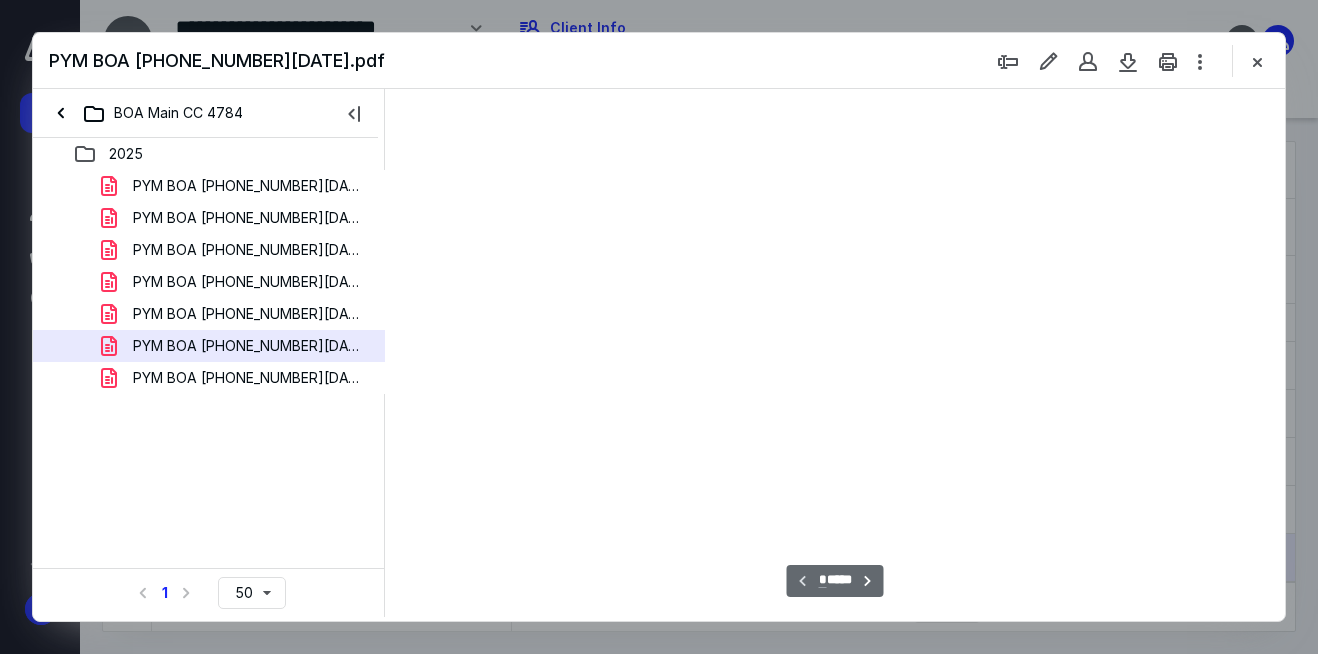 scroll, scrollTop: 106, scrollLeft: 0, axis: vertical 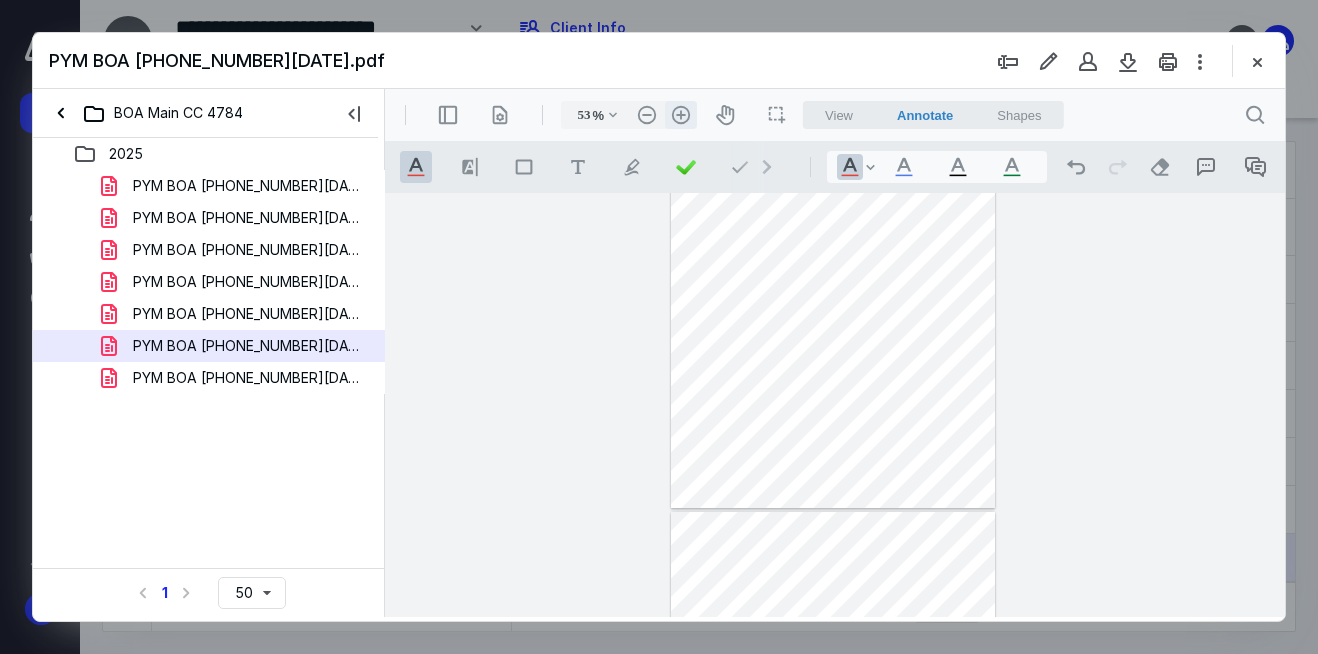 click on ".cls-1{fill:#abb0c4;} icon - header - zoom - in - line" at bounding box center [681, 115] 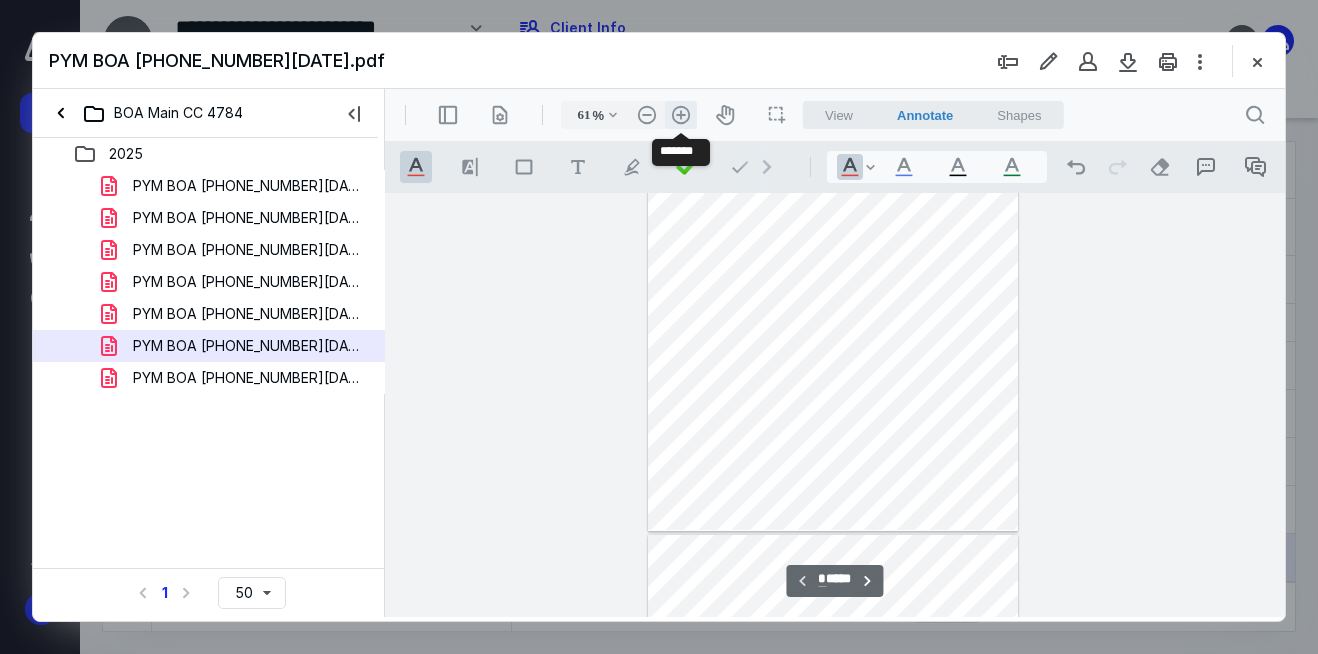 click on ".cls-1{fill:#abb0c4;} icon - header - zoom - in - line" at bounding box center (681, 115) 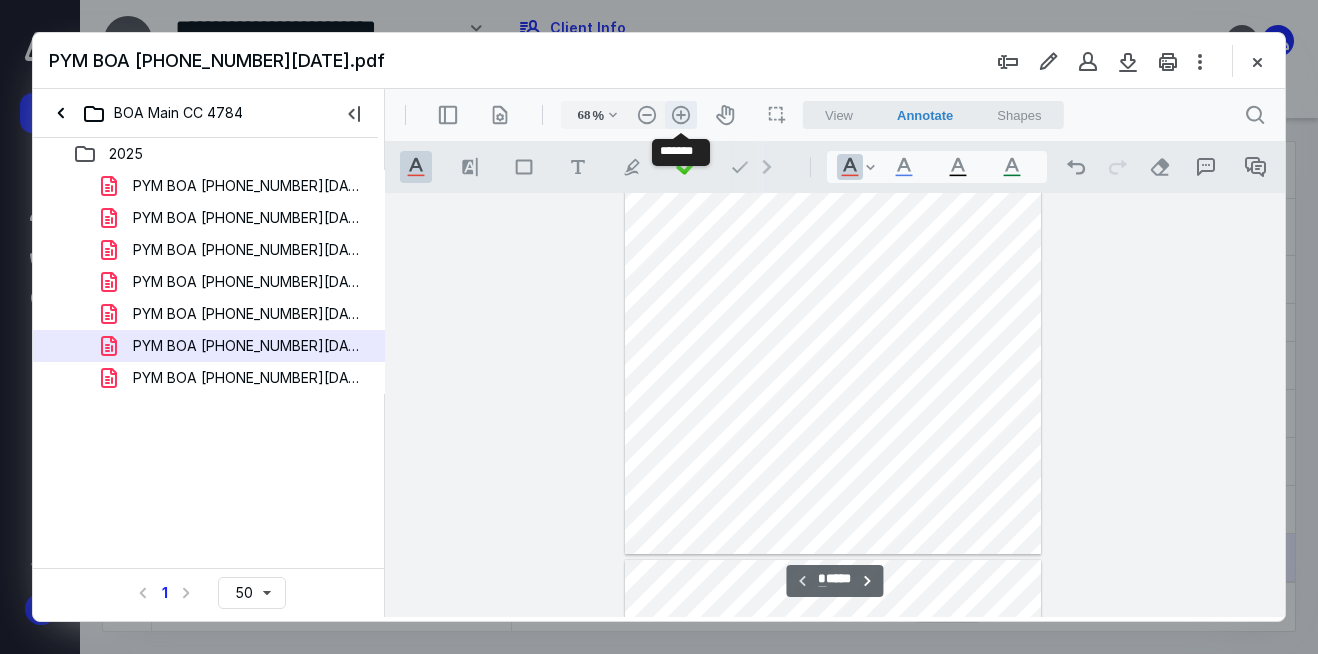 click on ".cls-1{fill:#abb0c4;} icon - header - zoom - in - line" at bounding box center [681, 115] 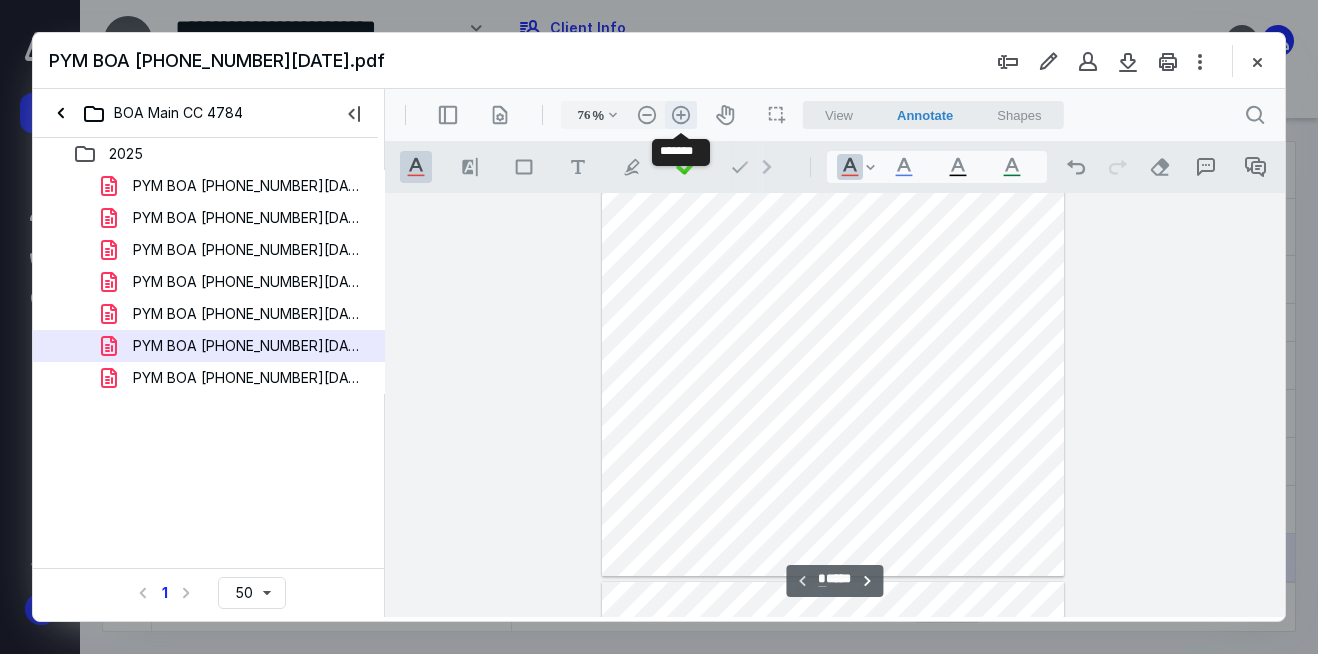 click on ".cls-1{fill:#abb0c4;} icon - header - zoom - in - line" at bounding box center [681, 115] 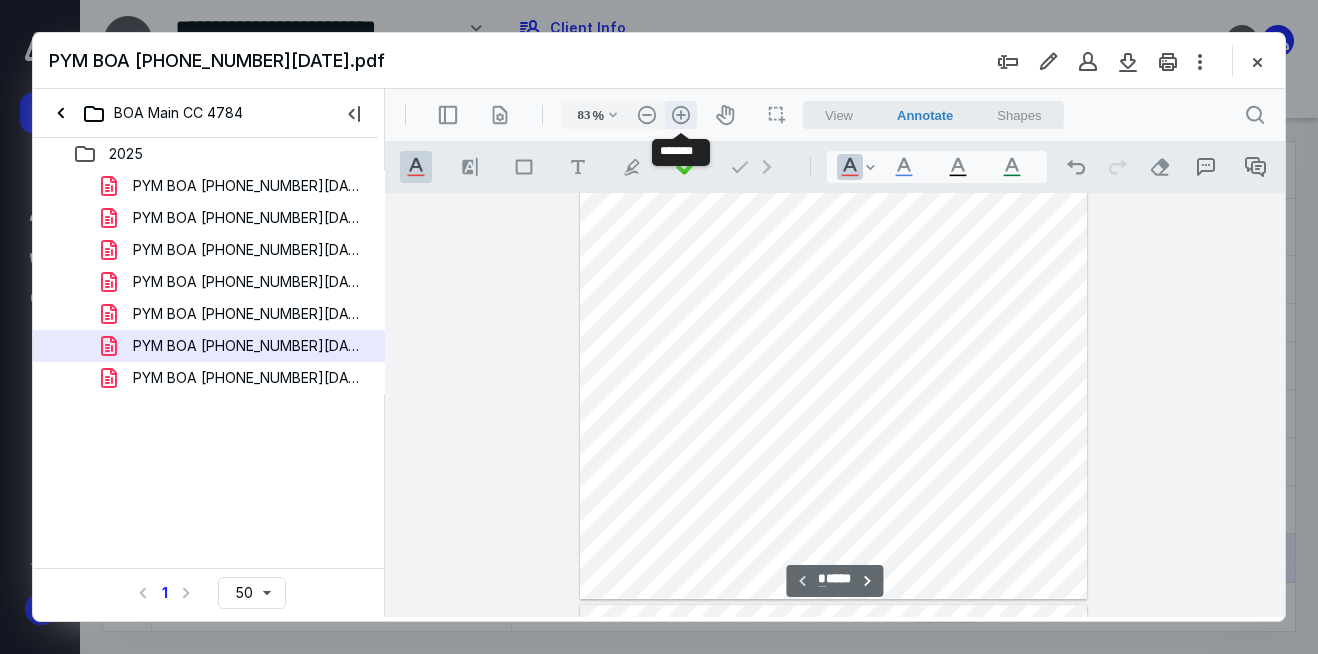 click on ".cls-1{fill:#abb0c4;} icon - header - zoom - in - line" at bounding box center [681, 115] 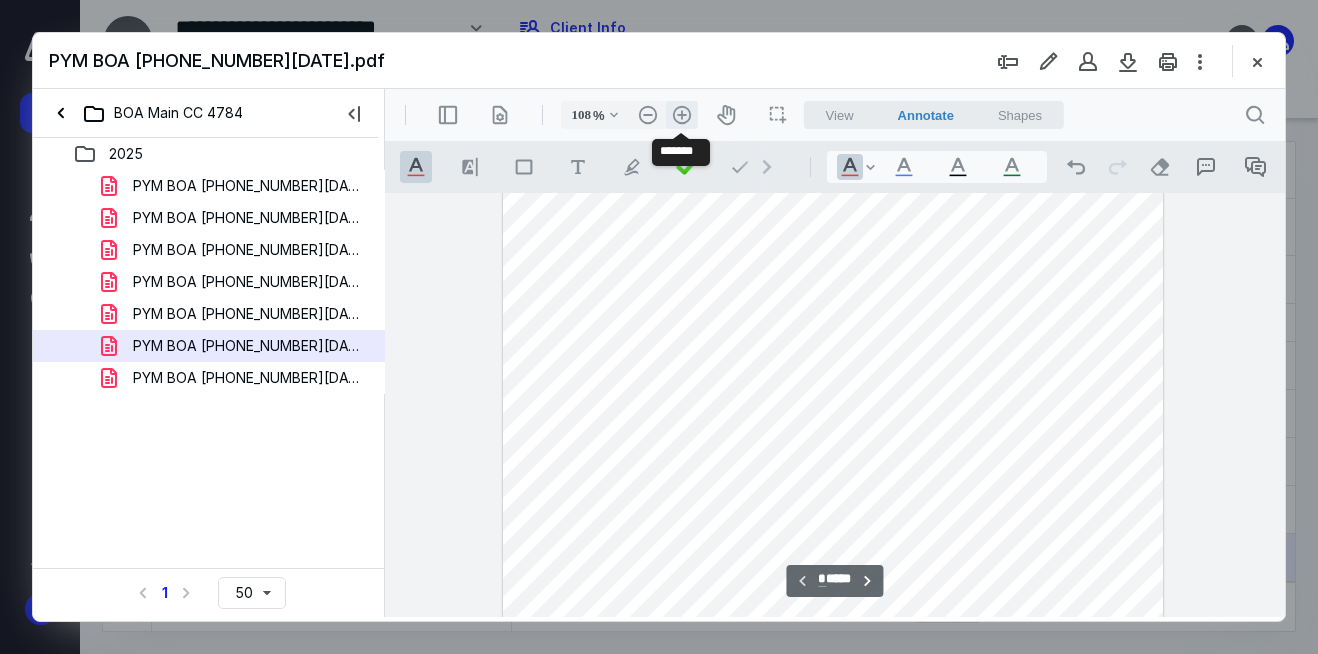click on ".cls-1{fill:#abb0c4;} icon - header - zoom - in - line" at bounding box center (682, 115) 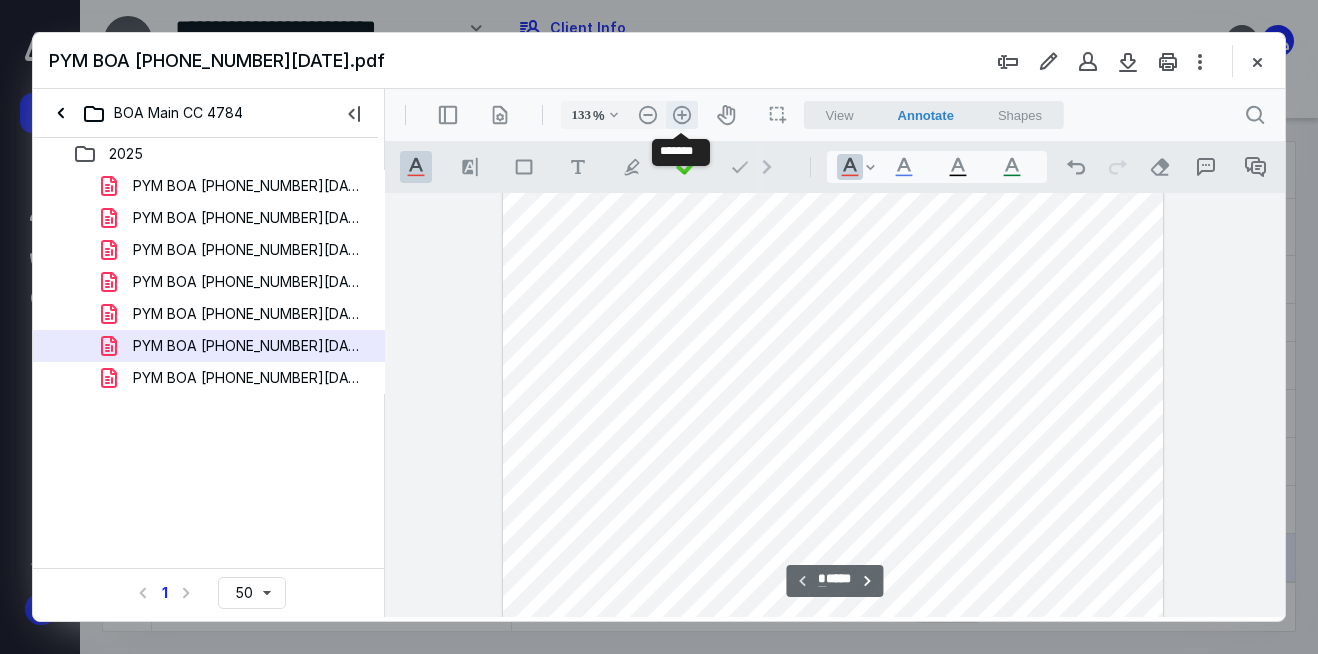 scroll, scrollTop: 502, scrollLeft: 0, axis: vertical 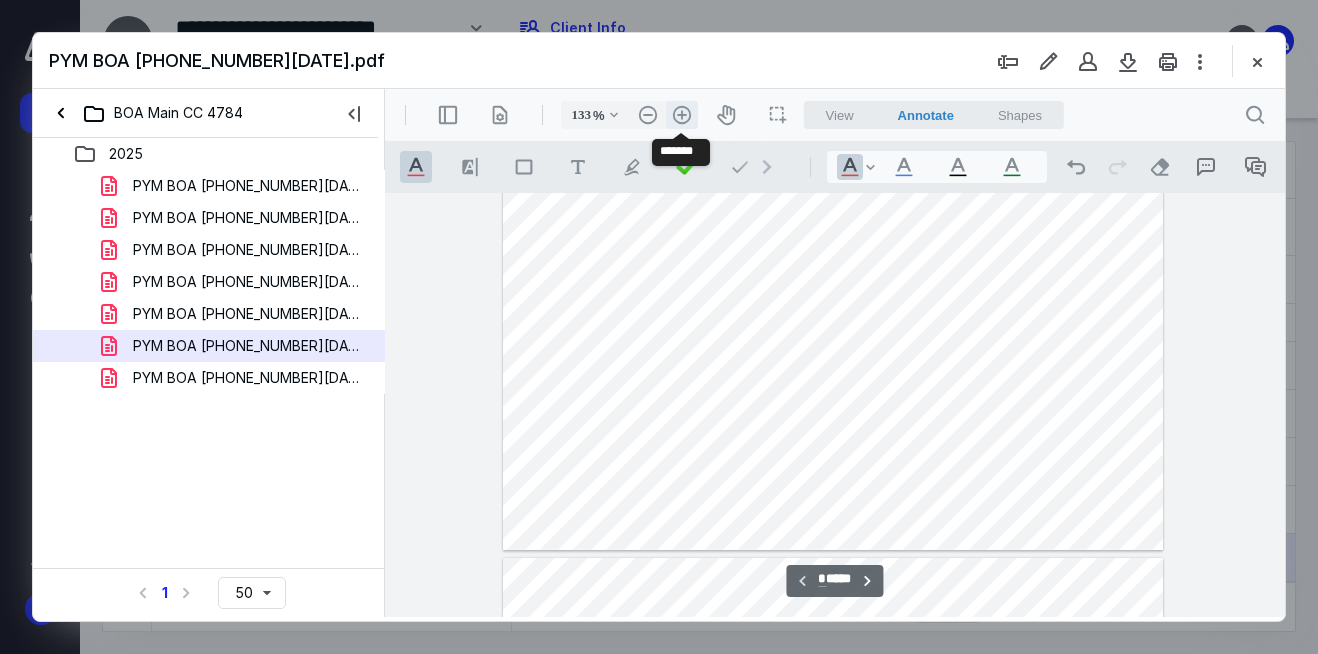 click on ".cls-1{fill:#abb0c4;} icon - header - zoom - in - line" at bounding box center [682, 115] 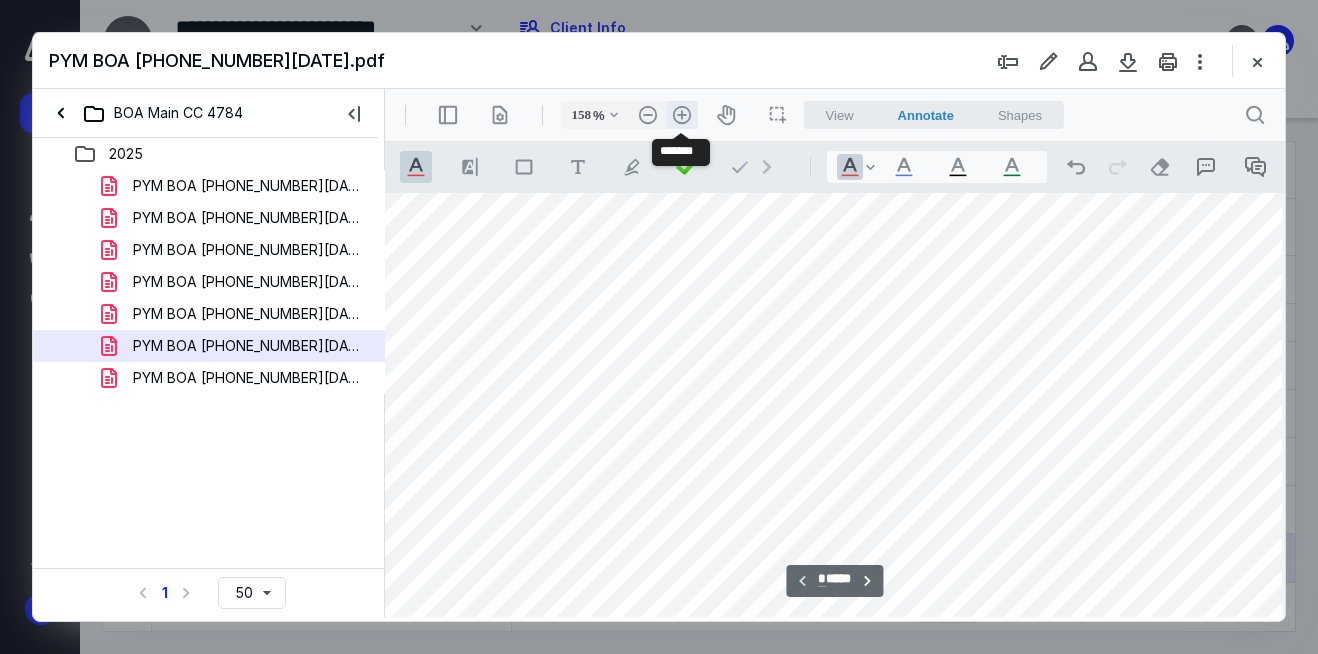 click on ".cls-1{fill:#abb0c4;} icon - header - zoom - in - line" at bounding box center [682, 115] 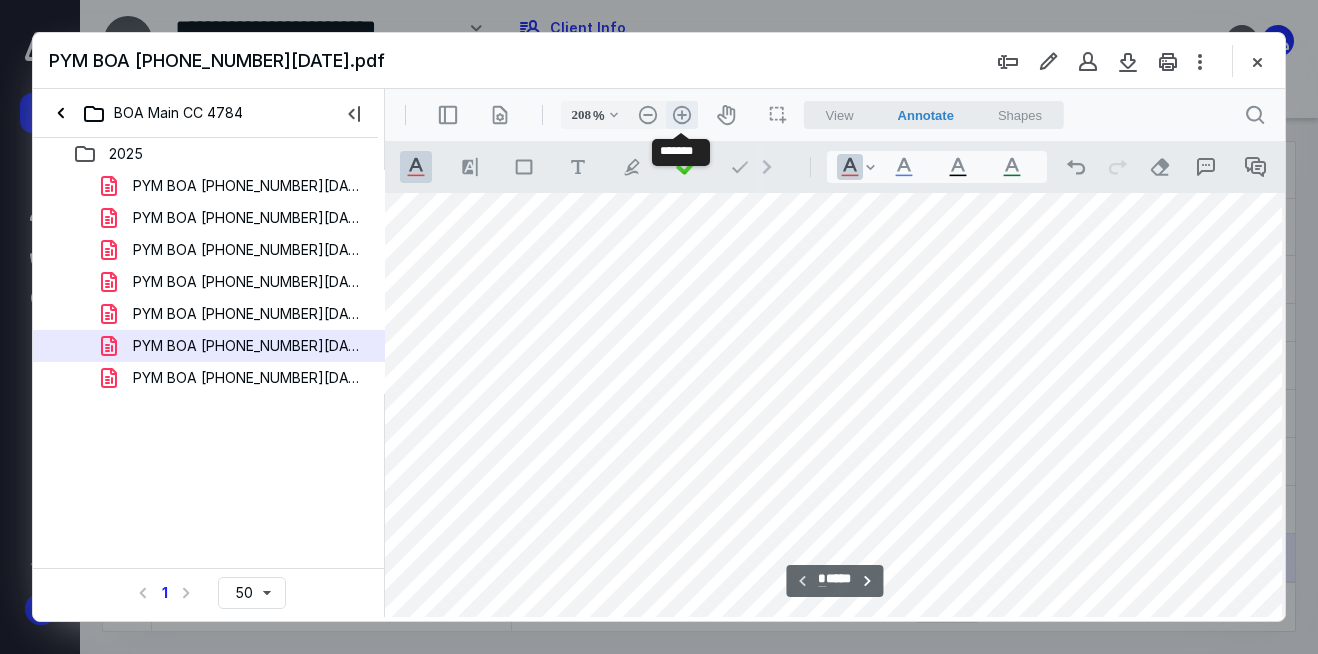 scroll, scrollTop: 874, scrollLeft: 201, axis: both 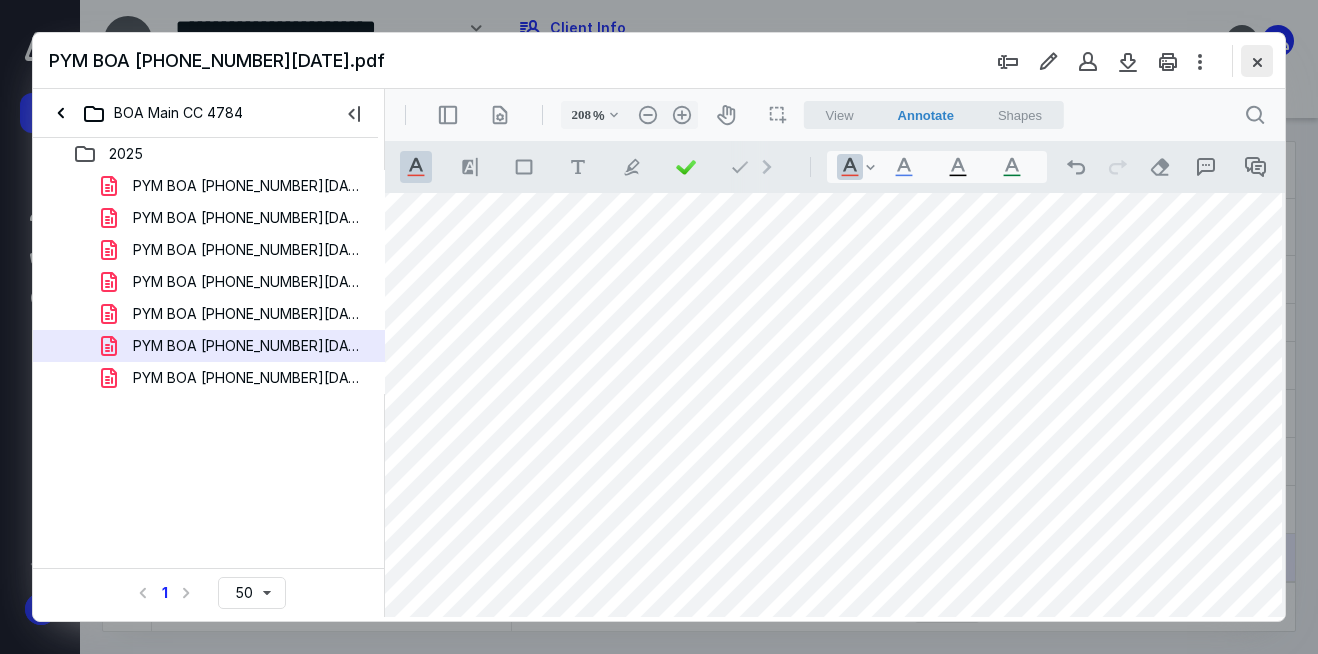 click at bounding box center [1257, 61] 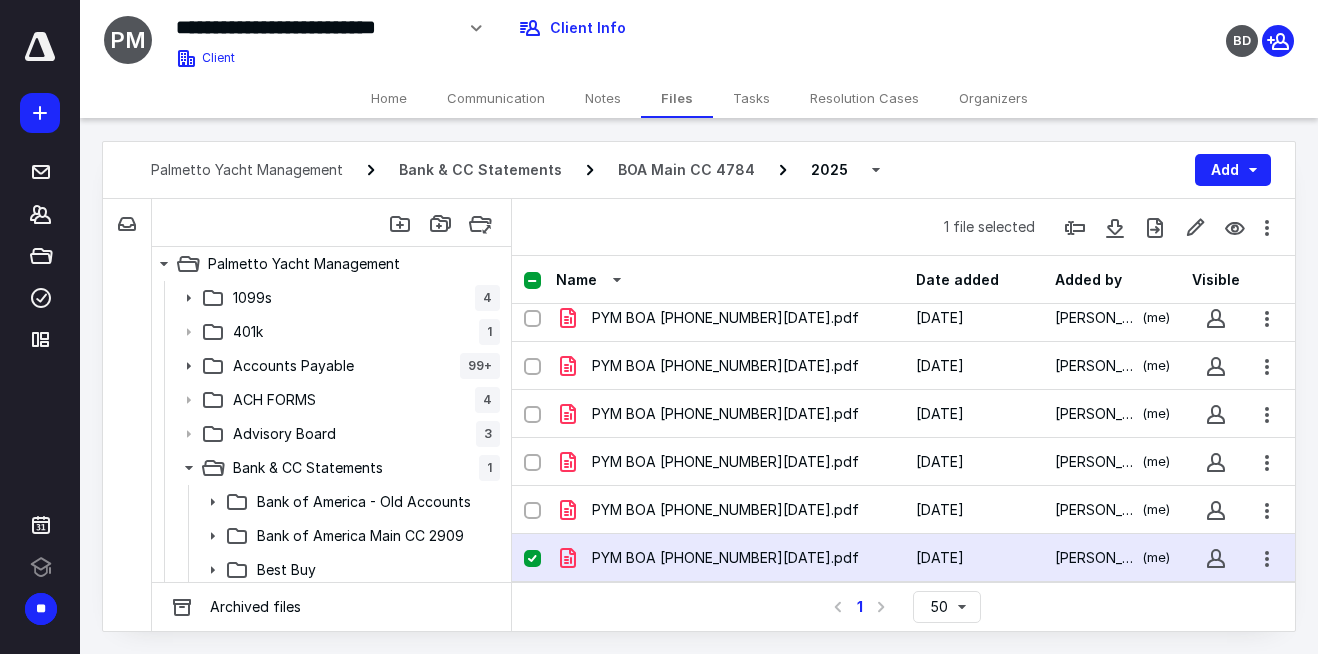 scroll, scrollTop: 58, scrollLeft: 0, axis: vertical 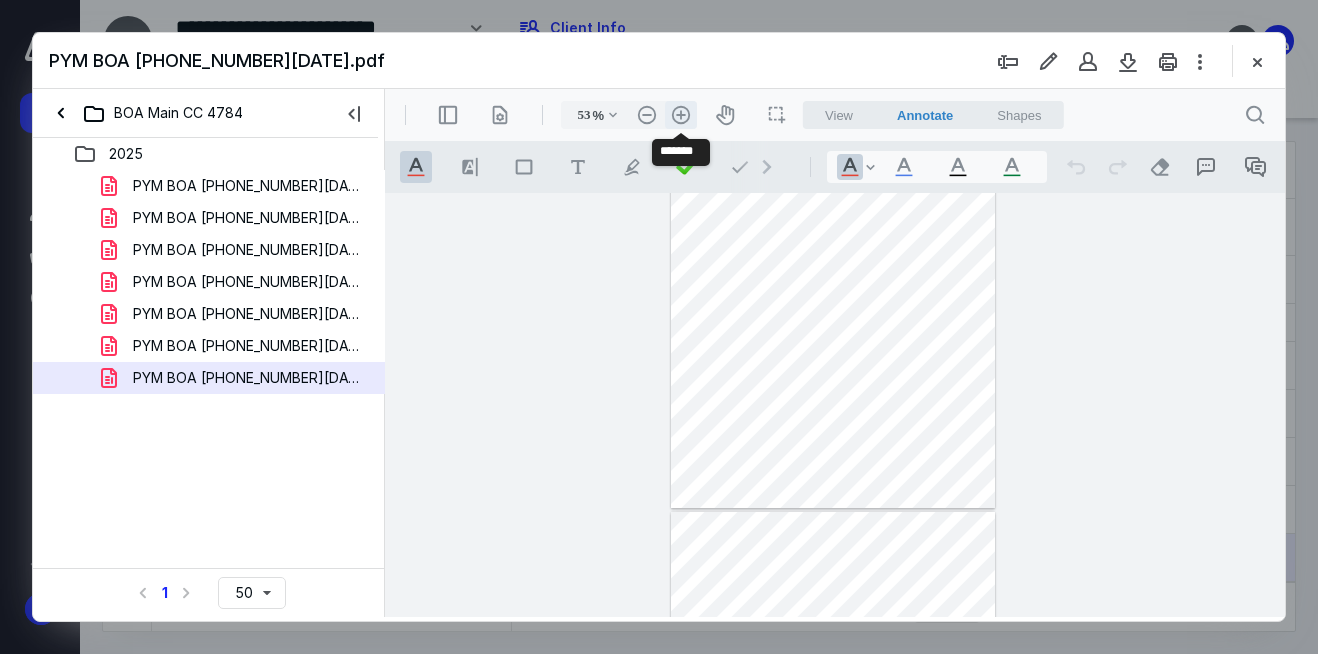 click on ".cls-1{fill:#abb0c4;} icon - header - zoom - in - line" at bounding box center (681, 115) 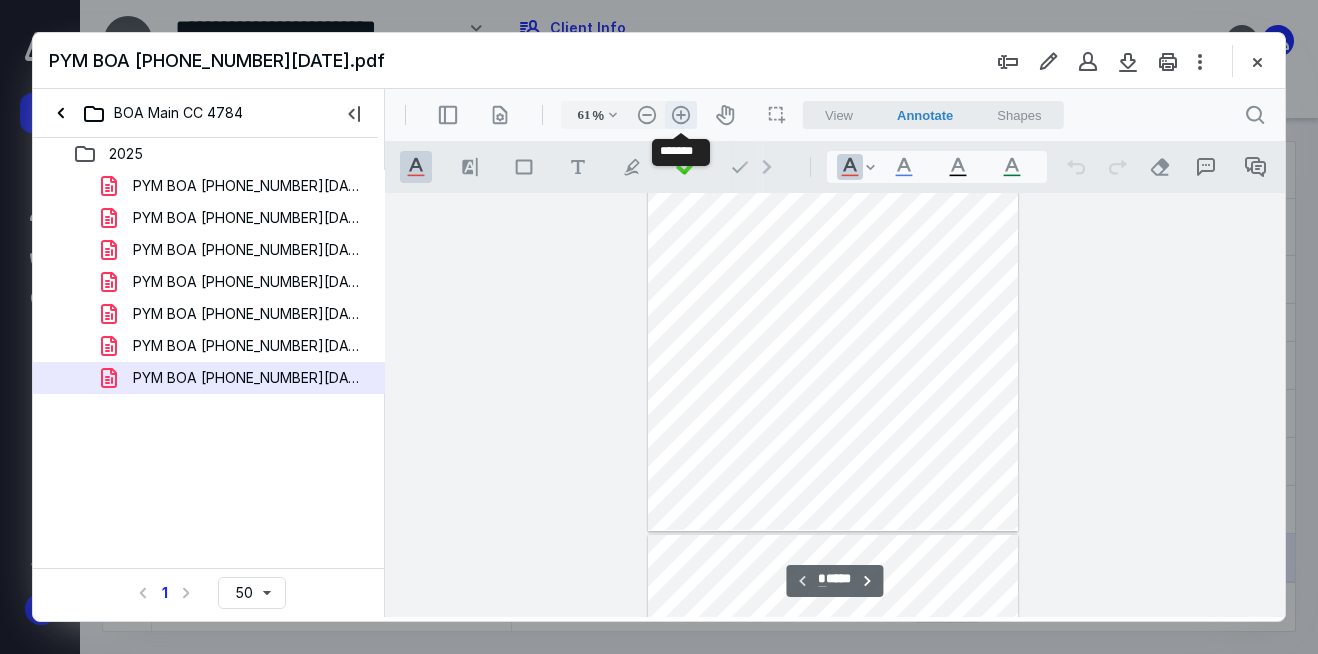 click on ".cls-1{fill:#abb0c4;} icon - header - zoom - in - line" at bounding box center (681, 115) 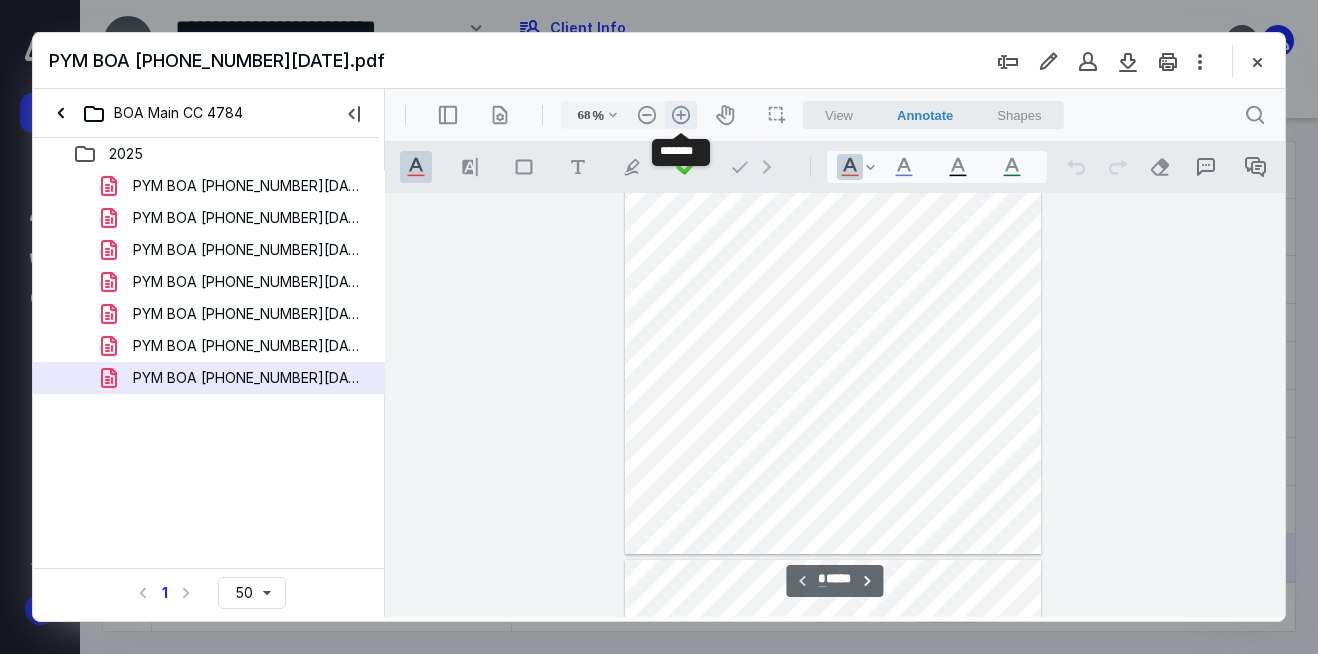 click on ".cls-1{fill:#abb0c4;} icon - header - zoom - in - line" at bounding box center [681, 115] 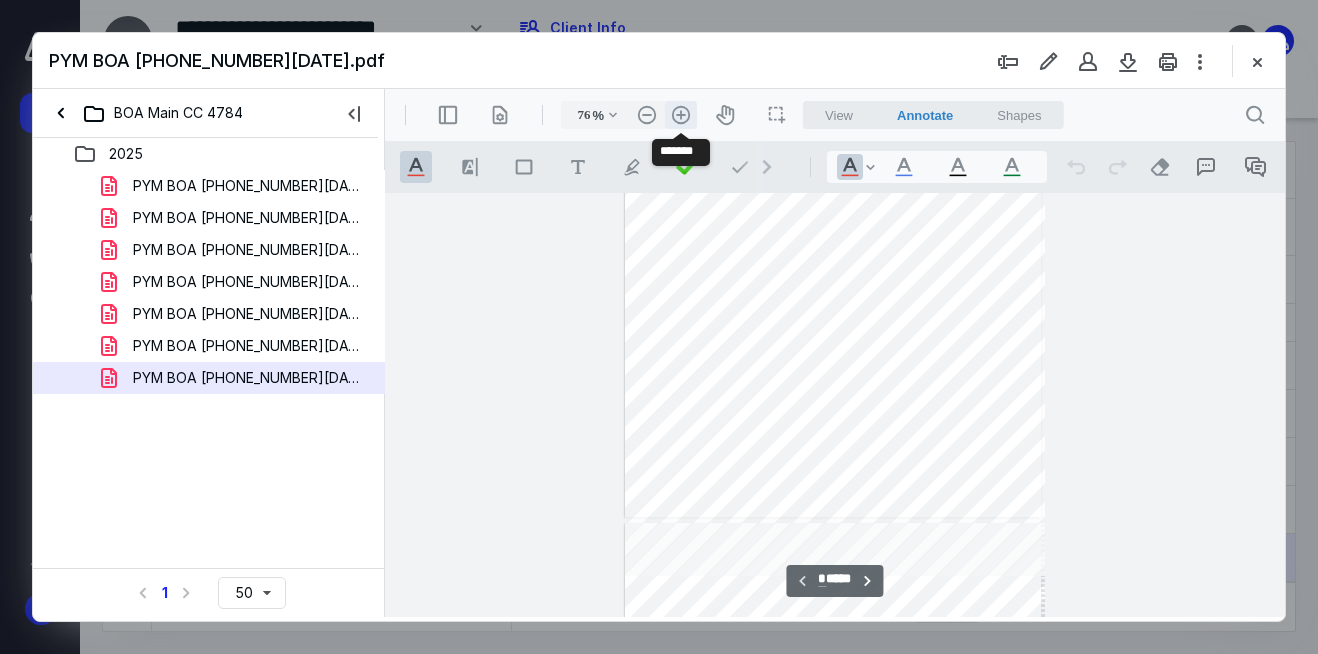 click on ".cls-1{fill:#abb0c4;} icon - header - zoom - in - line" at bounding box center [681, 115] 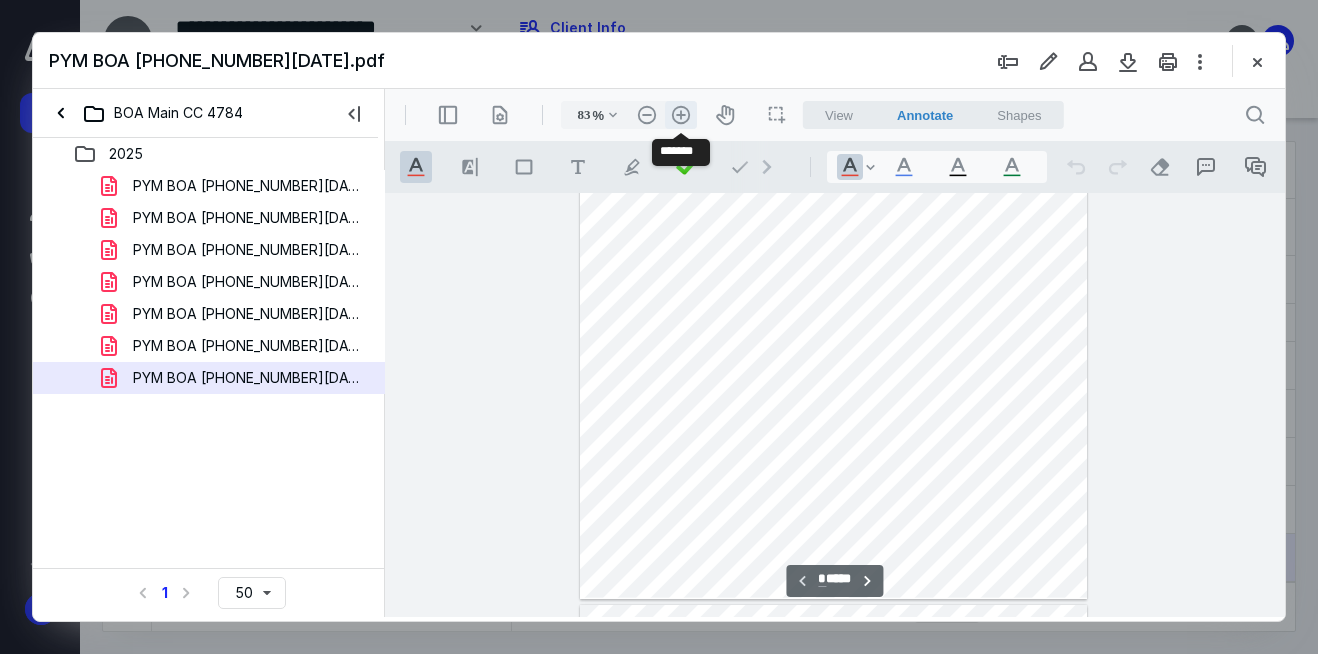 click on ".cls-1{fill:#abb0c4;} icon - header - zoom - in - line" at bounding box center [681, 115] 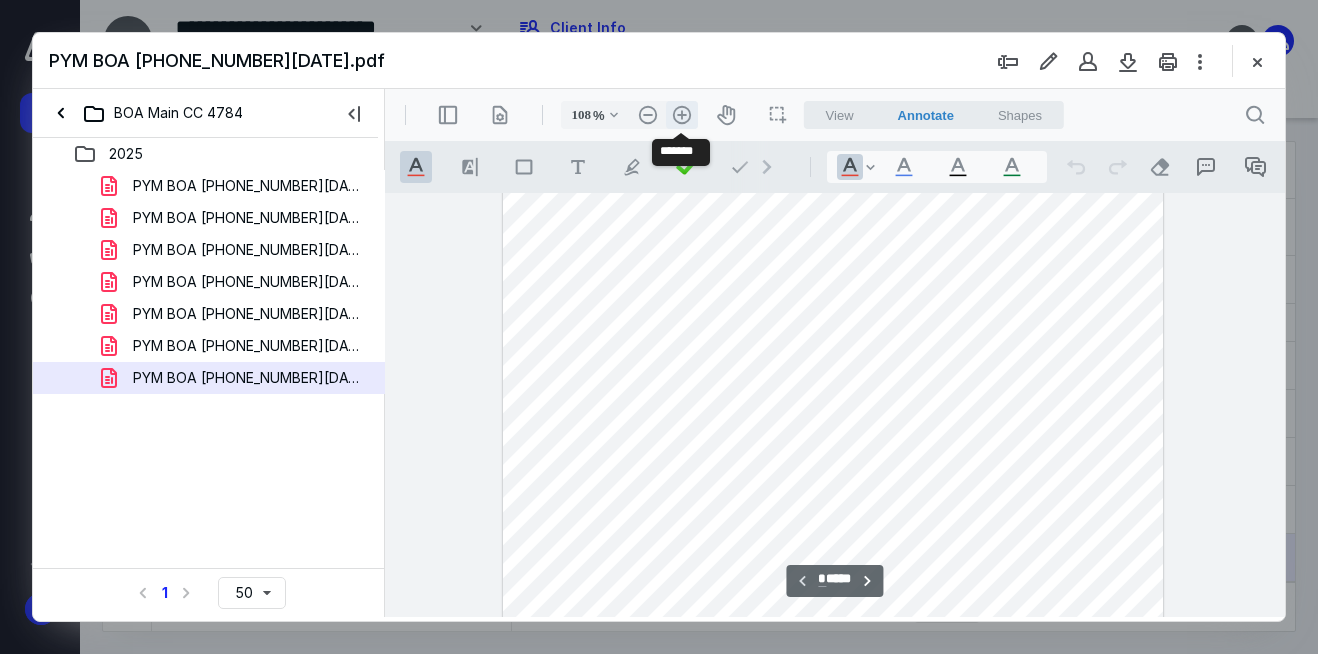 click on ".cls-1{fill:#abb0c4;} icon - header - zoom - in - line" at bounding box center [682, 115] 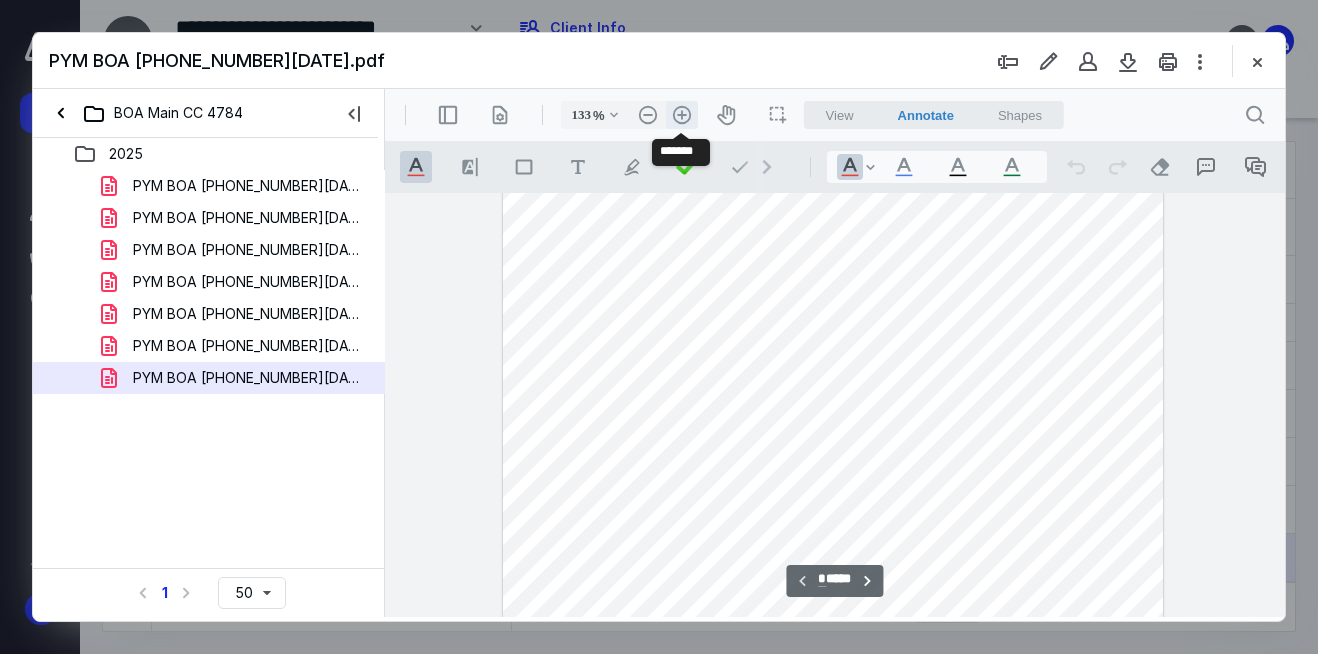 scroll, scrollTop: 502, scrollLeft: 0, axis: vertical 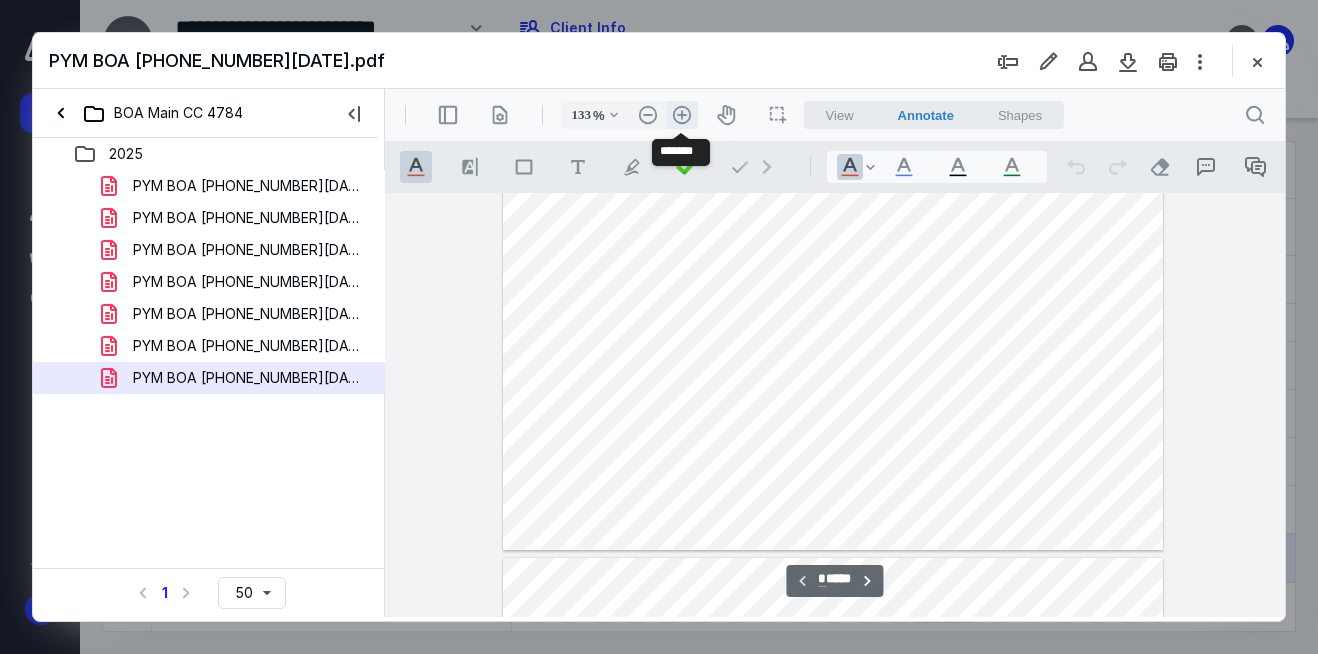 click on ".cls-1{fill:#abb0c4;} icon - header - zoom - in - line" at bounding box center (682, 115) 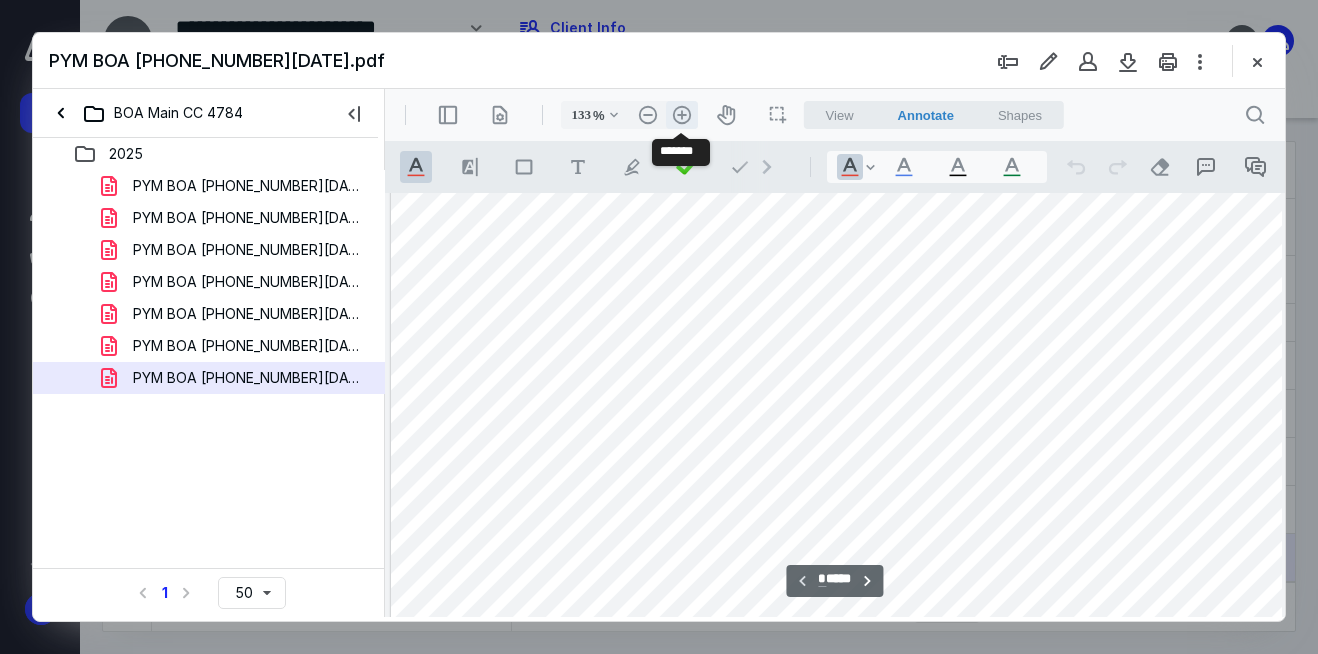 type on "158" 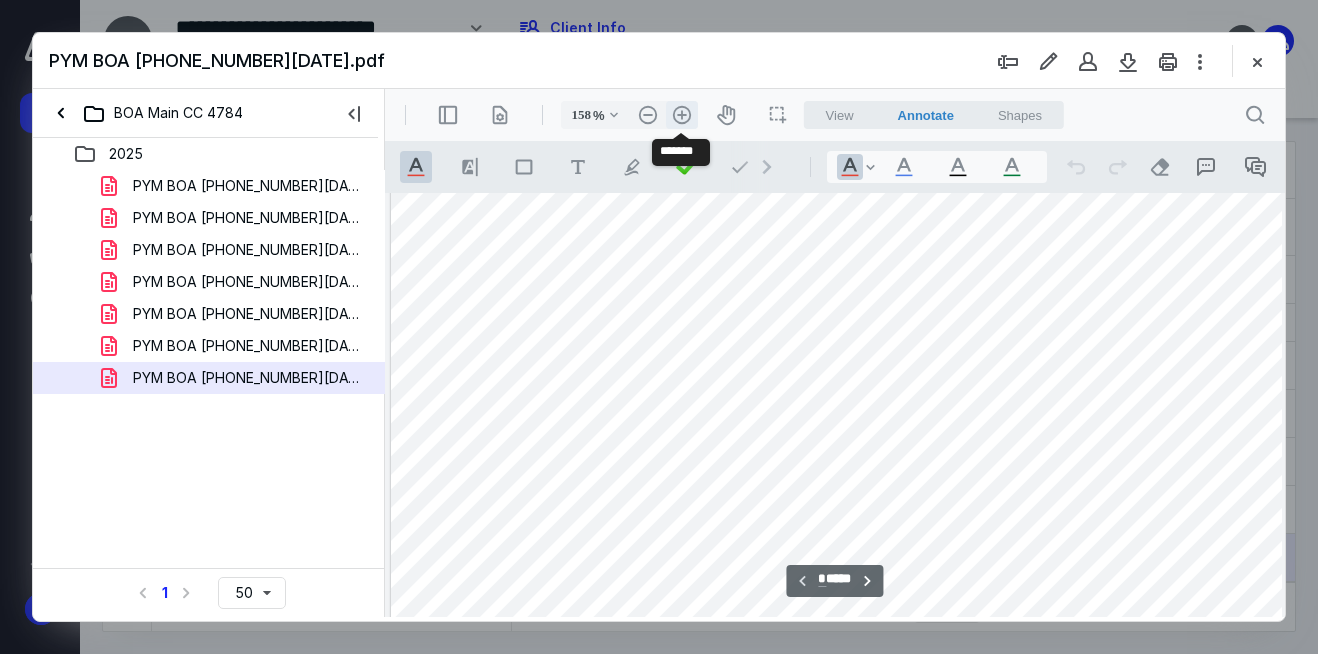 scroll, scrollTop: 626, scrollLeft: 45, axis: both 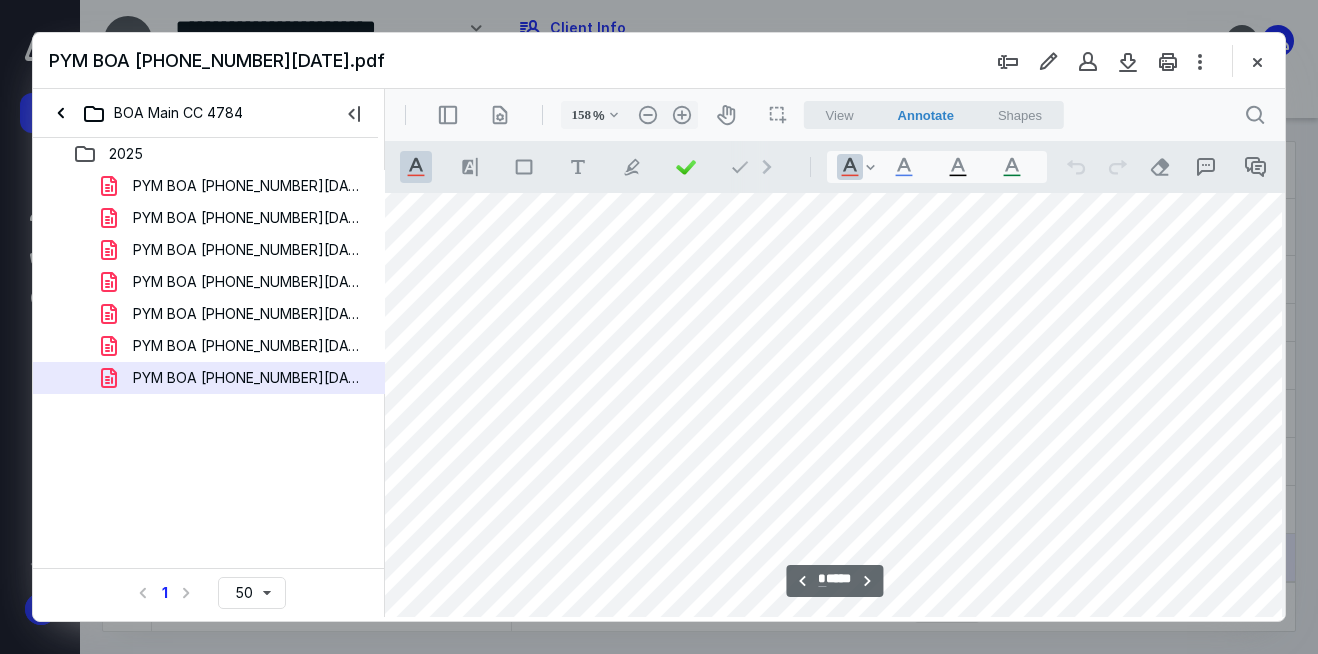 click at bounding box center (829, 104) 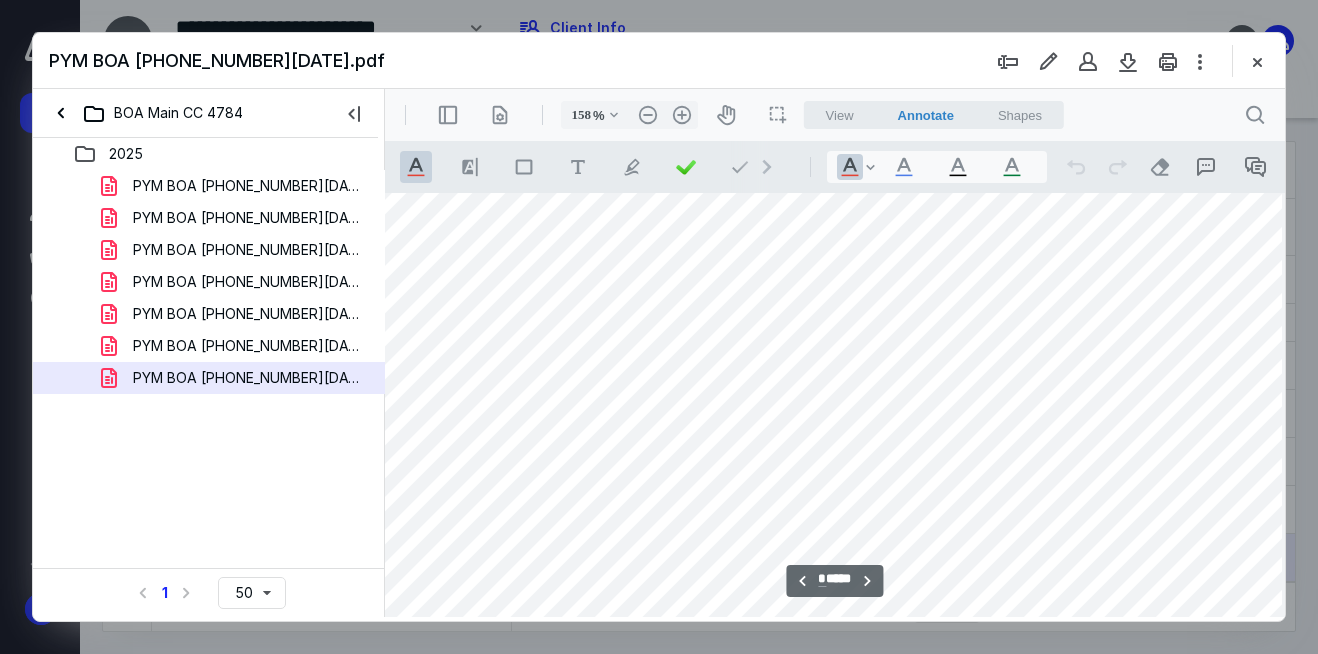 scroll, scrollTop: 4165, scrollLeft: 45, axis: both 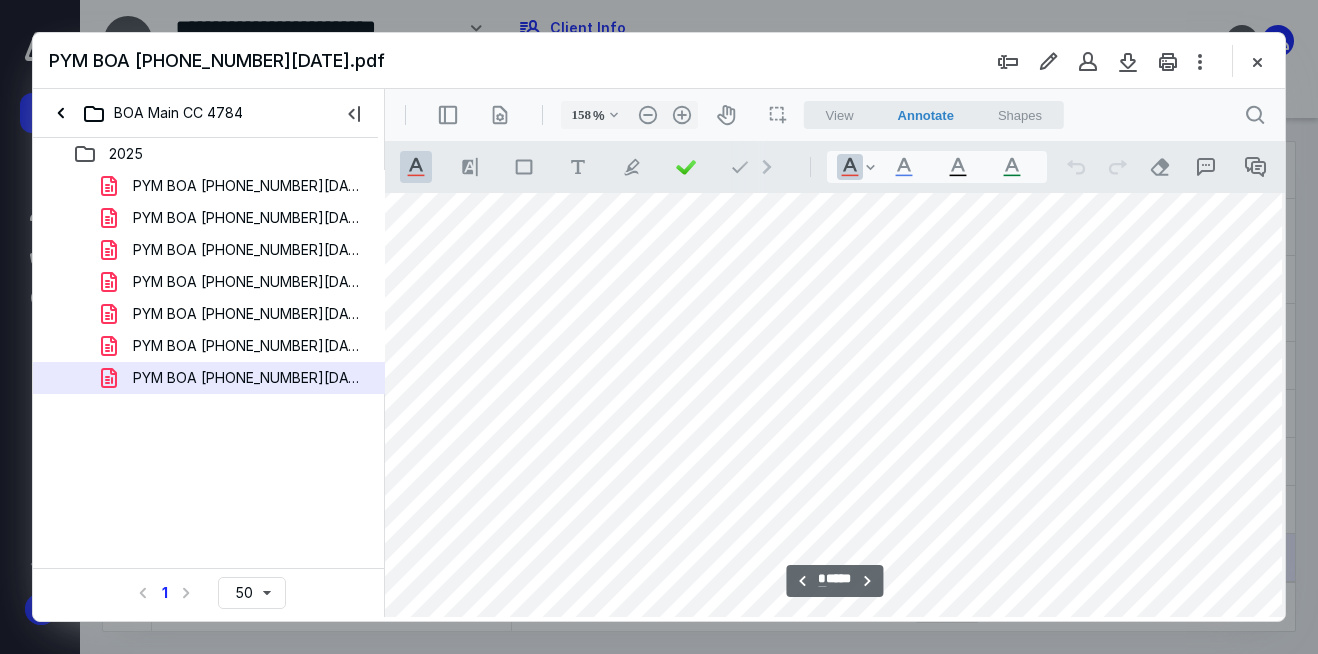 drag, startPoint x: 1273, startPoint y: 257, endPoint x: 1277, endPoint y: 244, distance: 13.601471 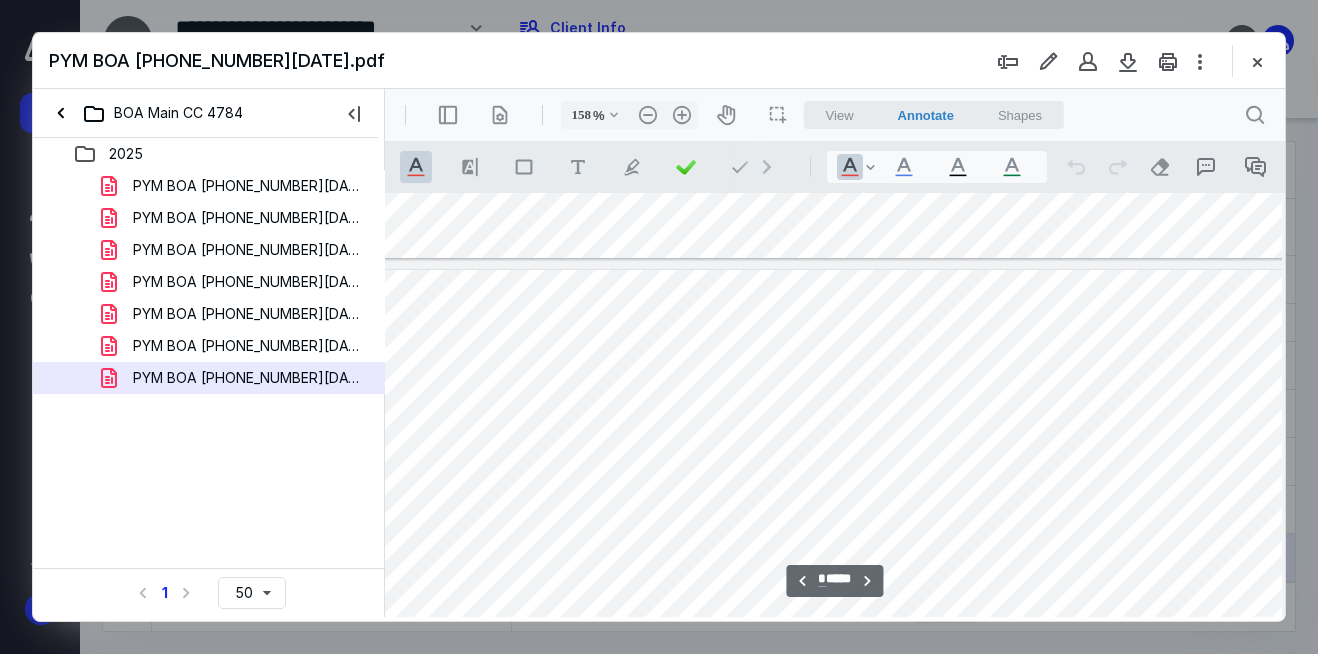 type on "*" 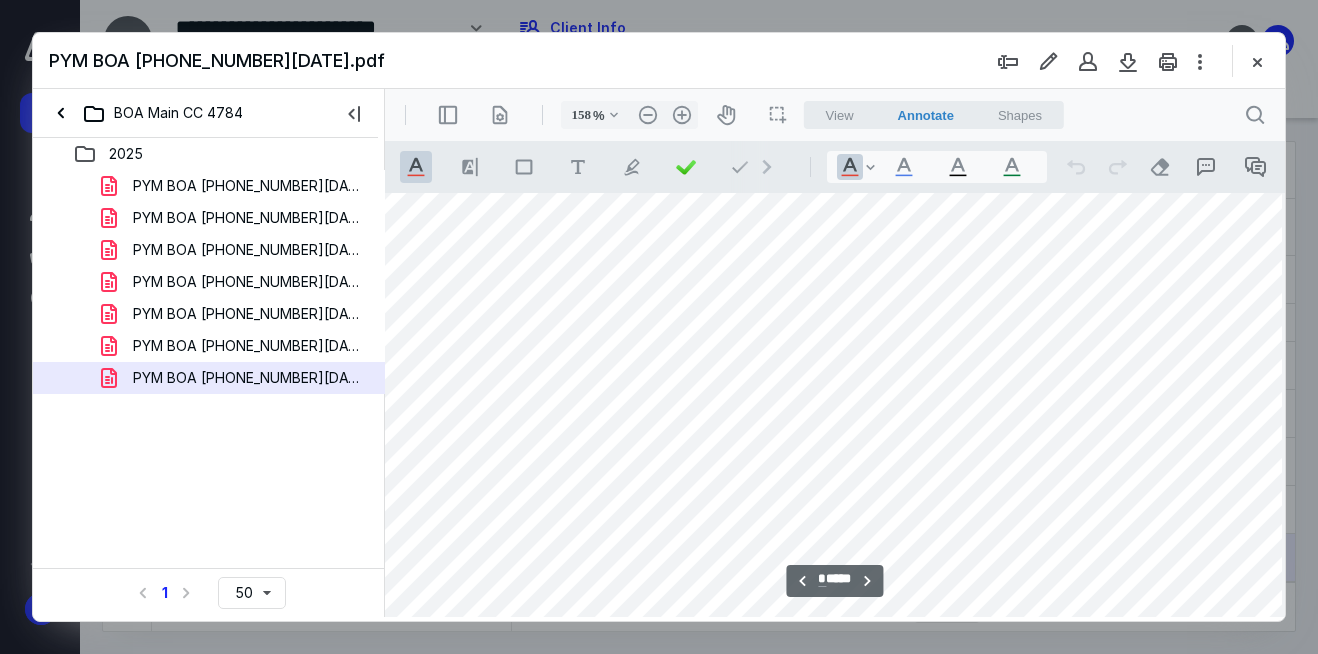 scroll, scrollTop: 3130, scrollLeft: 45, axis: both 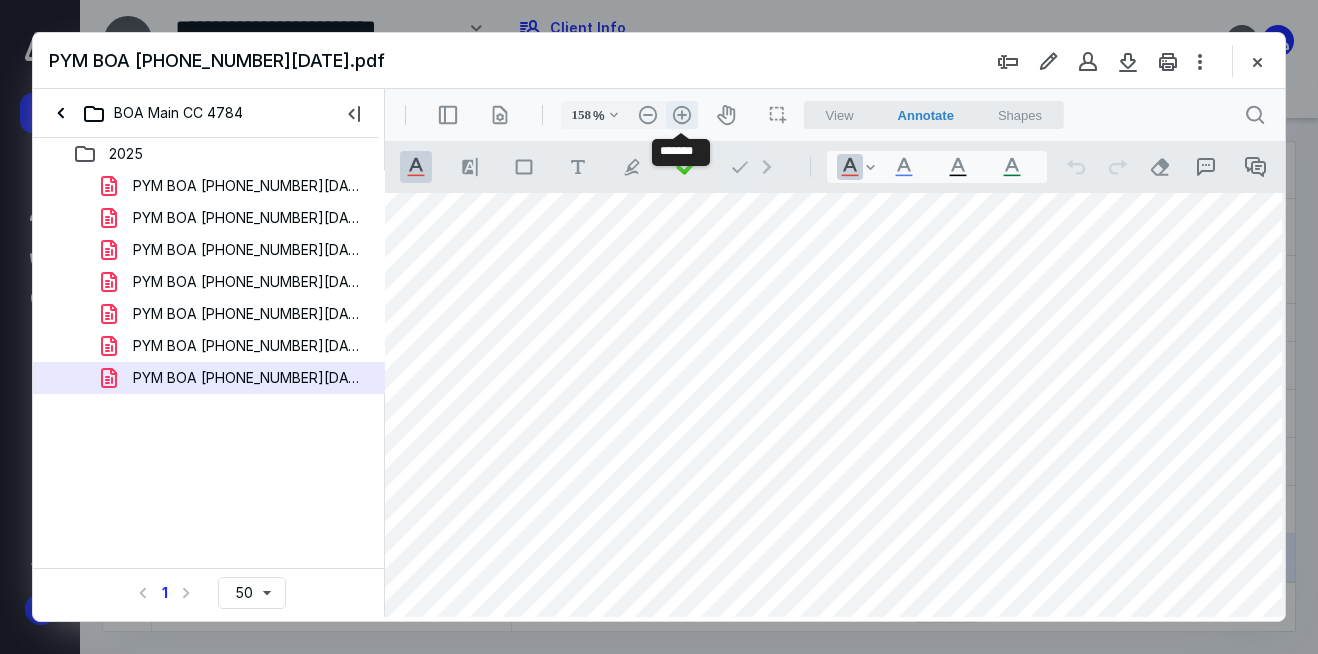 click on ".cls-1{fill:#abb0c4;} icon - header - zoom - in - line" at bounding box center [682, 115] 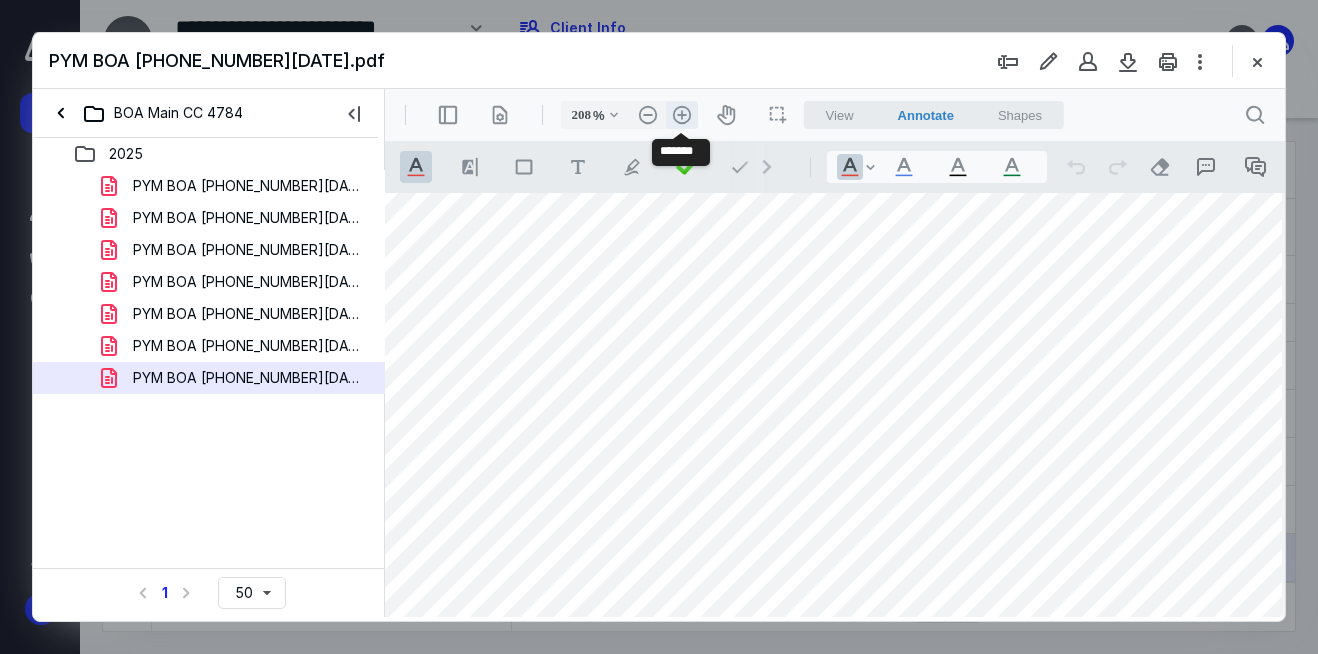 scroll, scrollTop: 4358, scrollLeft: 201, axis: both 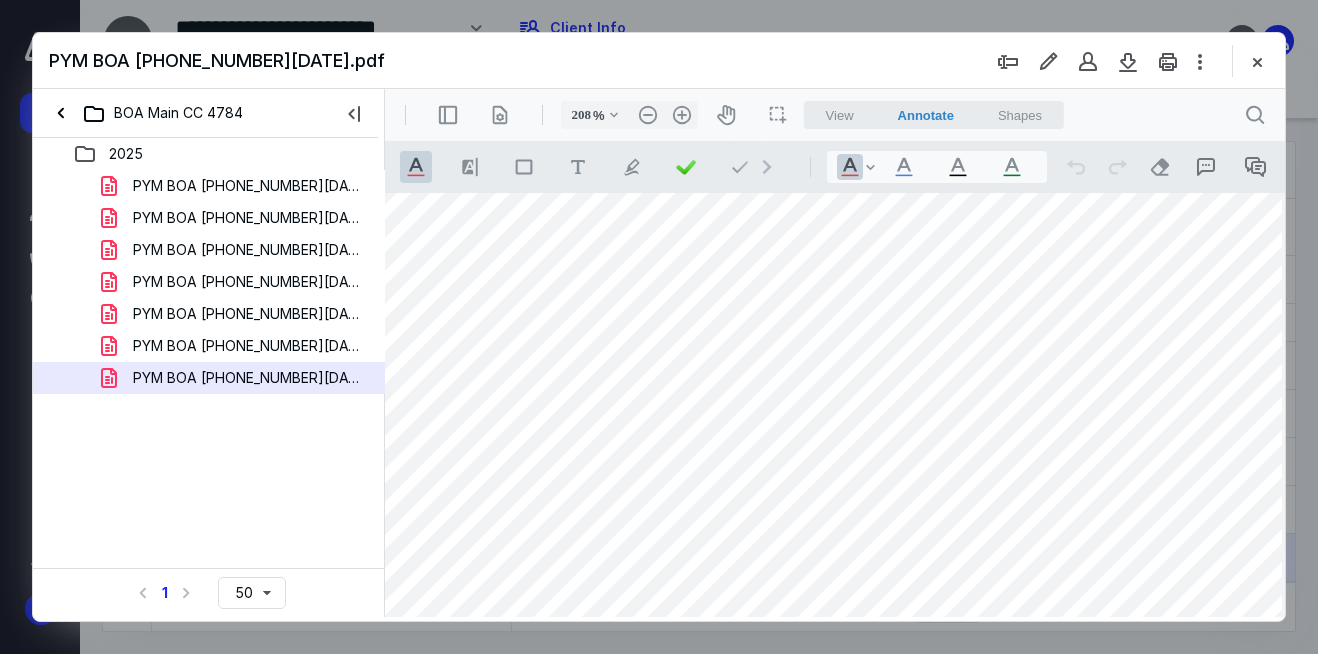 type 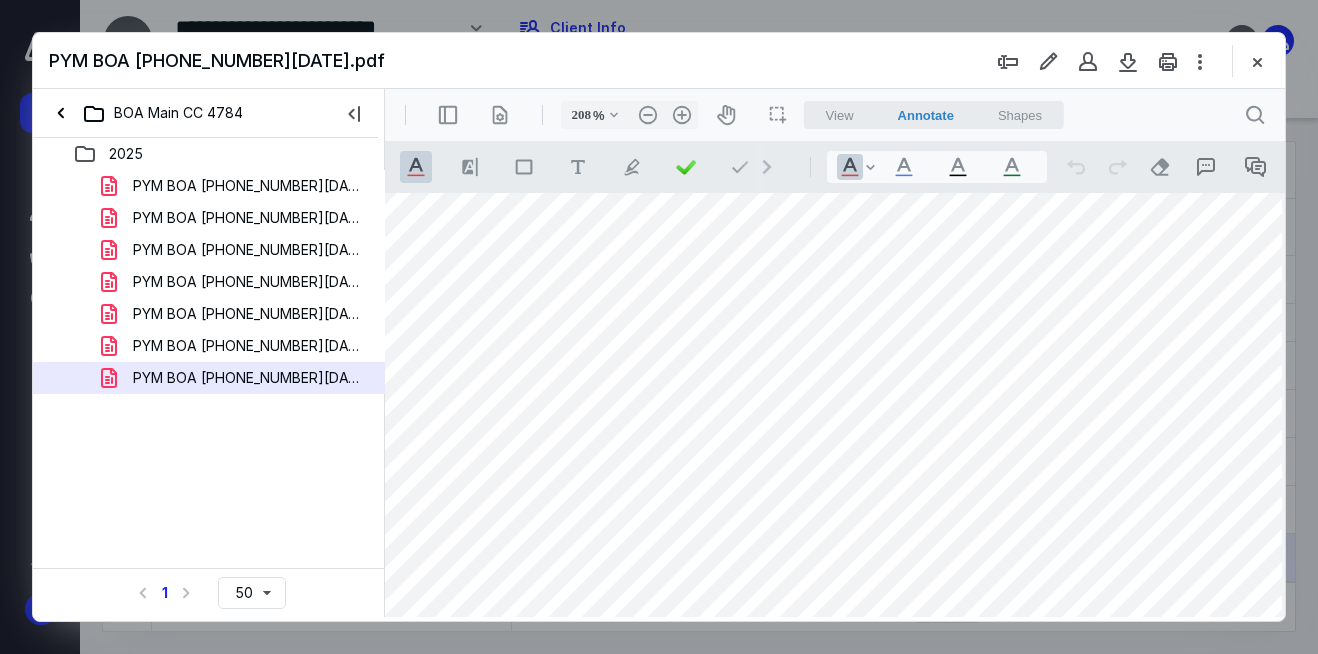 click at bounding box center (835, 405) 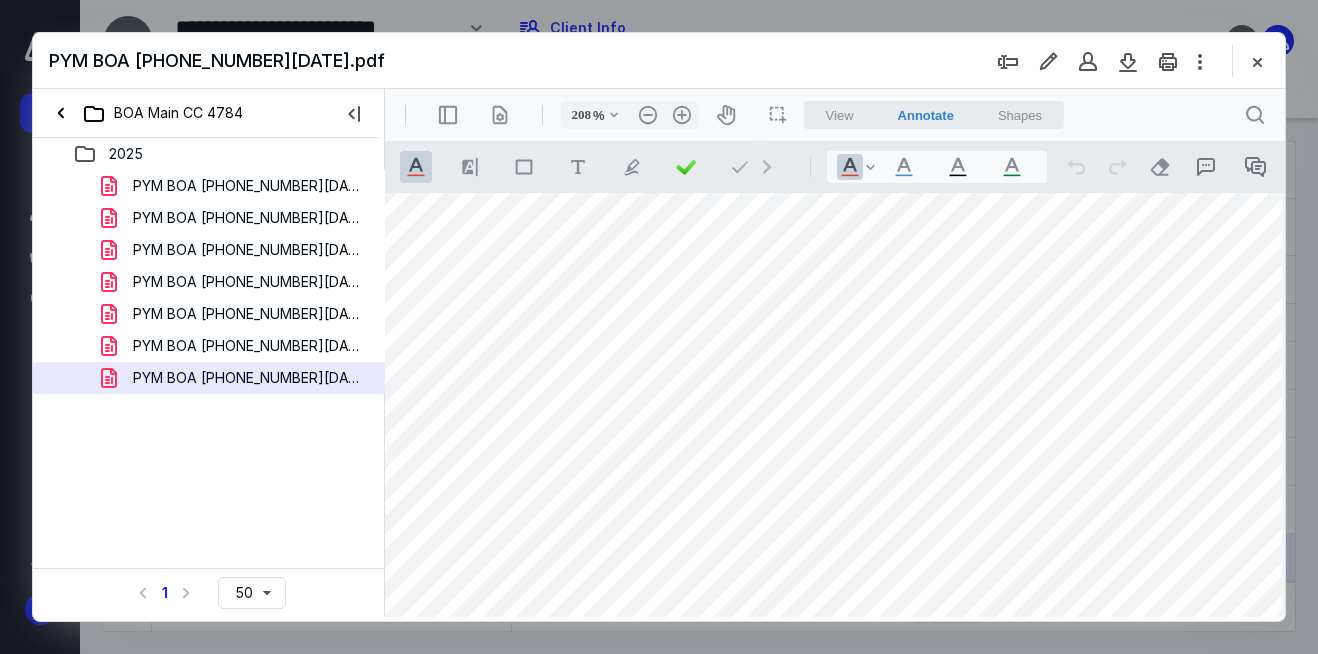 click at bounding box center (835, 405) 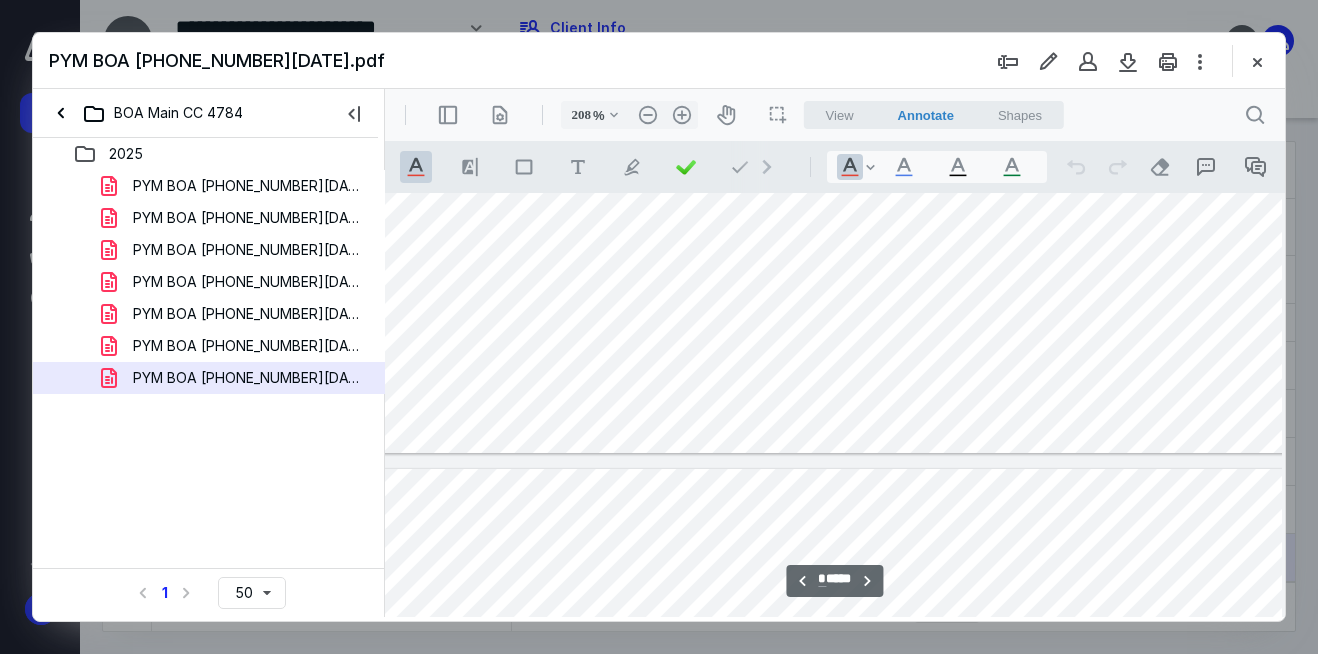 scroll, scrollTop: 4723, scrollLeft: 47, axis: both 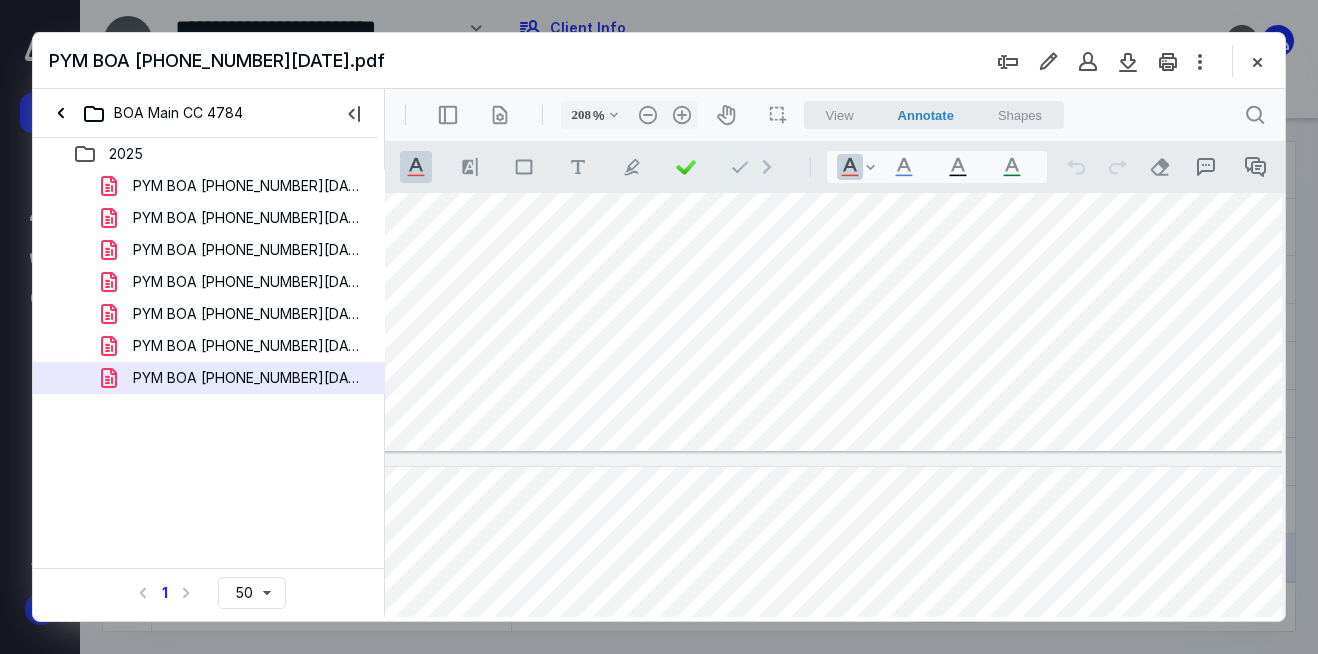 click at bounding box center [659, 327] 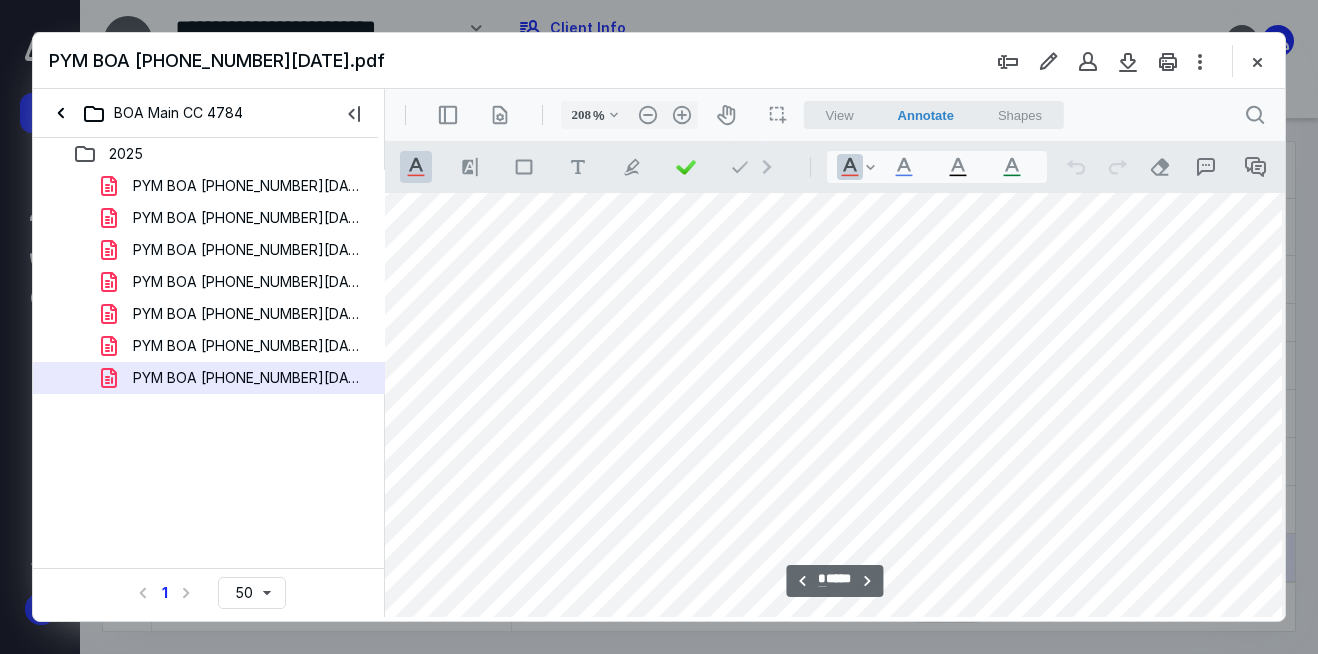 scroll, scrollTop: 5087, scrollLeft: 47, axis: both 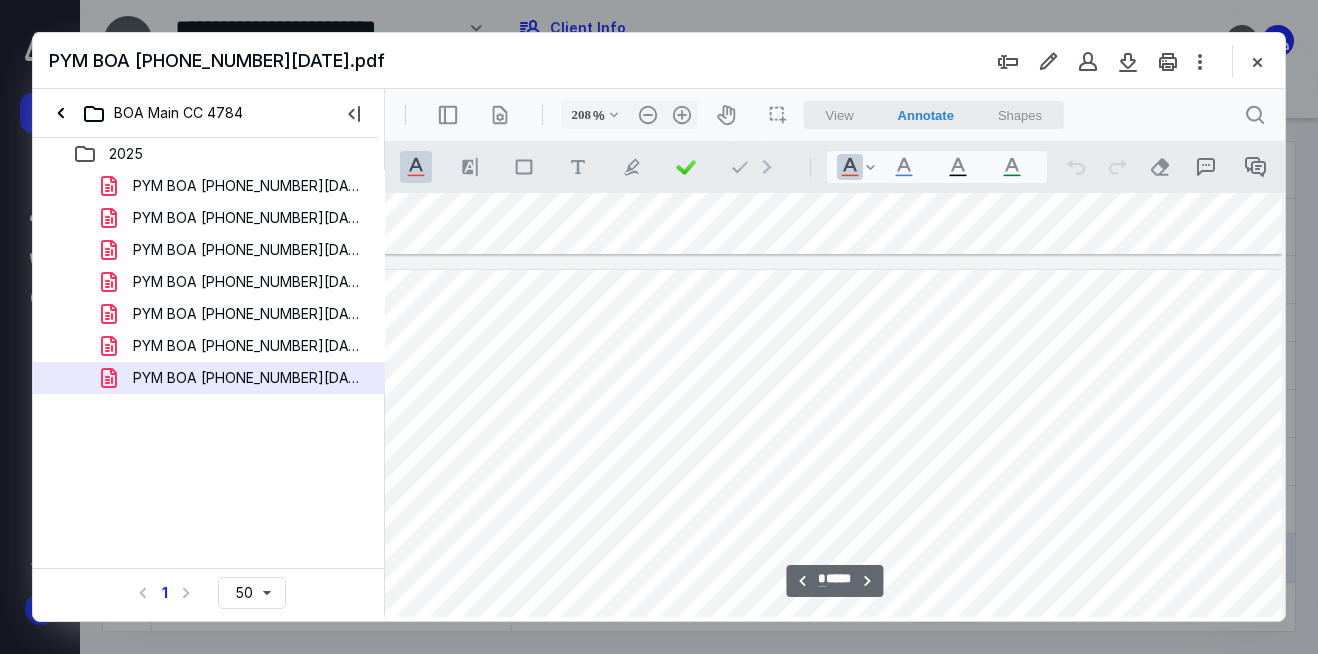 type on "*" 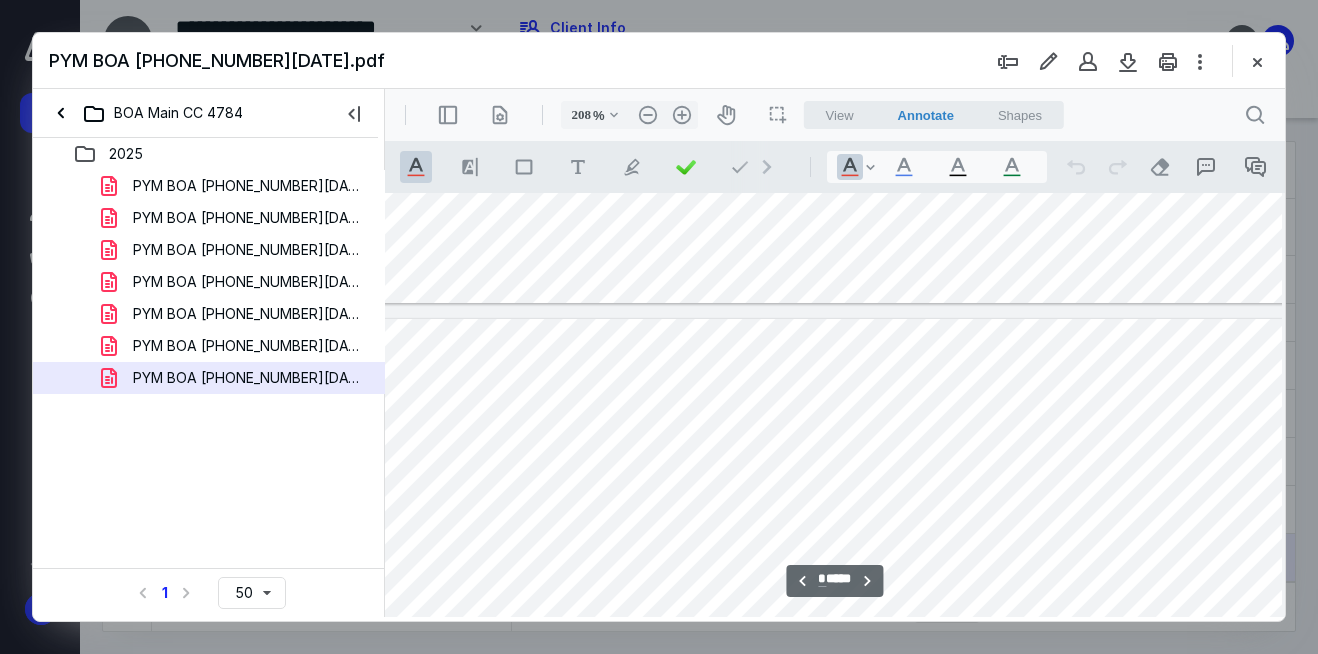 scroll, scrollTop: 1544, scrollLeft: 47, axis: both 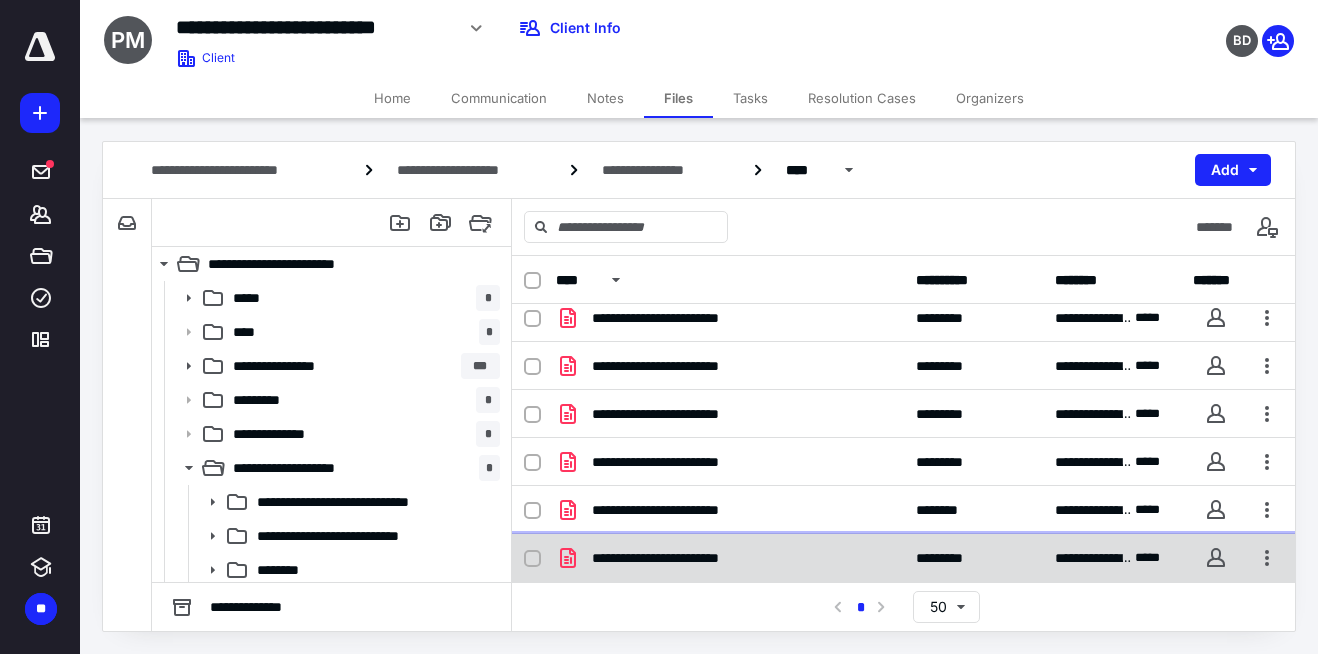 click on "**********" at bounding box center [686, 558] 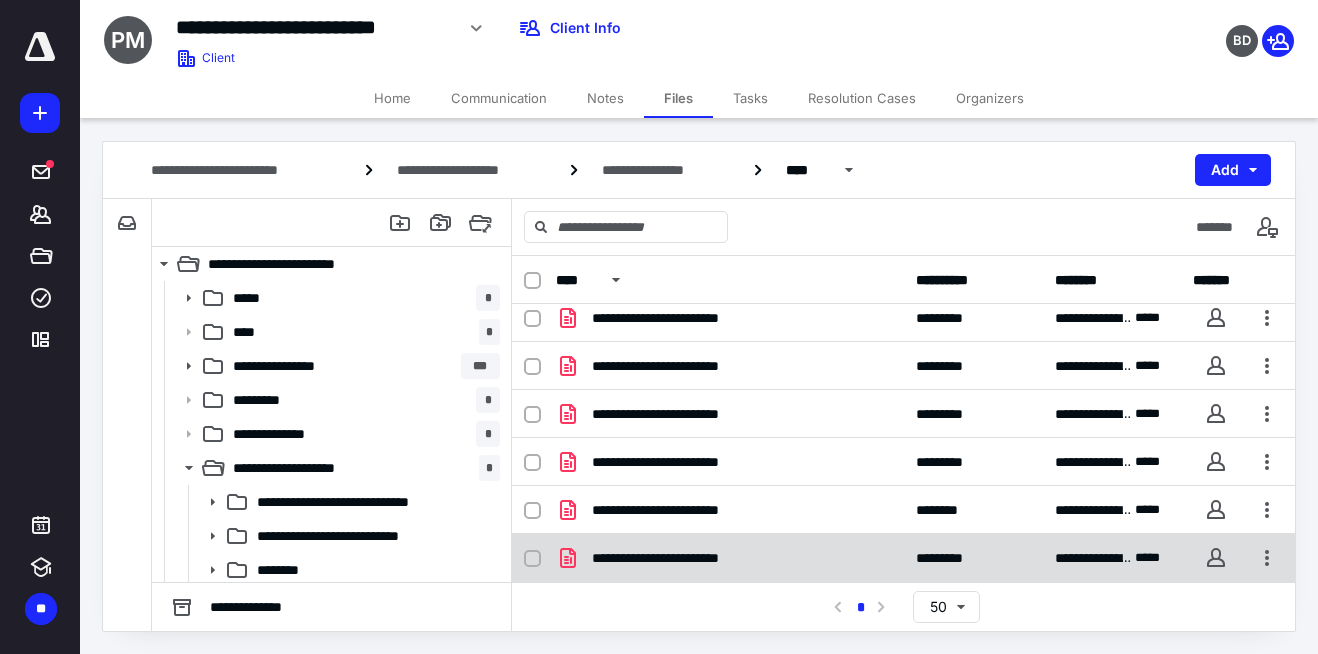 checkbox on "true" 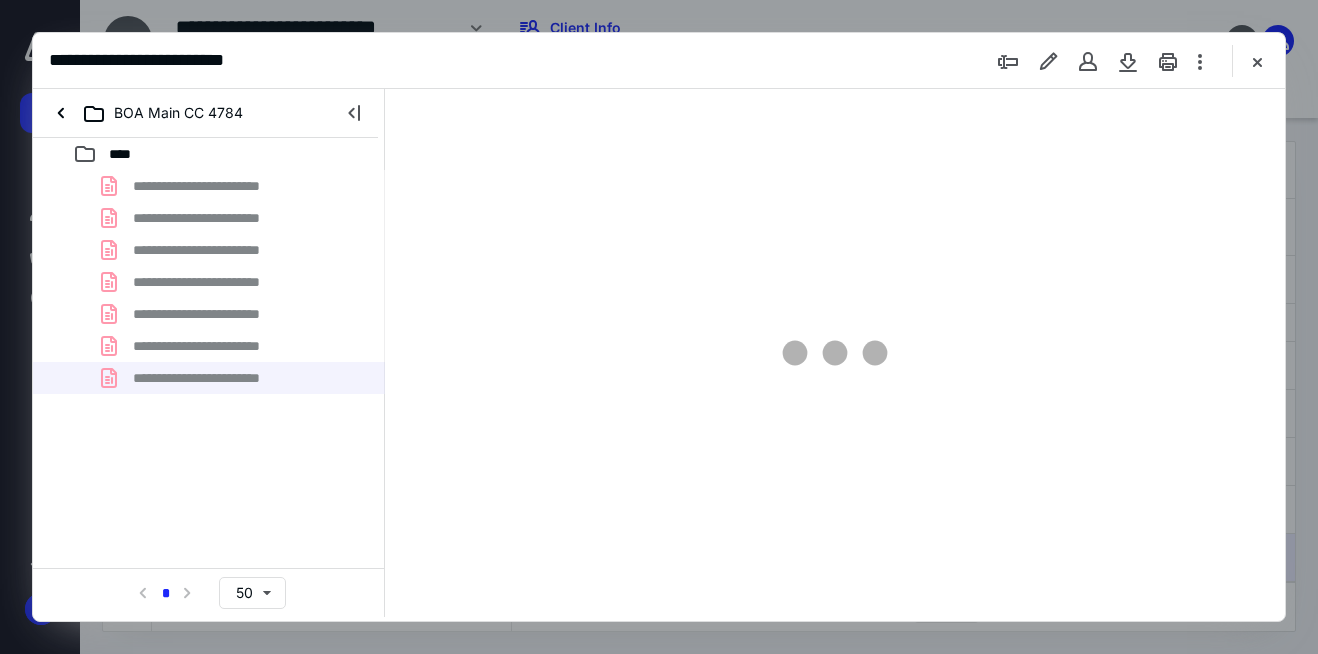 scroll, scrollTop: 0, scrollLeft: 0, axis: both 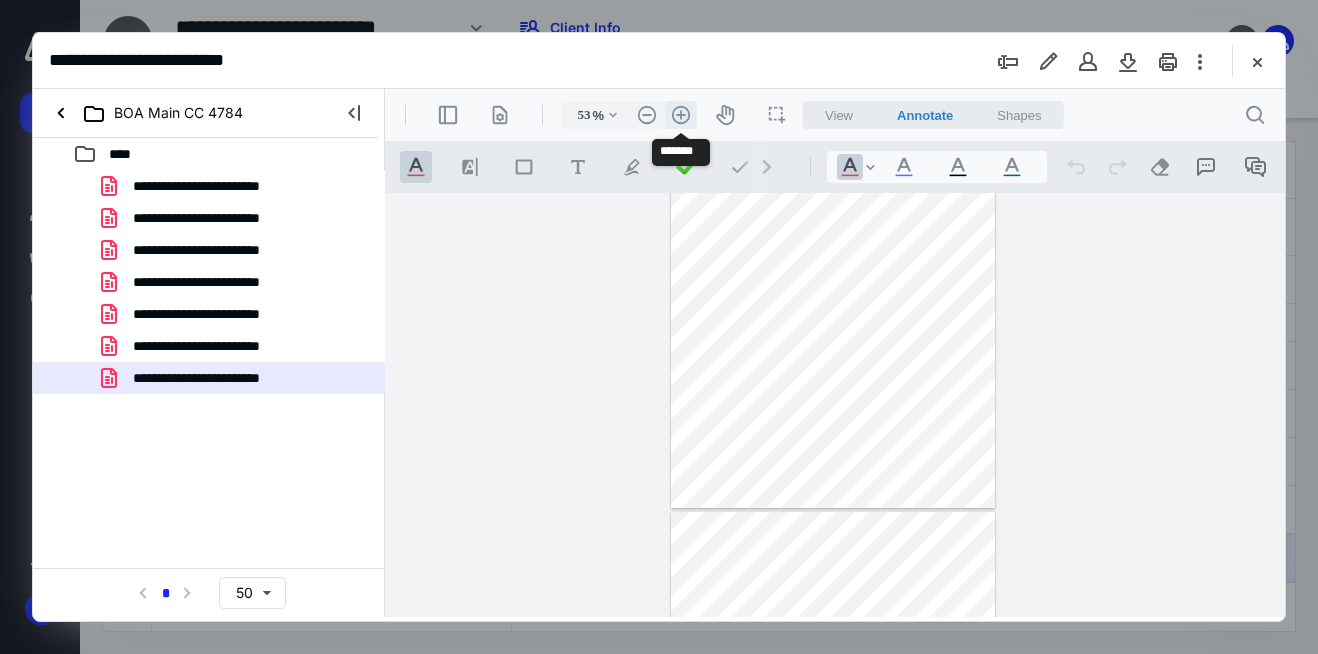 click on ".cls-1{fill:#abb0c4;} icon - header - zoom - in - line" at bounding box center [681, 115] 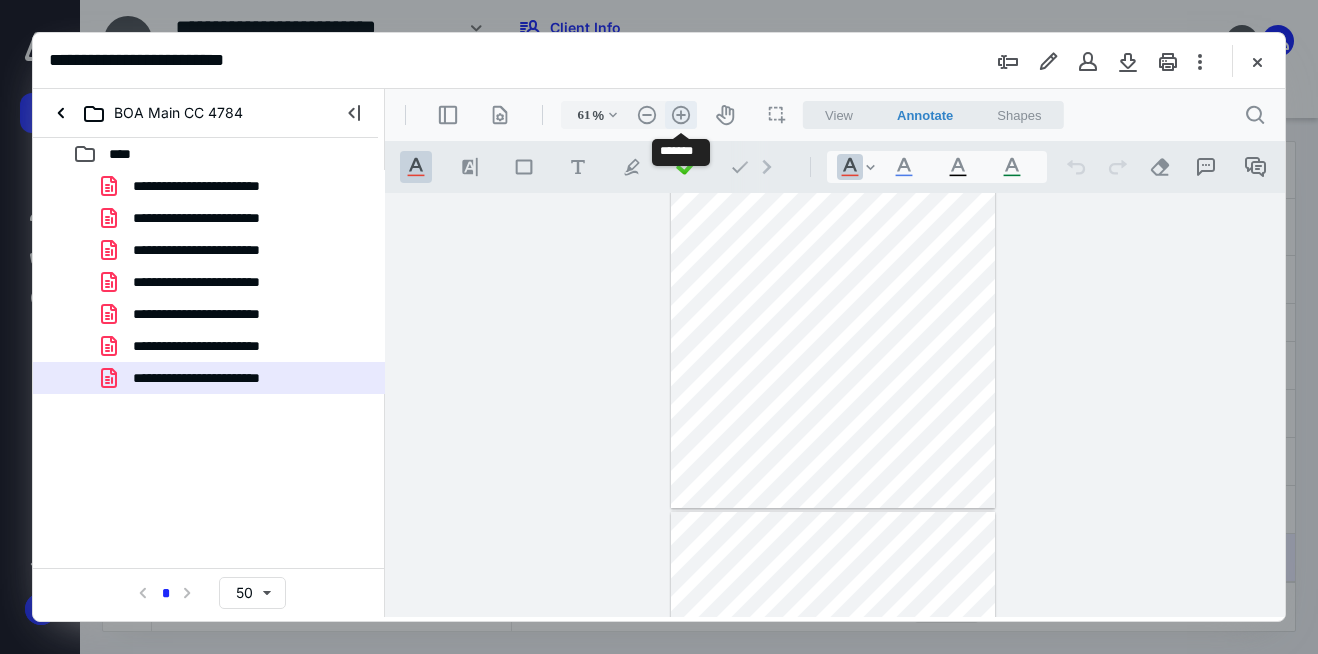click on ".cls-1{fill:#abb0c4;} icon - header - zoom - in - line" at bounding box center [681, 115] 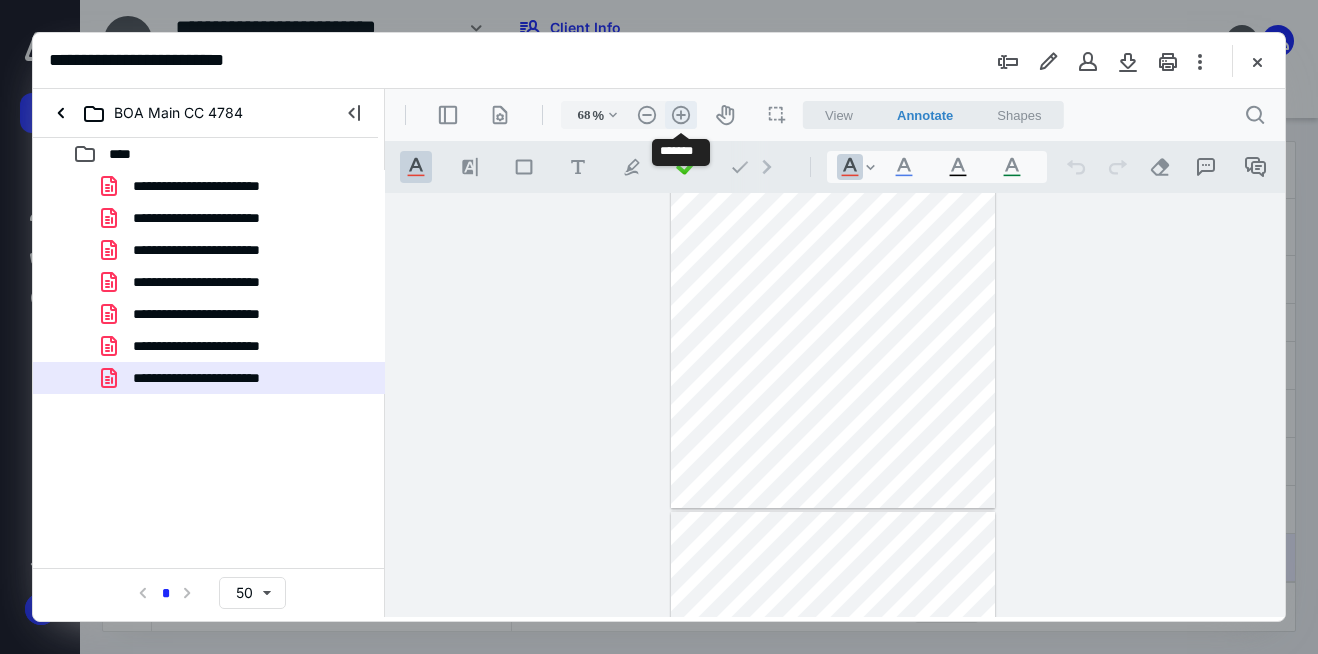 click on ".cls-1{fill:#abb0c4;} icon - header - zoom - in - line" at bounding box center [681, 115] 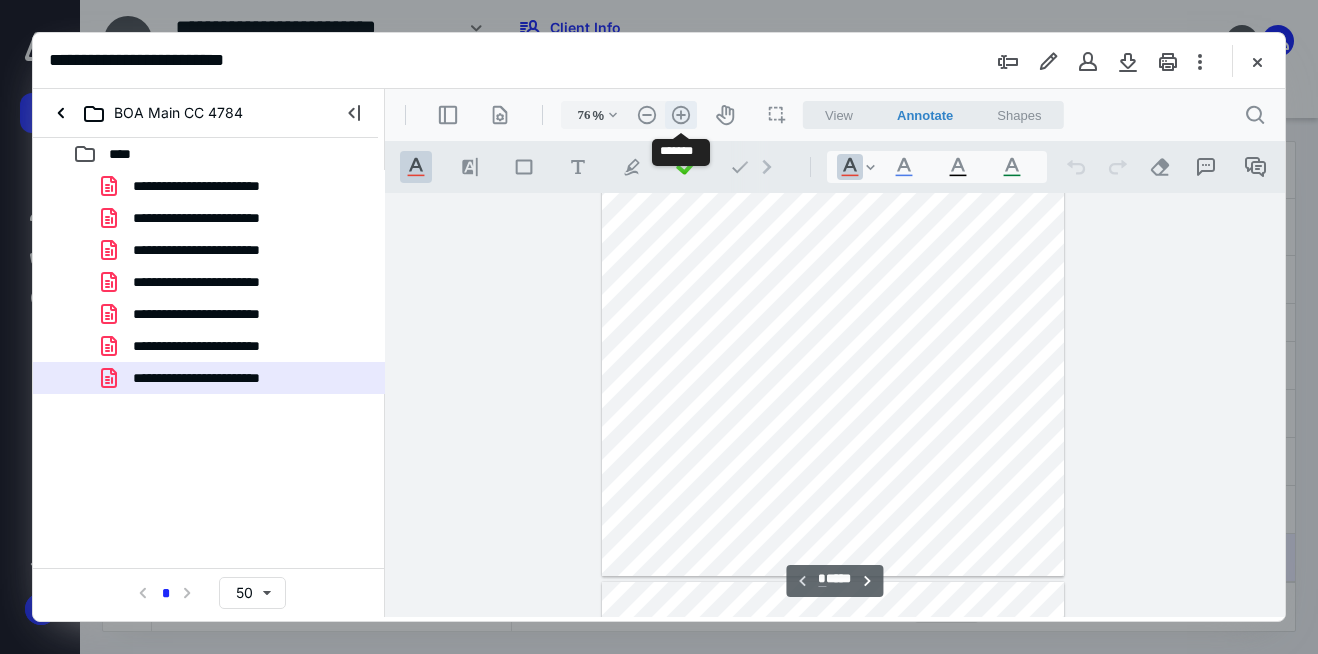 click on ".cls-1{fill:#abb0c4;} icon - header - zoom - in - line" at bounding box center [681, 115] 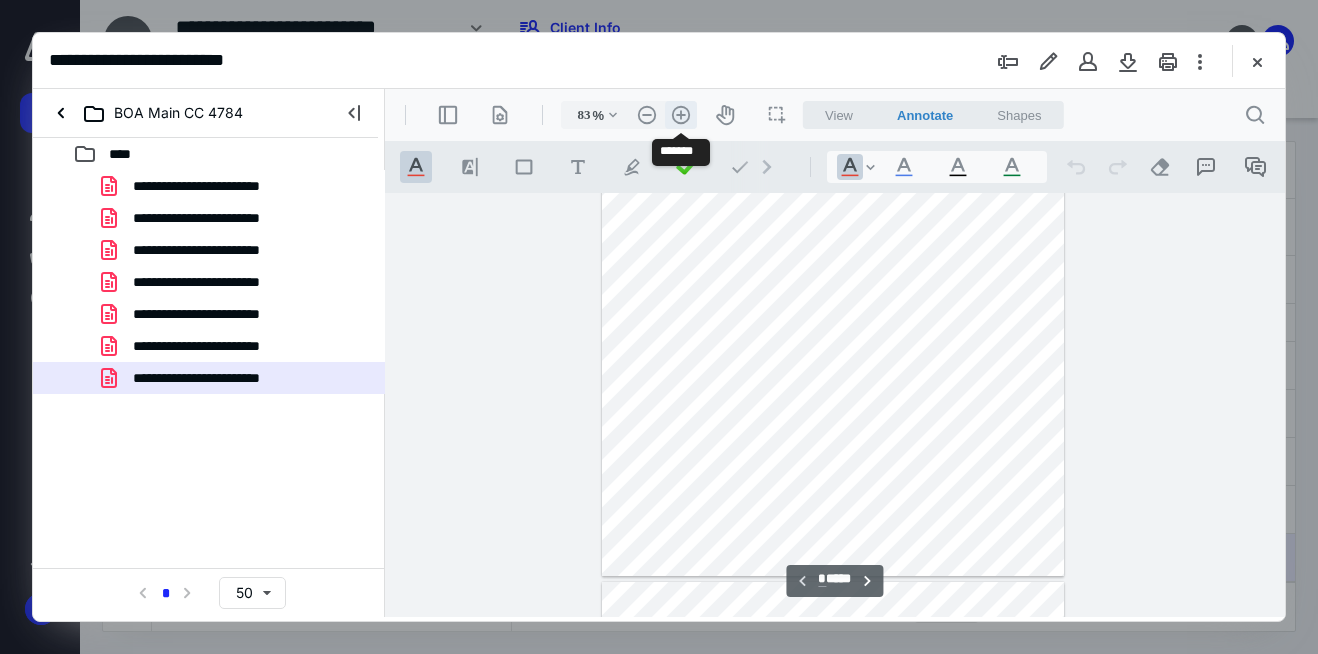 click on ".cls-1{fill:#abb0c4;} icon - header - zoom - in - line" at bounding box center (681, 115) 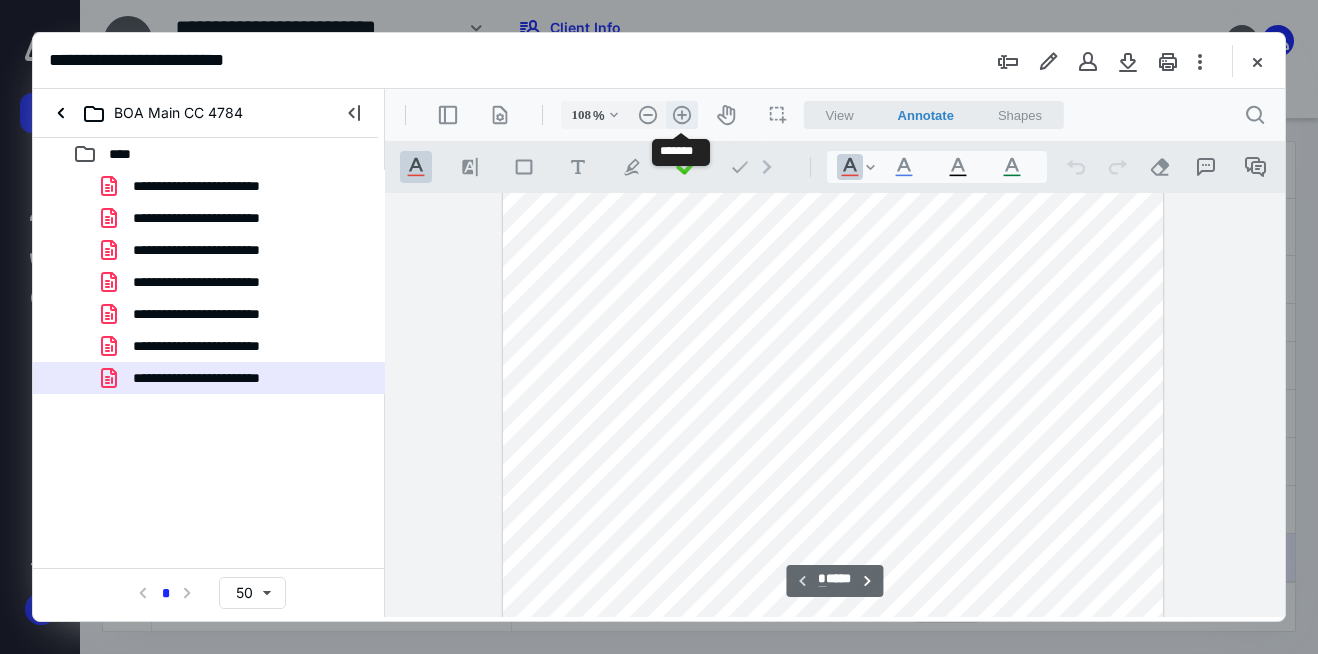 click on ".cls-1{fill:#abb0c4;} icon - header - zoom - in - line" at bounding box center (682, 115) 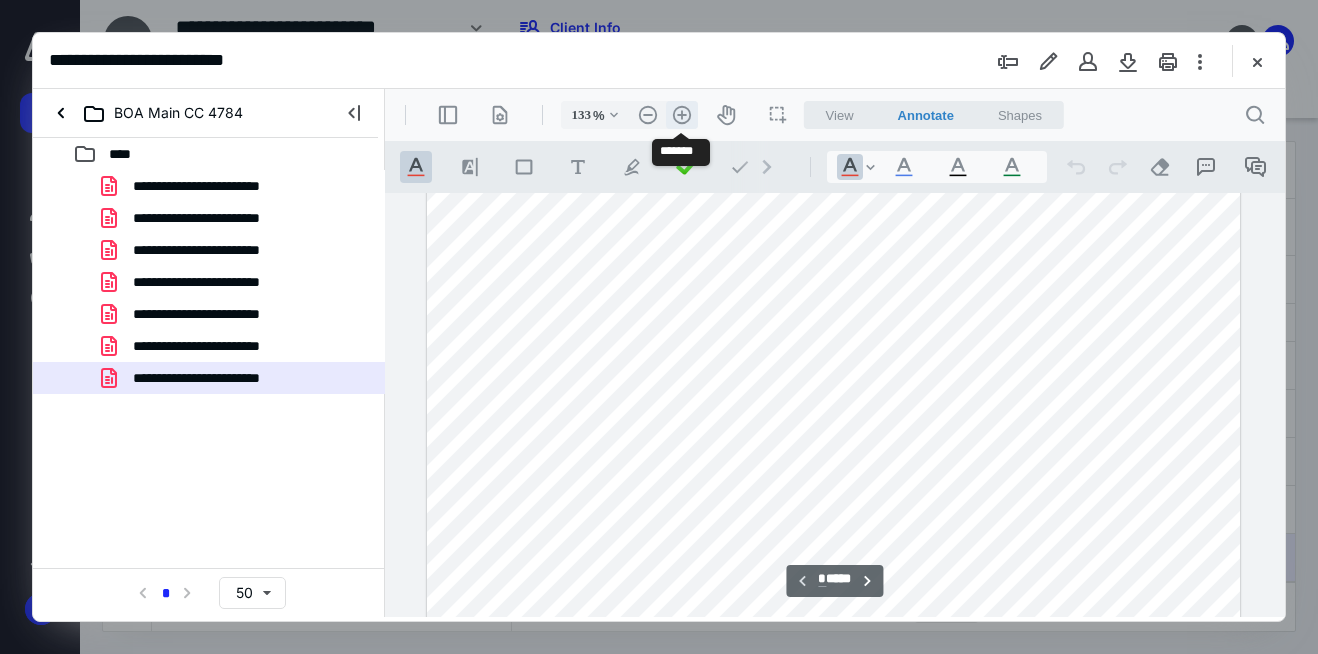 click on ".cls-1{fill:#abb0c4;} icon - header - zoom - in - line" at bounding box center [682, 115] 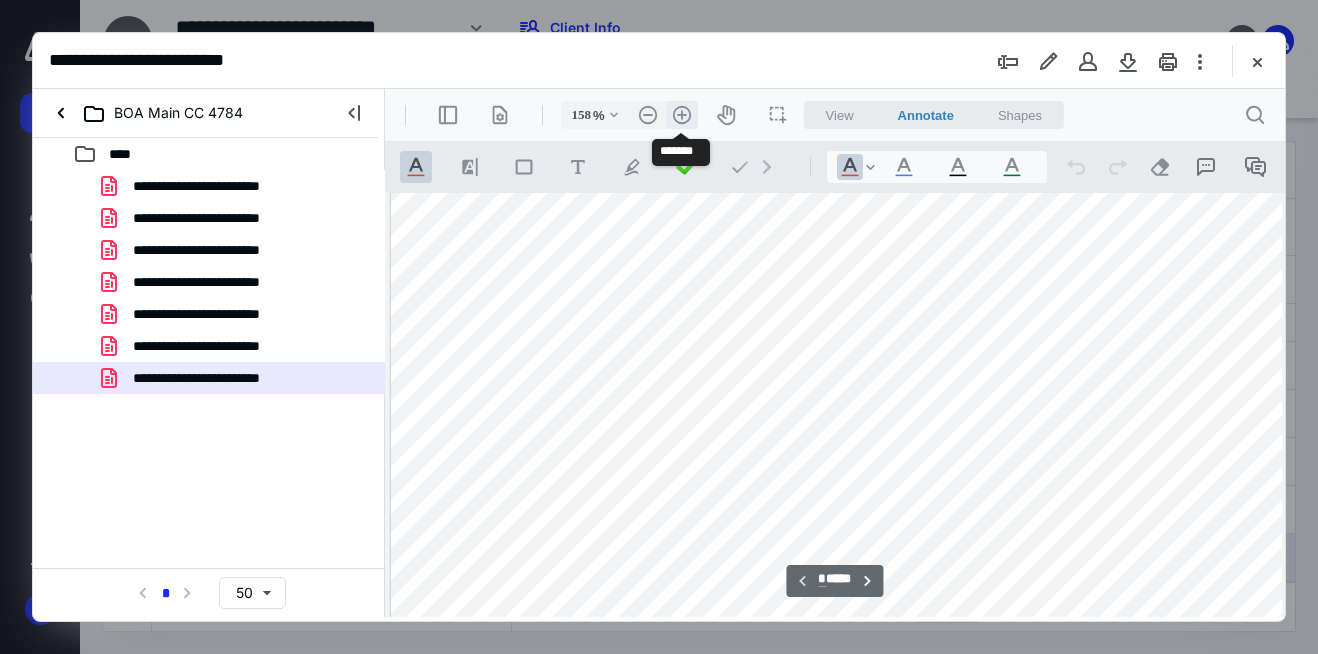 scroll, scrollTop: 626, scrollLeft: 45, axis: both 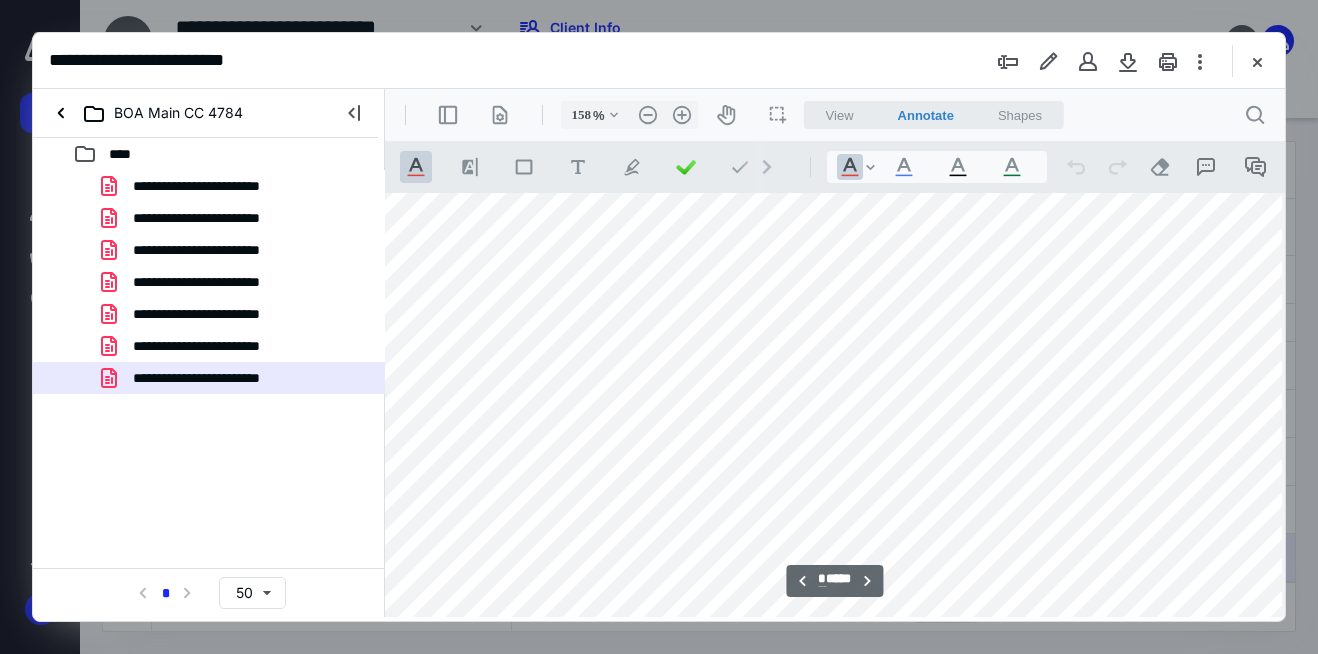 drag, startPoint x: 1281, startPoint y: 203, endPoint x: 1672, endPoint y: 319, distance: 407.84433 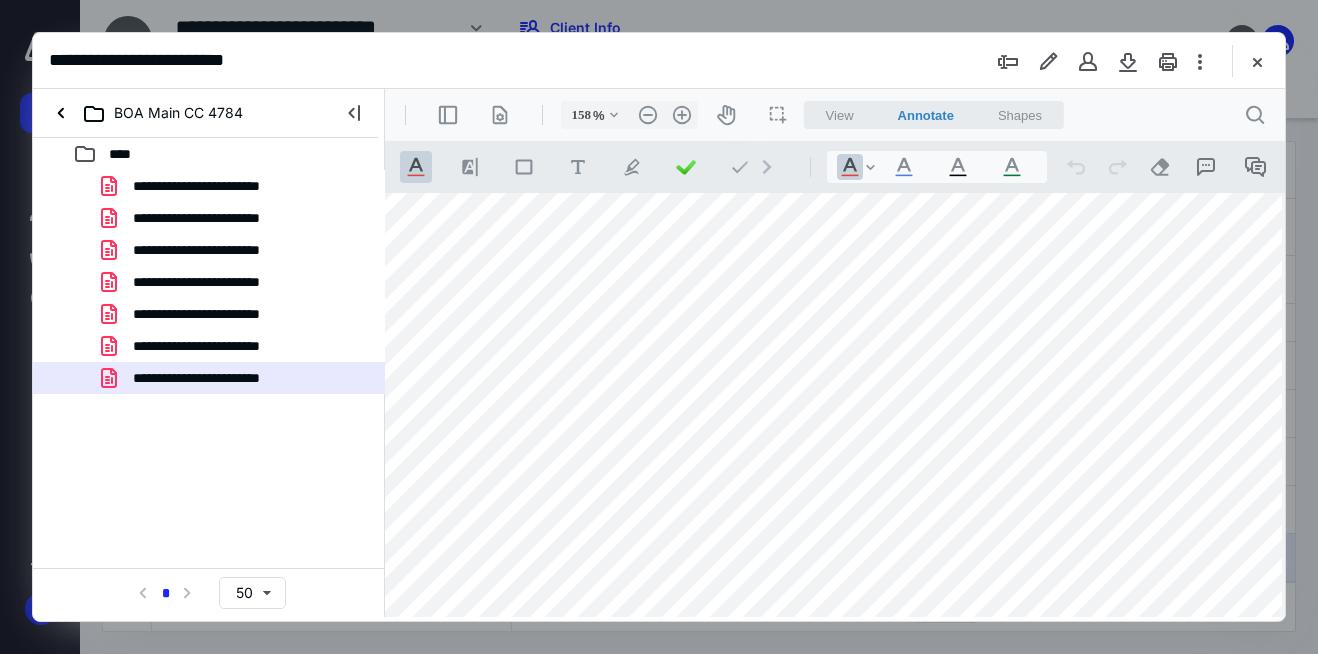 drag, startPoint x: 1281, startPoint y: 232, endPoint x: 1283, endPoint y: 264, distance: 32.06244 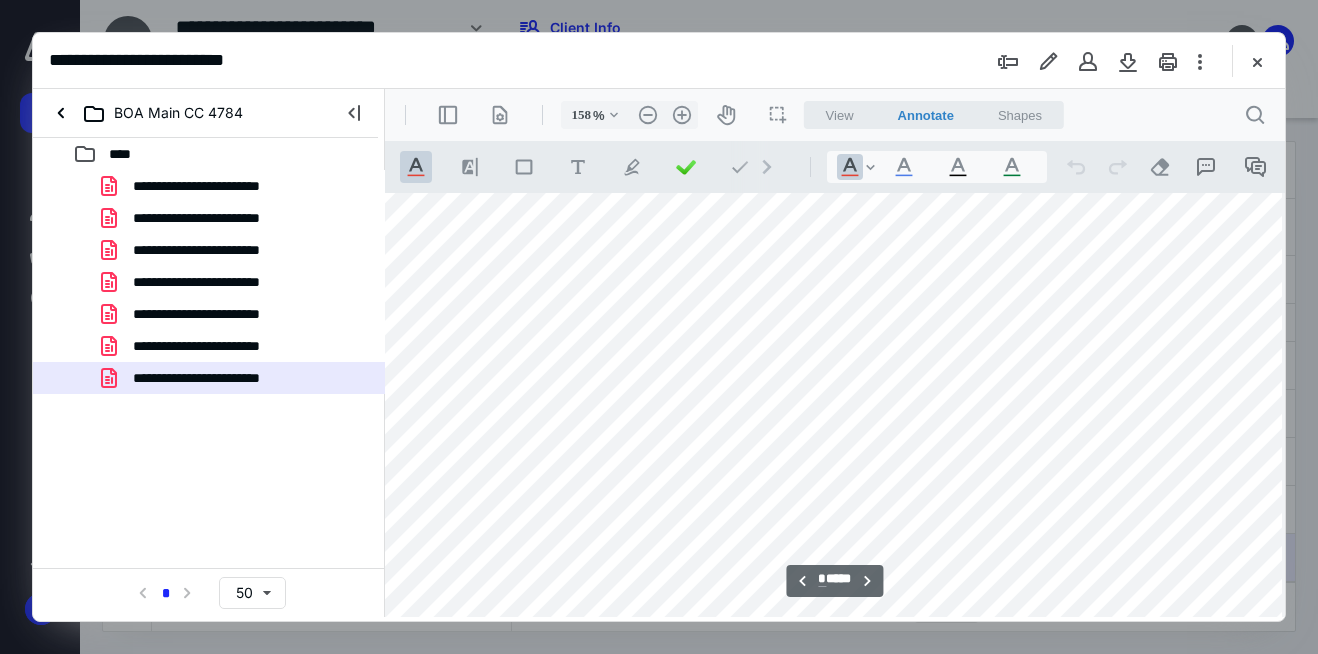 scroll, scrollTop: 5950, scrollLeft: 45, axis: both 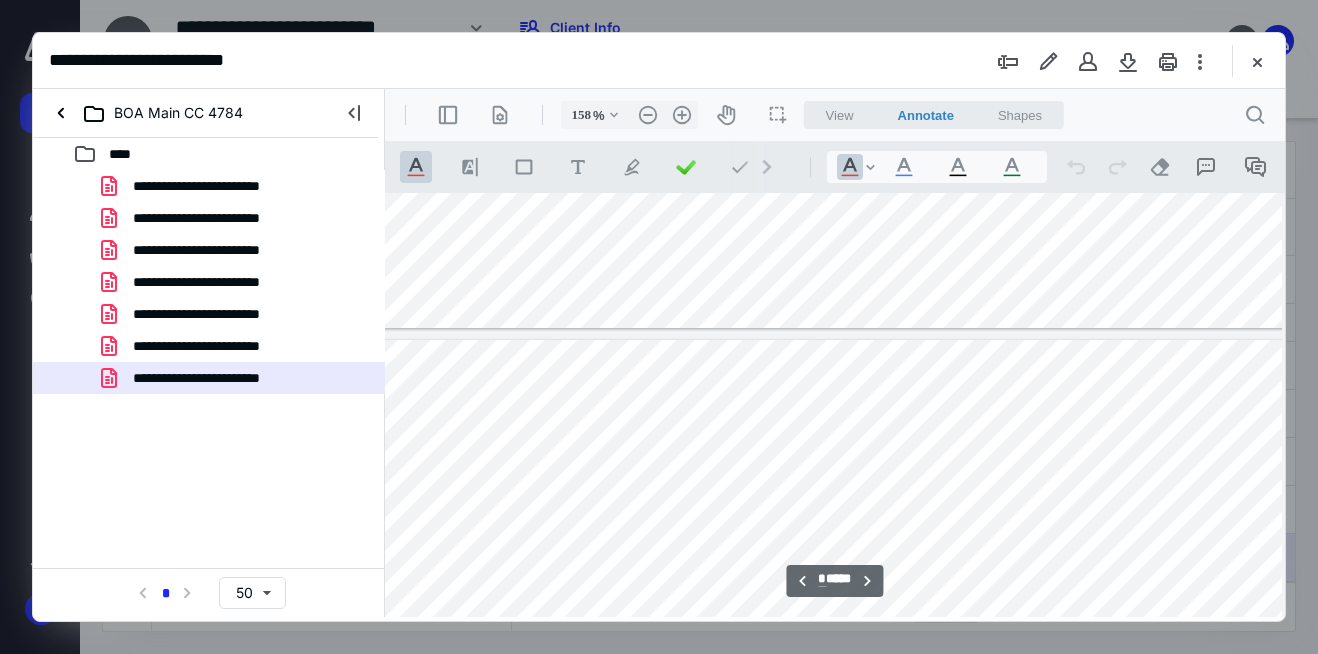 click at bounding box center (835, 405) 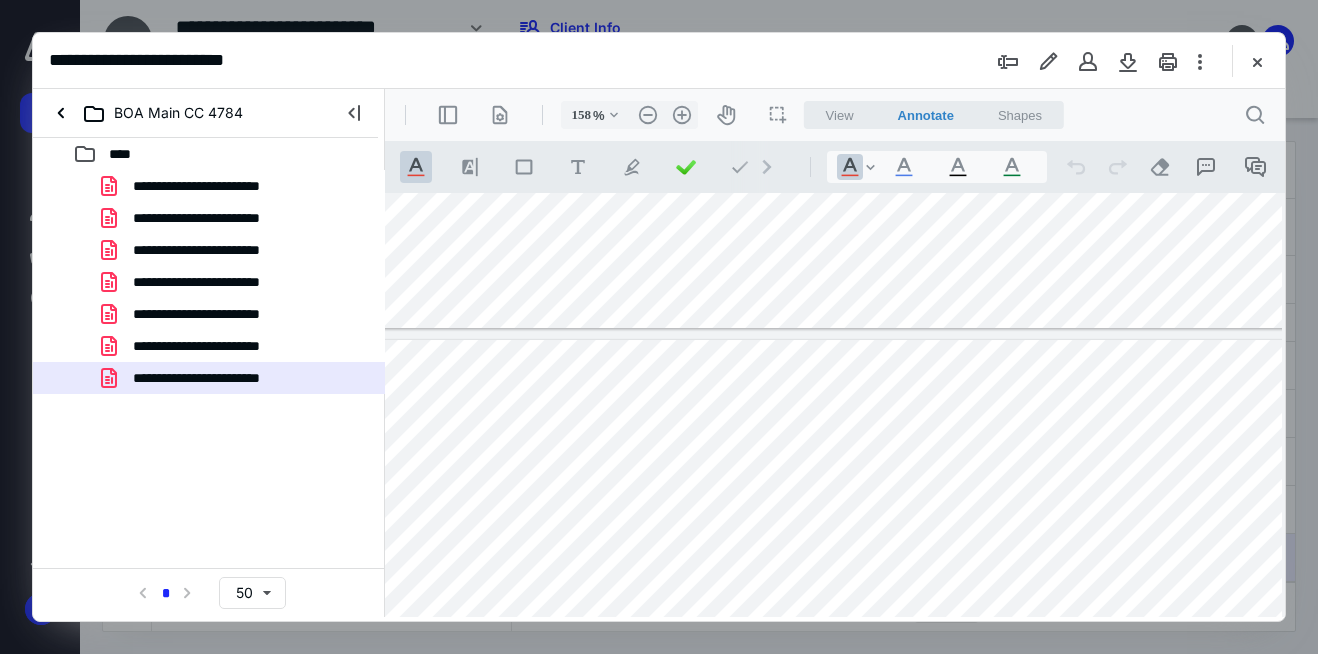 drag, startPoint x: 1282, startPoint y: 295, endPoint x: 1290, endPoint y: 310, distance: 17 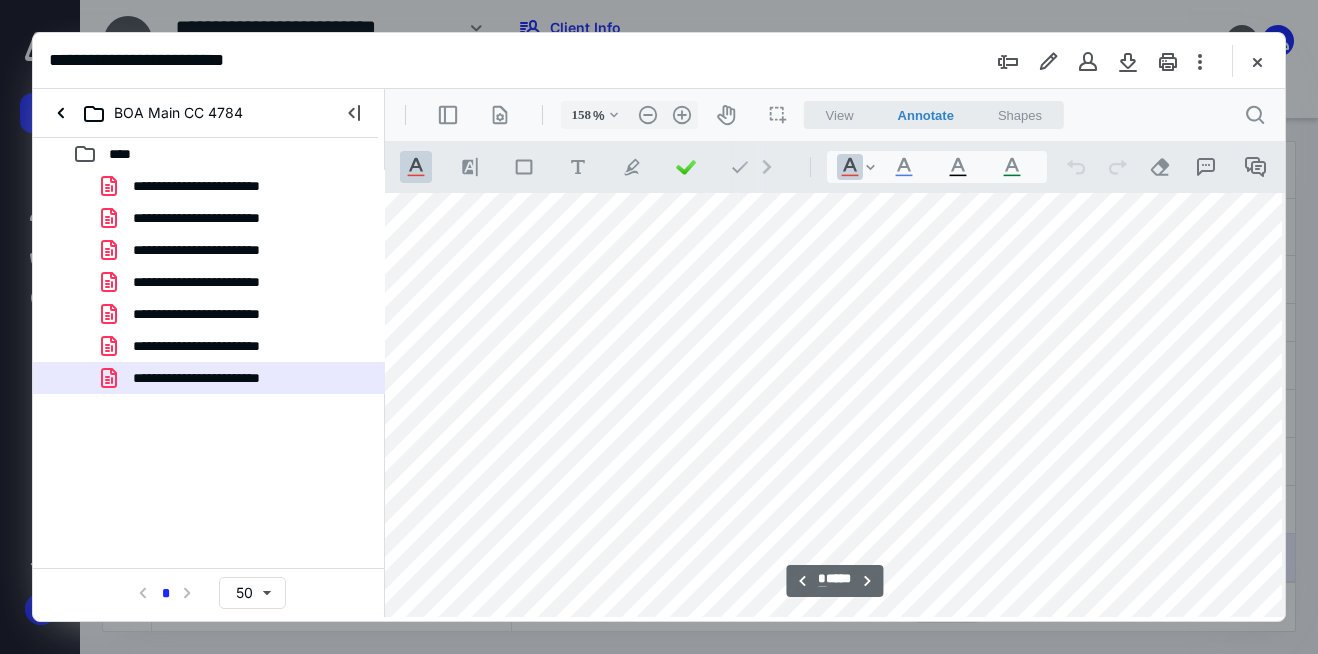 scroll, scrollTop: 9295, scrollLeft: 45, axis: both 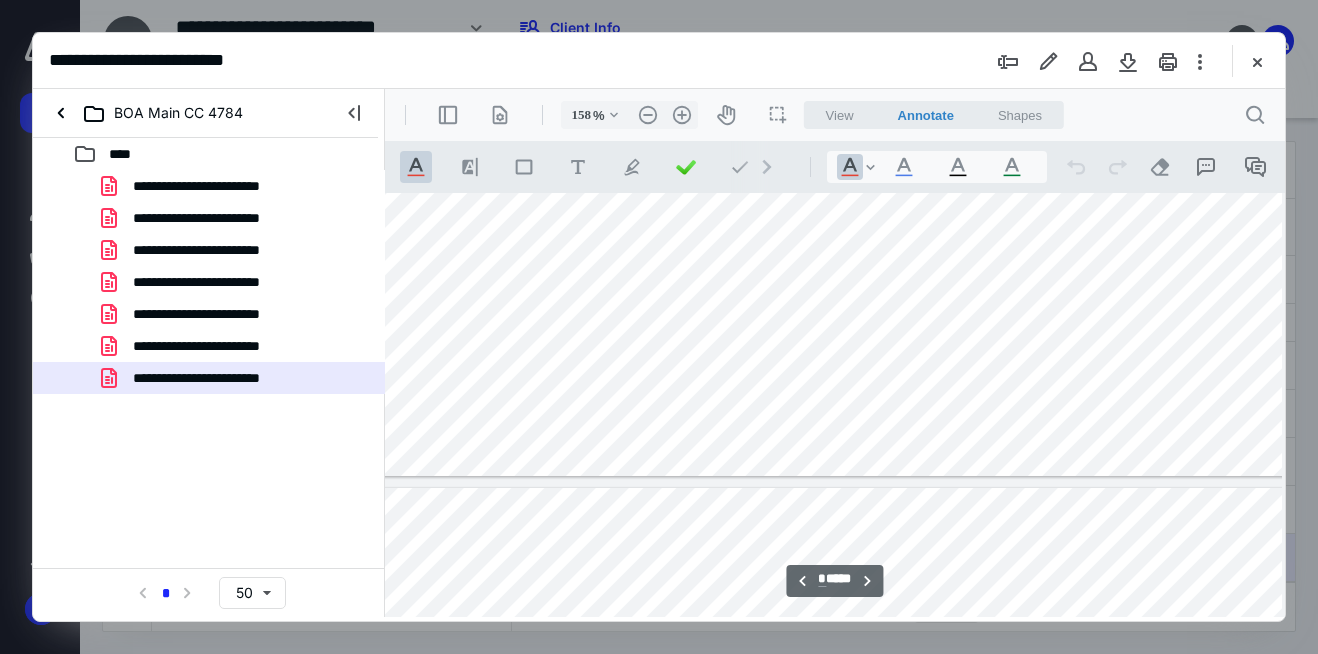drag, startPoint x: 1290, startPoint y: 314, endPoint x: 1290, endPoint y: 367, distance: 53 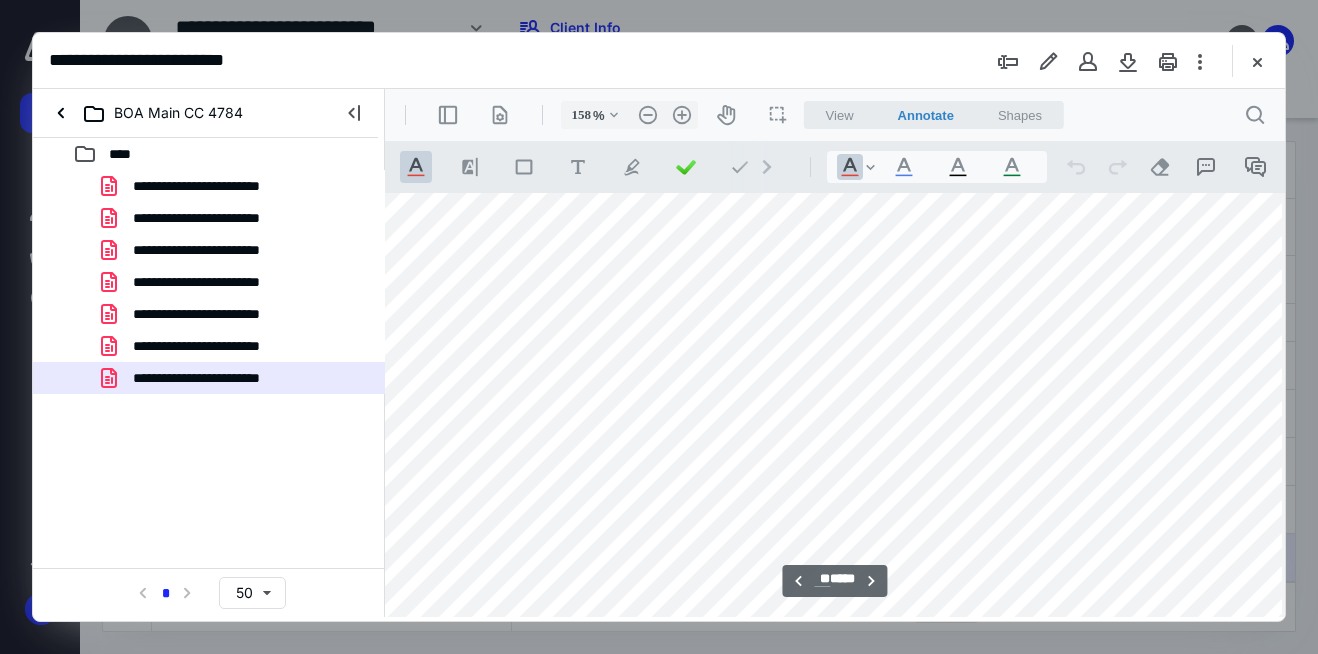 scroll, scrollTop: 12642, scrollLeft: 45, axis: both 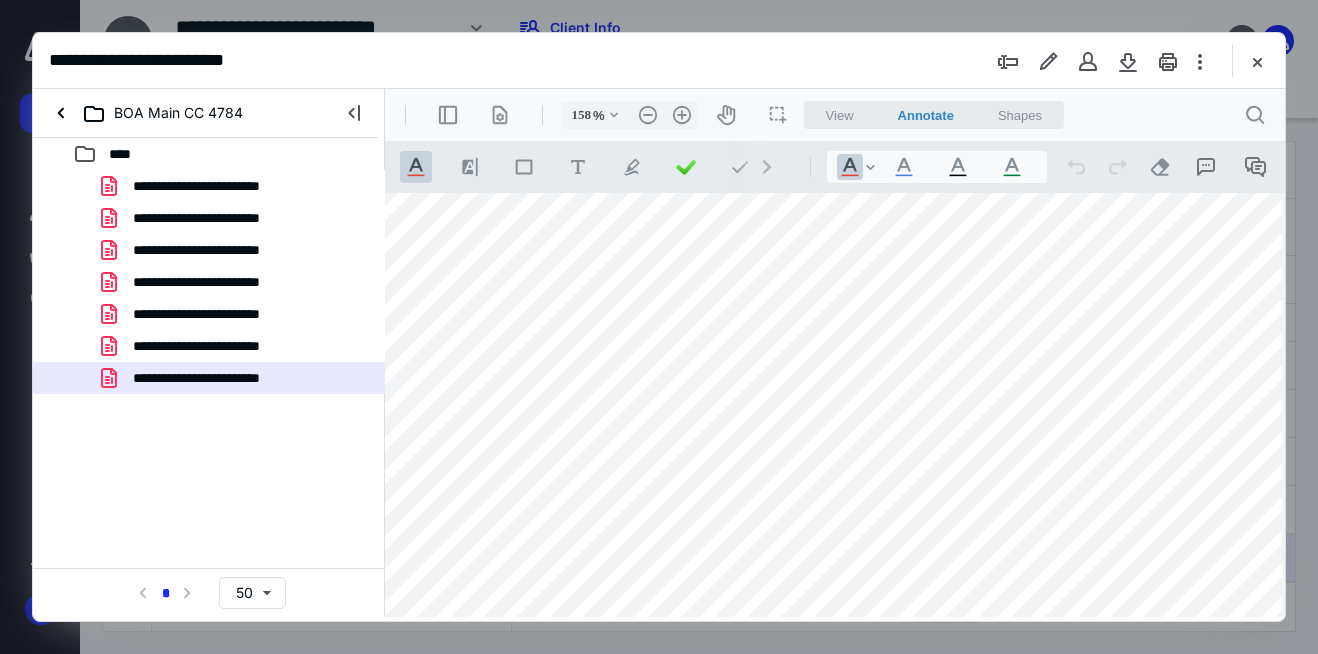 drag, startPoint x: 1282, startPoint y: 398, endPoint x: 1282, endPoint y: 409, distance: 11 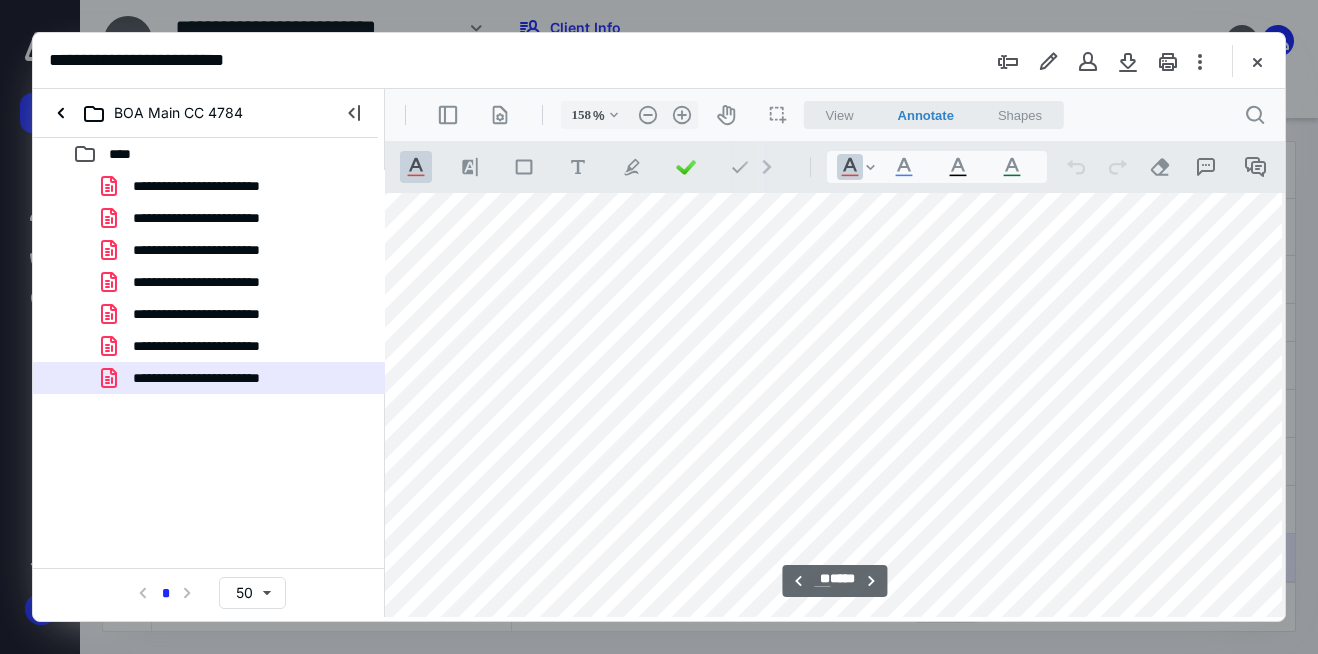 scroll, scrollTop: 16807, scrollLeft: 45, axis: both 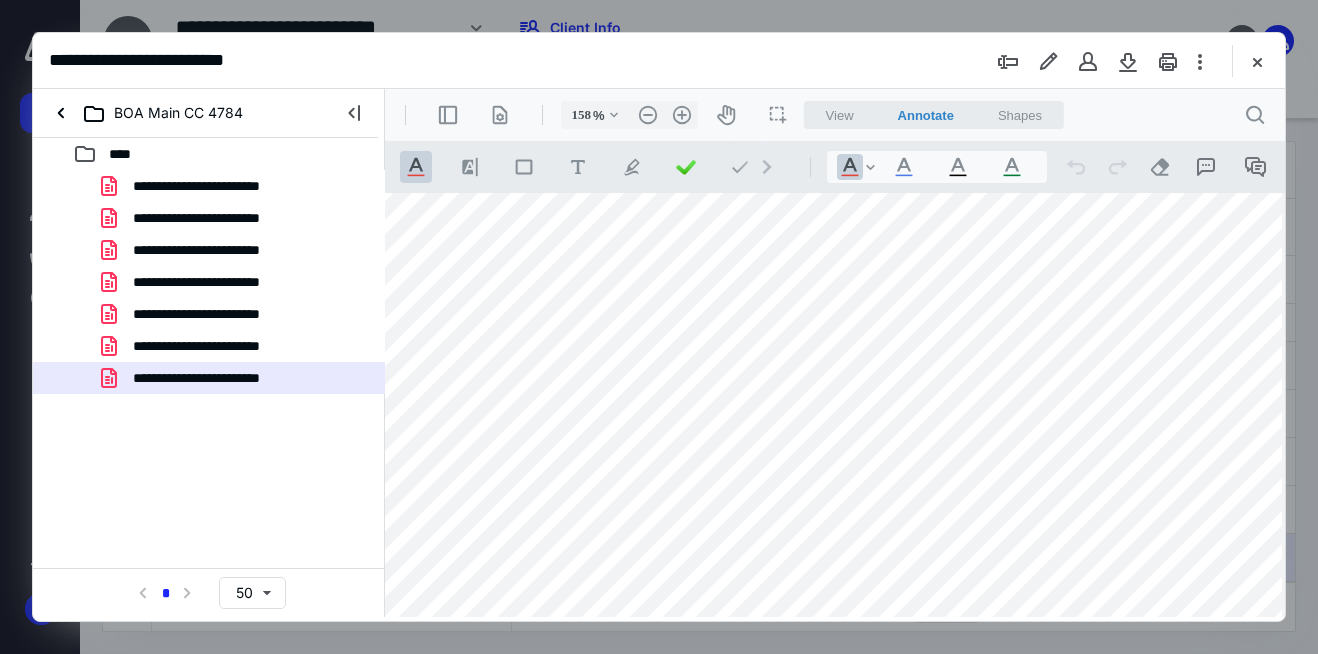 drag, startPoint x: 1289, startPoint y: 413, endPoint x: 1285, endPoint y: 437, distance: 24.33105 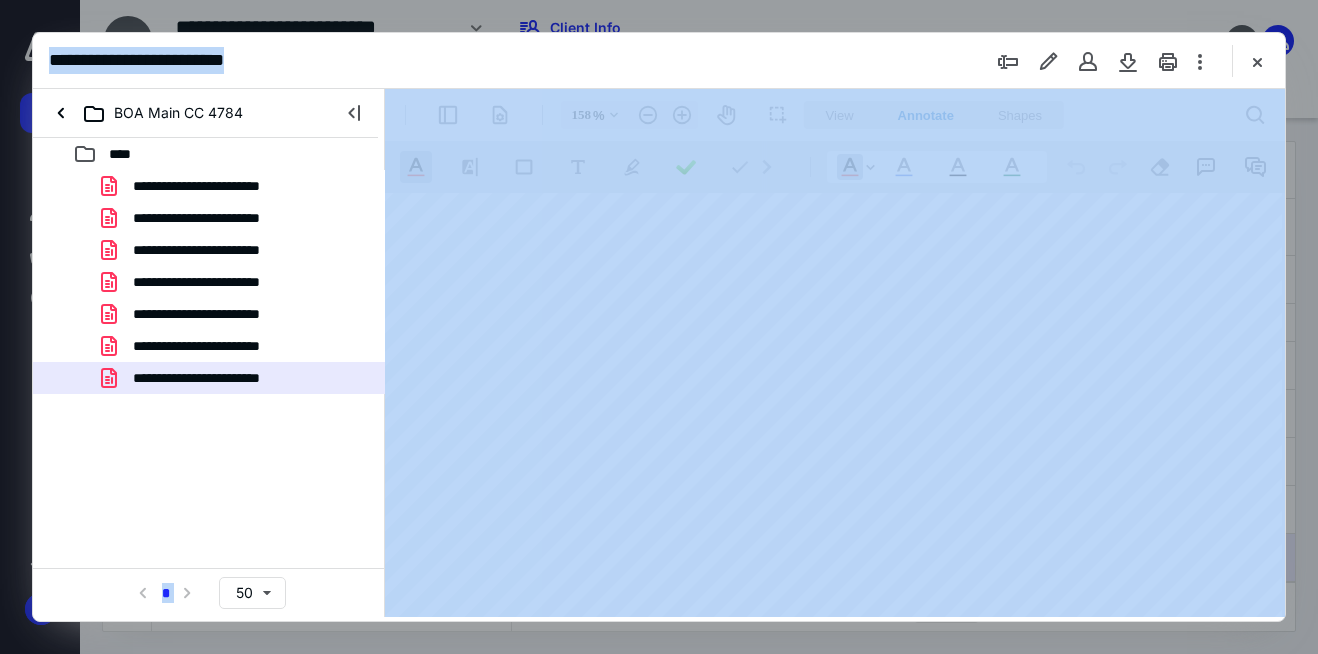 click on "**********" at bounding box center (659, 61) 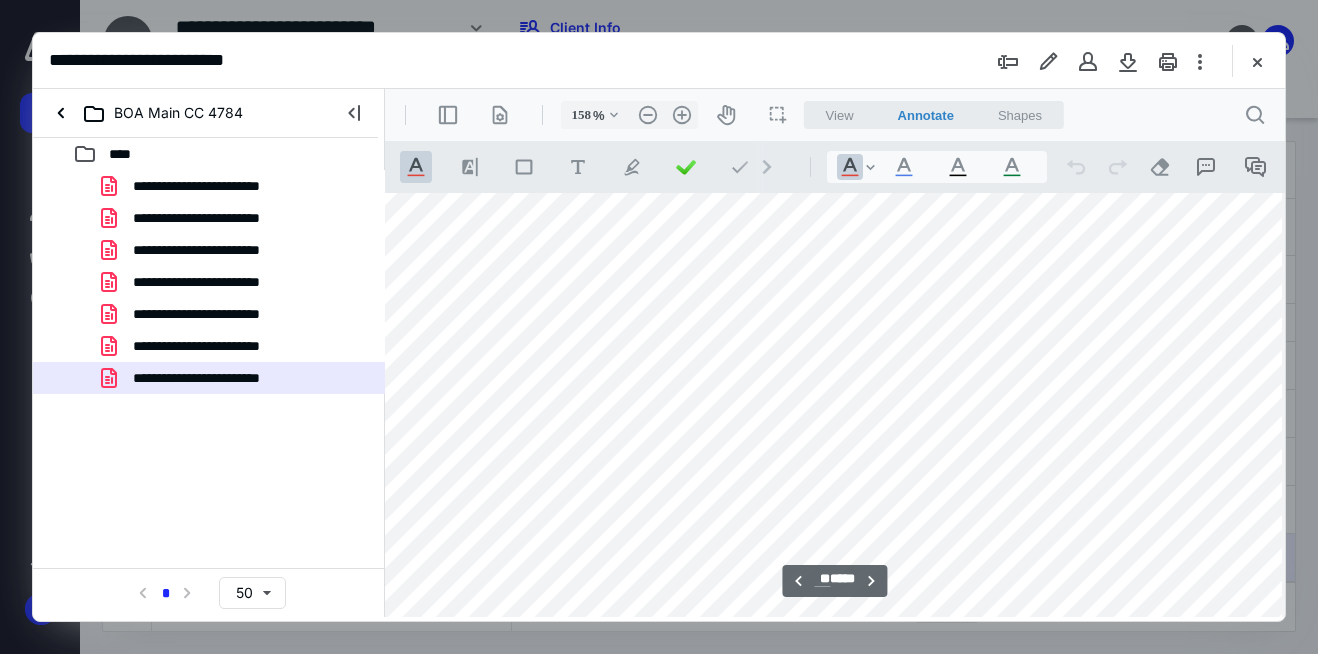 scroll, scrollTop: 20748, scrollLeft: 45, axis: both 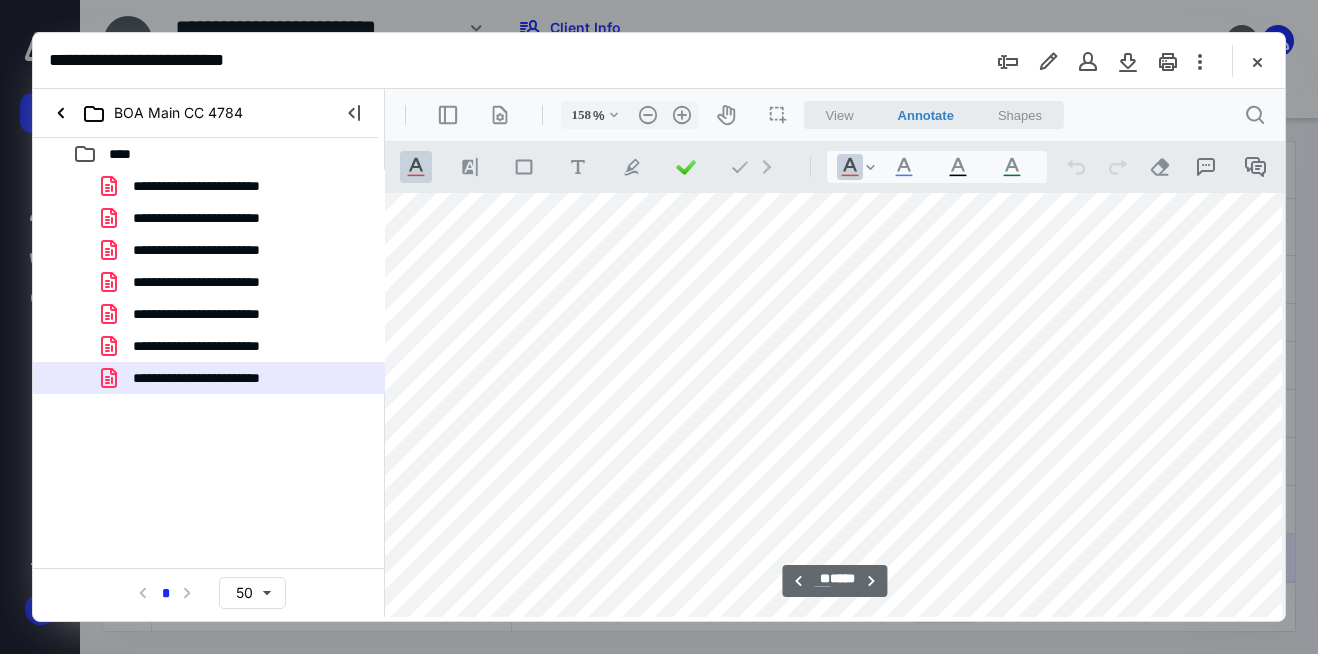 drag, startPoint x: 1280, startPoint y: 410, endPoint x: 1675, endPoint y: 631, distance: 452.62125 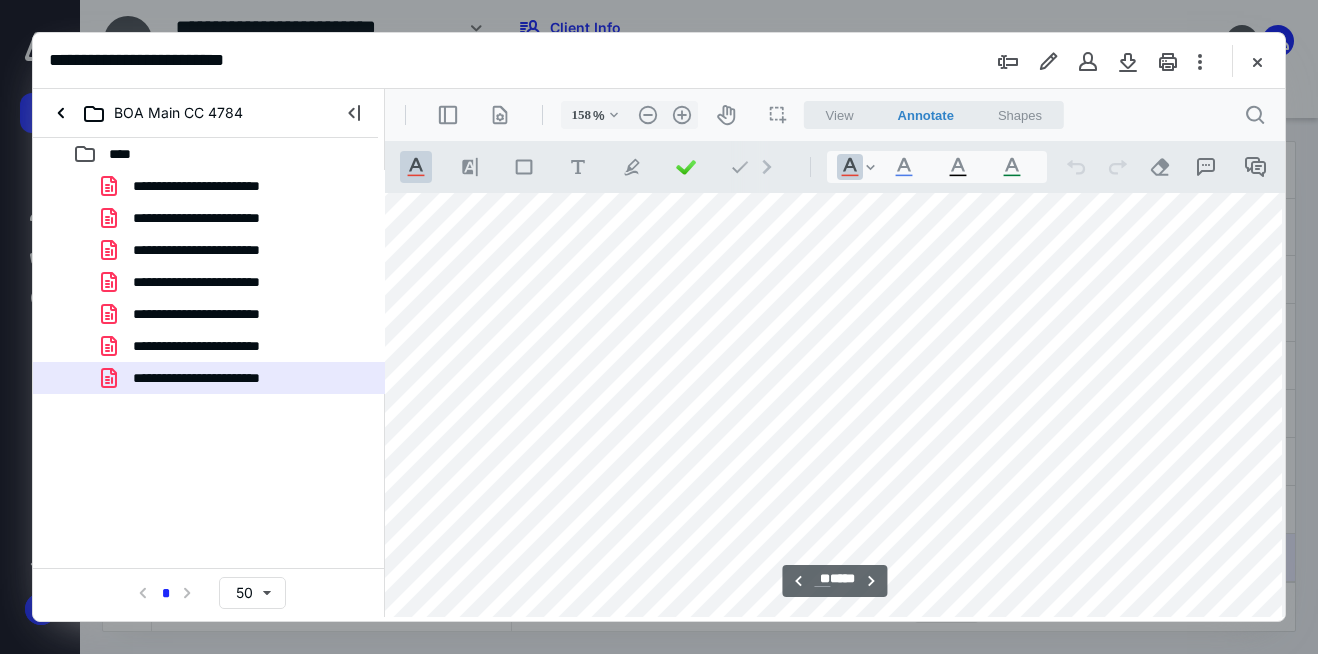 scroll, scrollTop: 22681, scrollLeft: 45, axis: both 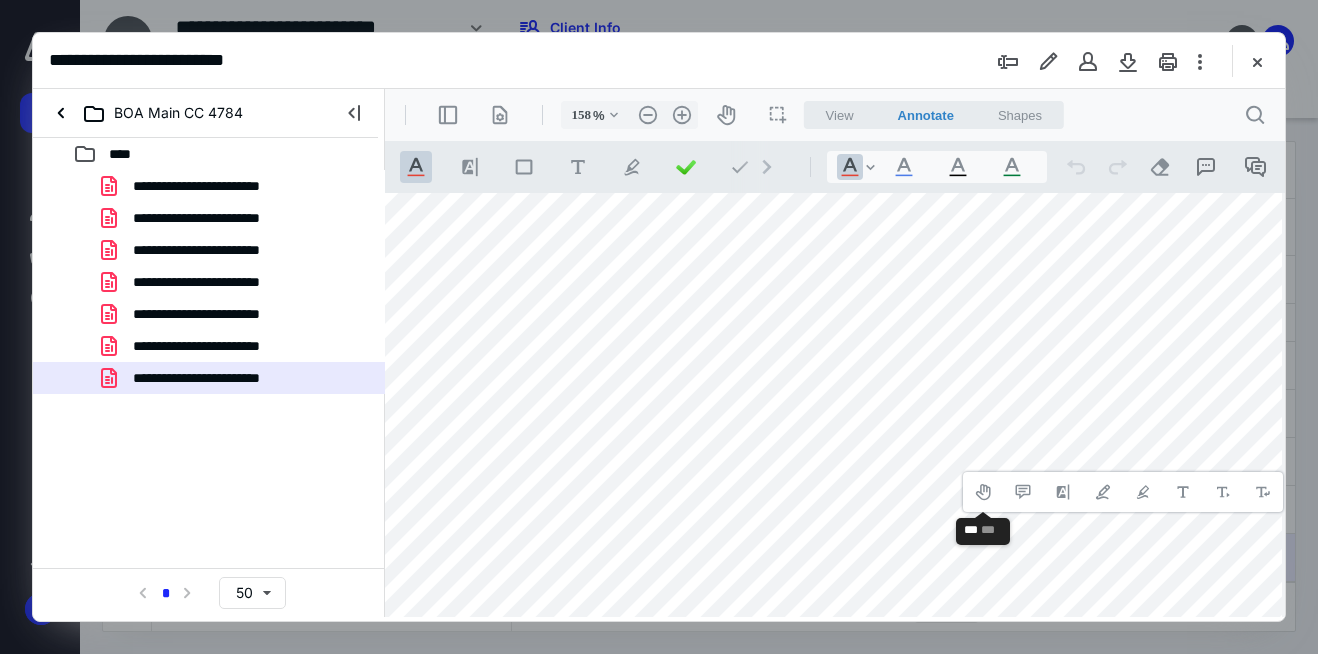 click on "**********" at bounding box center [1123, 492] 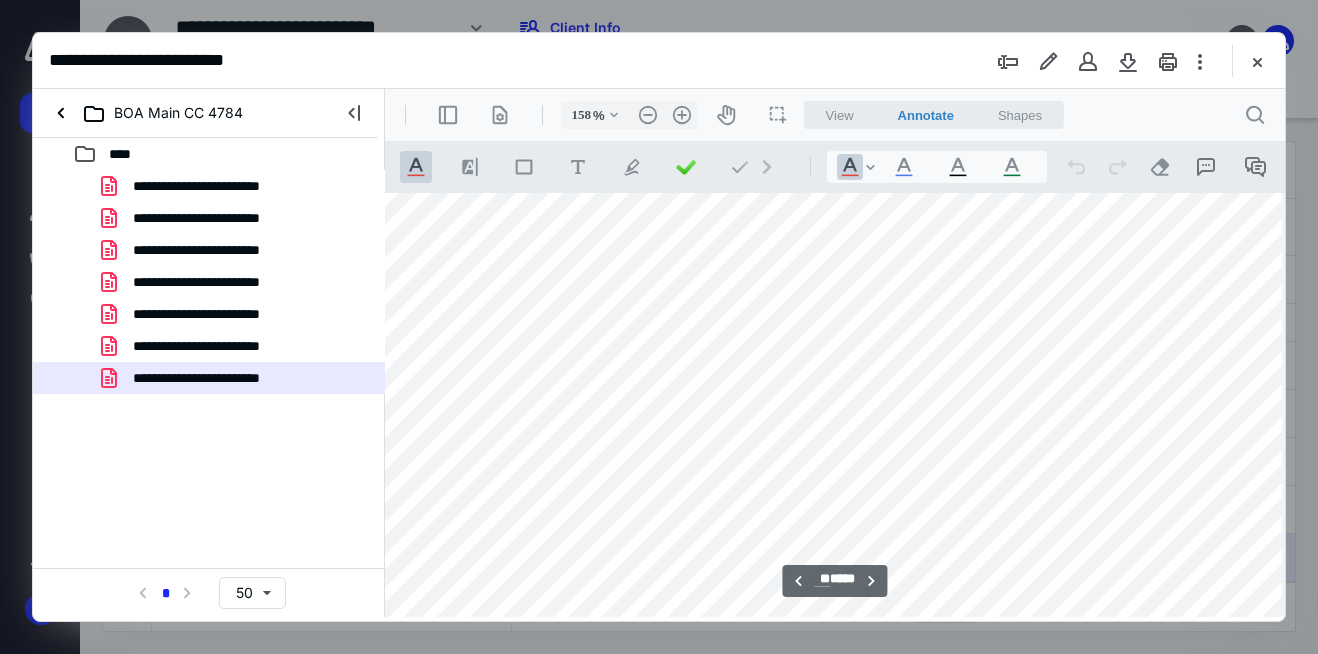 scroll, scrollTop: 20450, scrollLeft: 45, axis: both 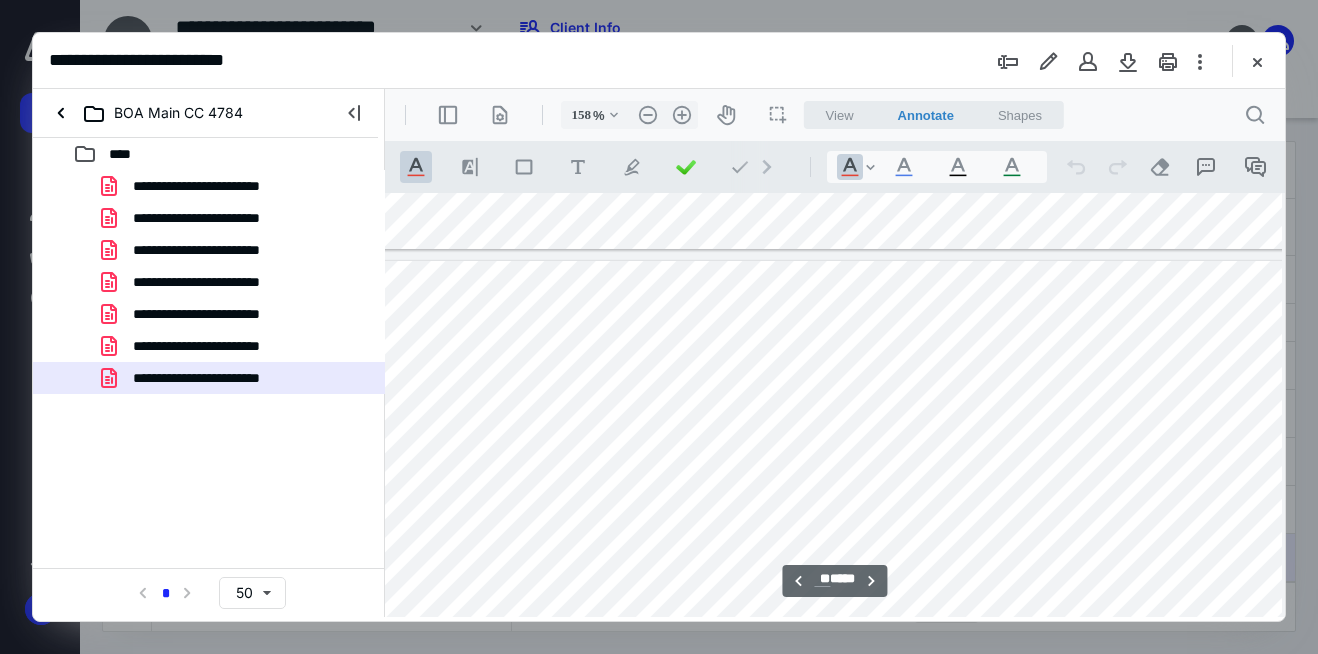 drag, startPoint x: 1273, startPoint y: 372, endPoint x: 1278, endPoint y: 347, distance: 25.495098 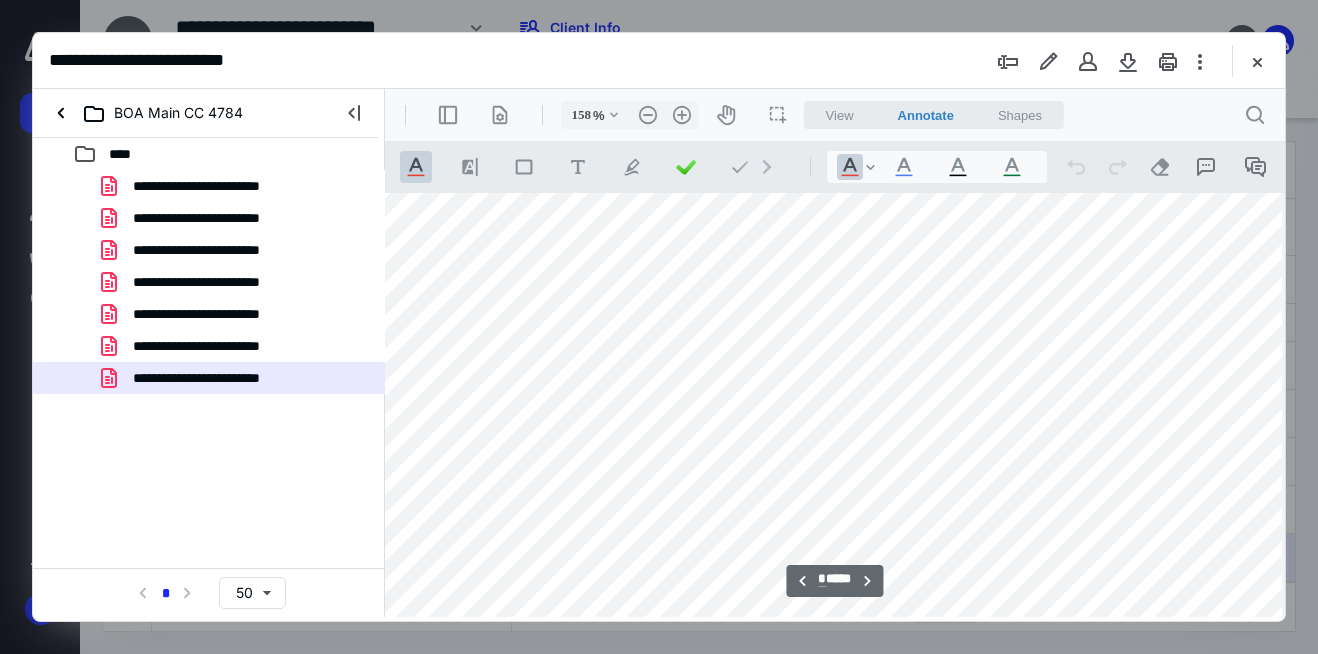 scroll, scrollTop: 3496, scrollLeft: 45, axis: both 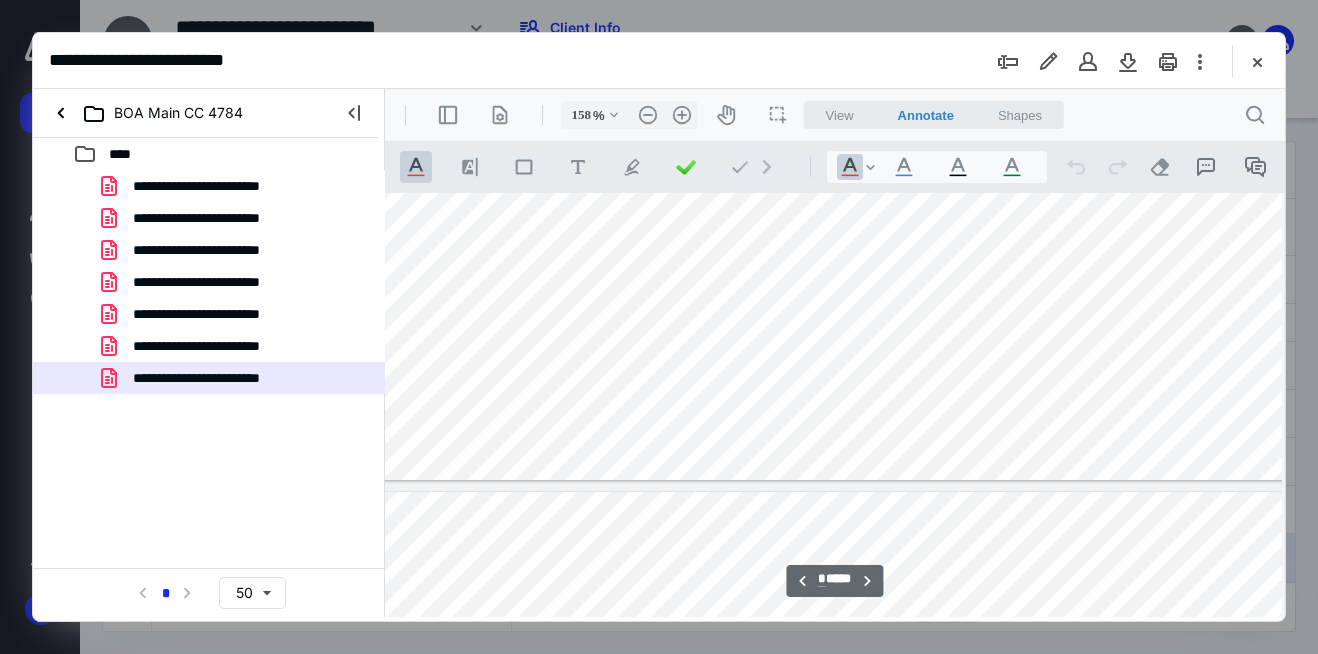 drag, startPoint x: 1278, startPoint y: 373, endPoint x: 1672, endPoint y: 340, distance: 395.37958 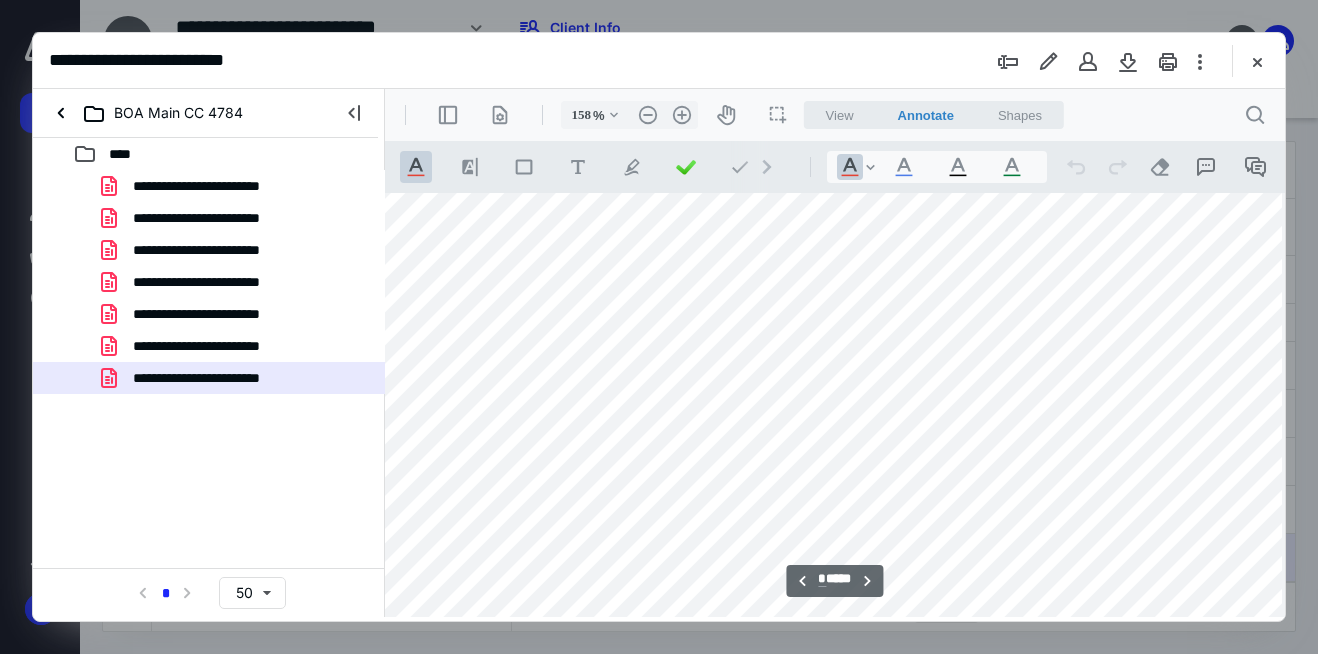 scroll, scrollTop: 3131, scrollLeft: 45, axis: both 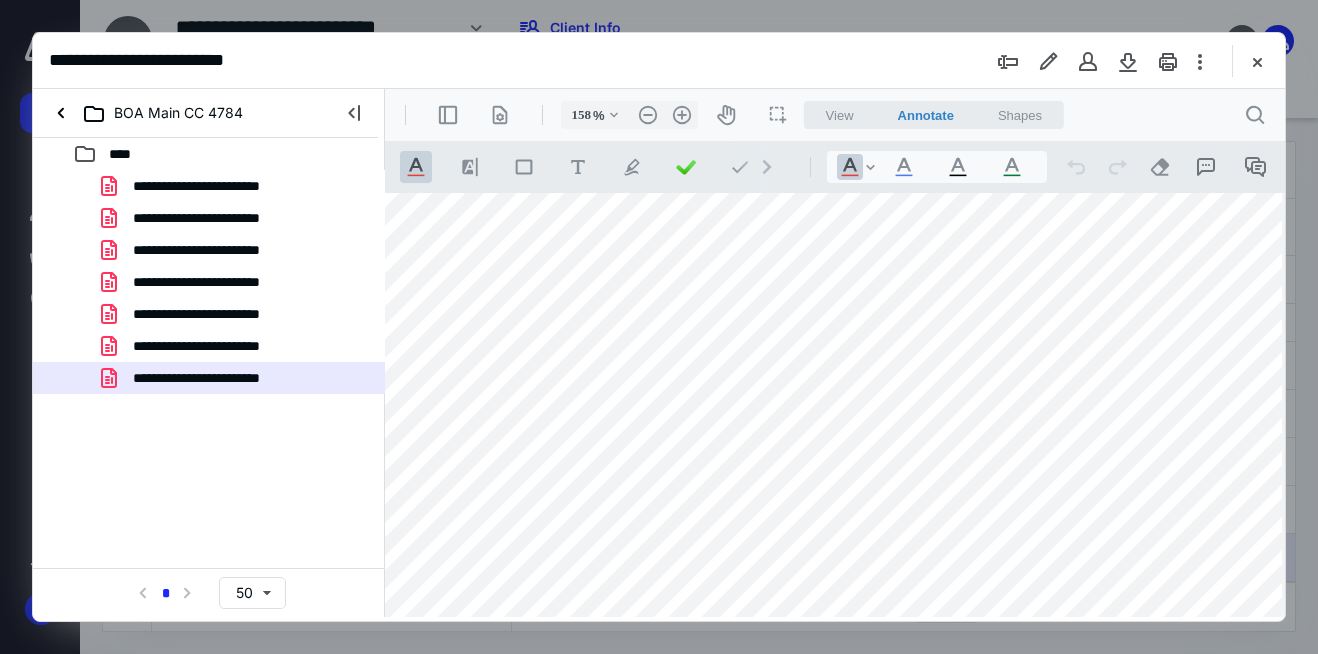 click at bounding box center [835, 405] 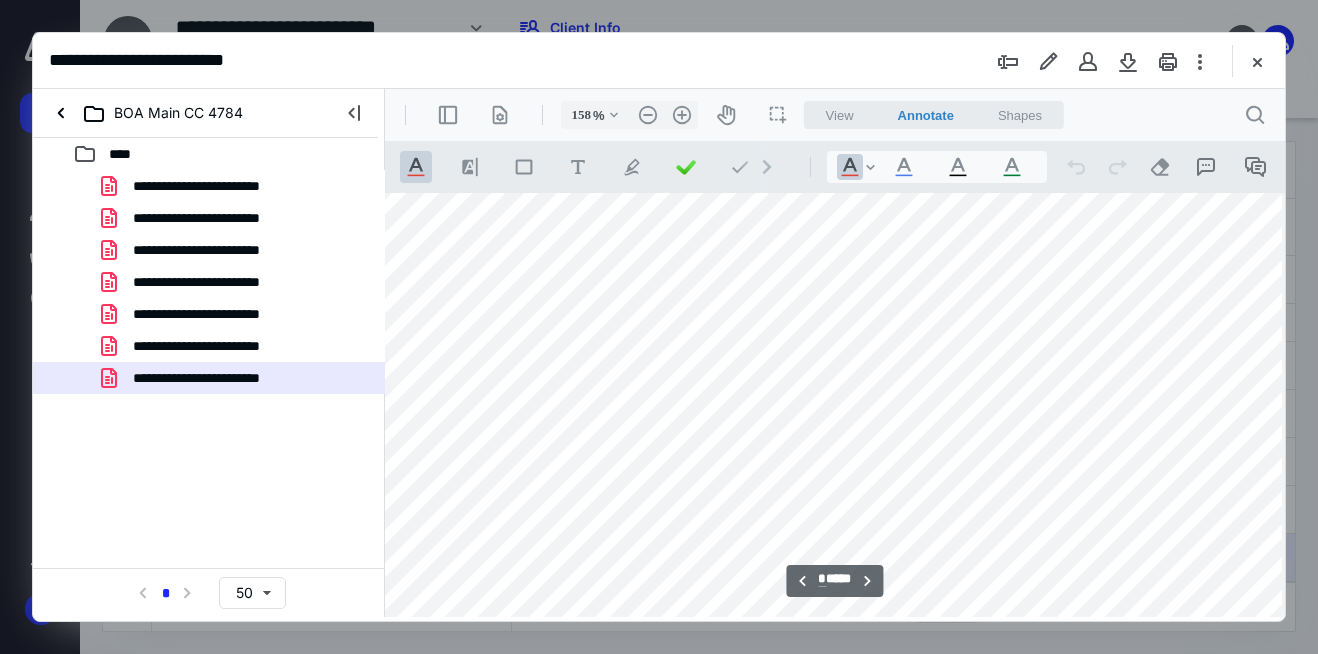 scroll, scrollTop: 3272, scrollLeft: 45, axis: both 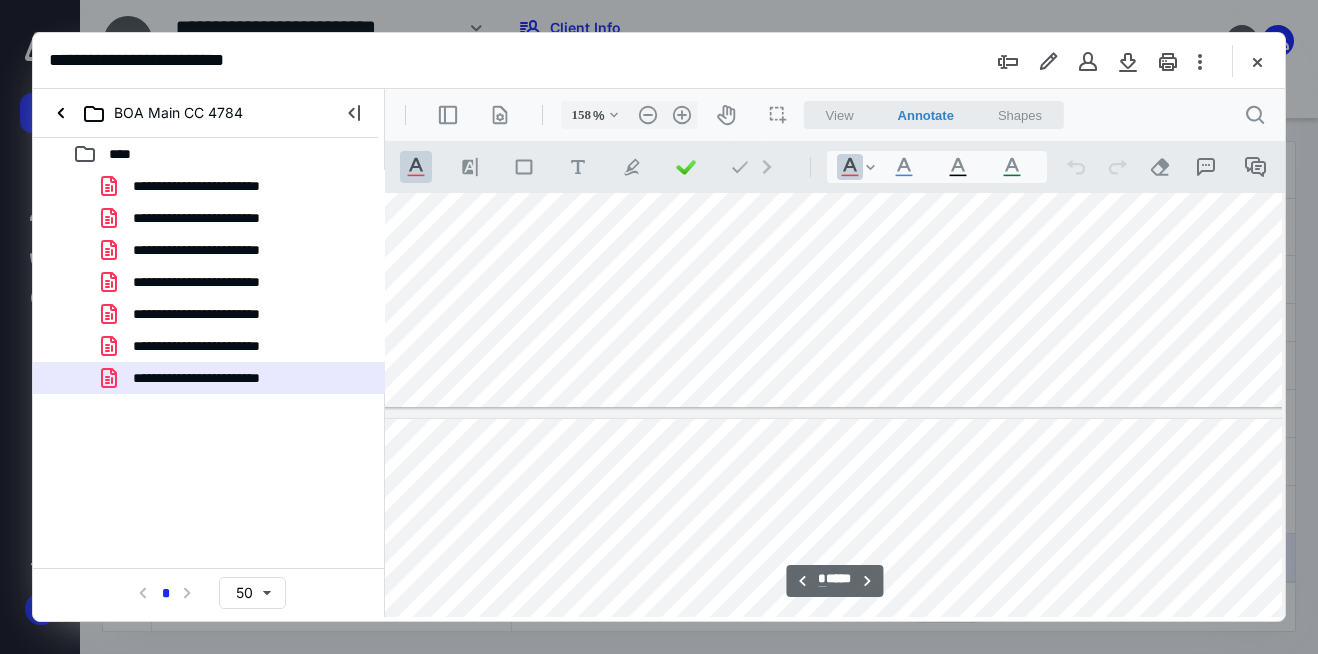 type on "*" 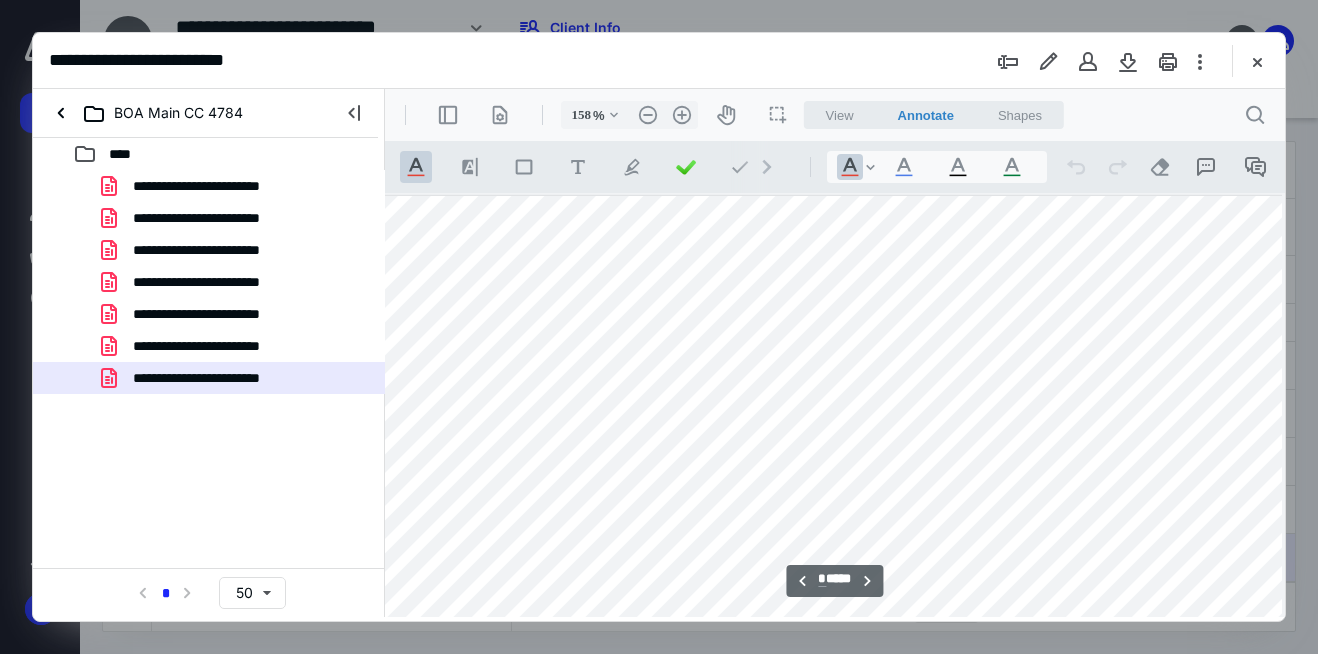 scroll, scrollTop: 3942, scrollLeft: 45, axis: both 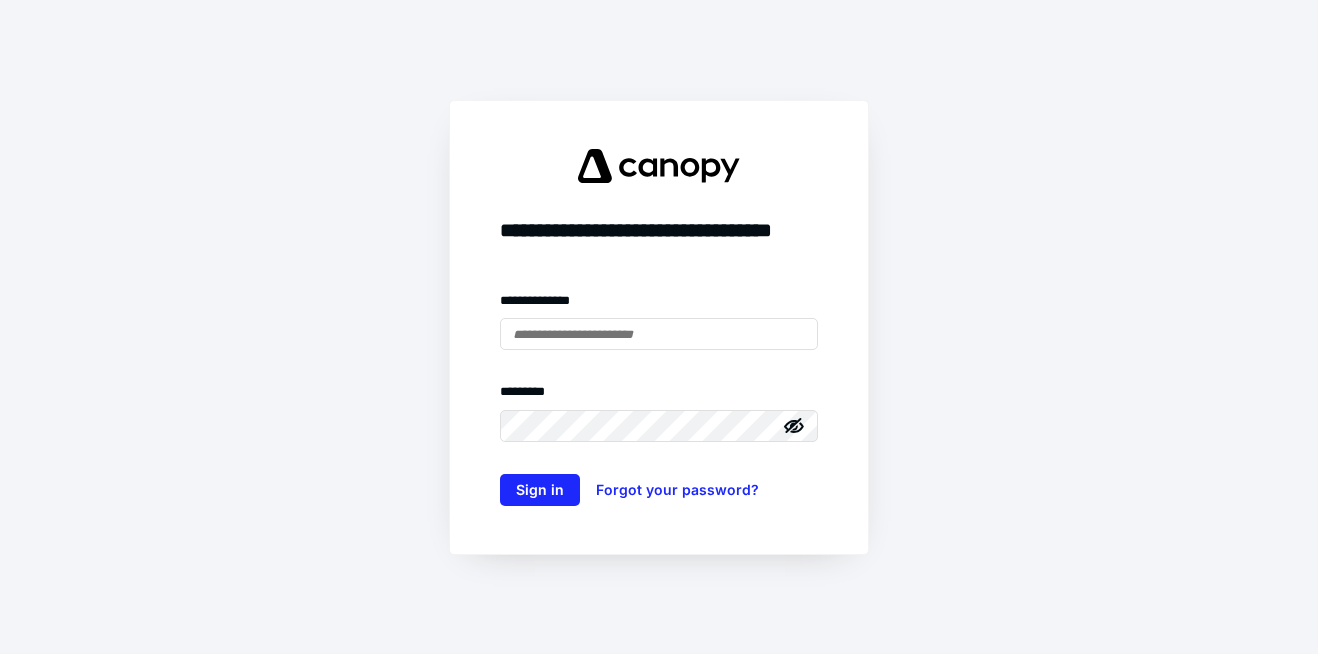 type on "**********" 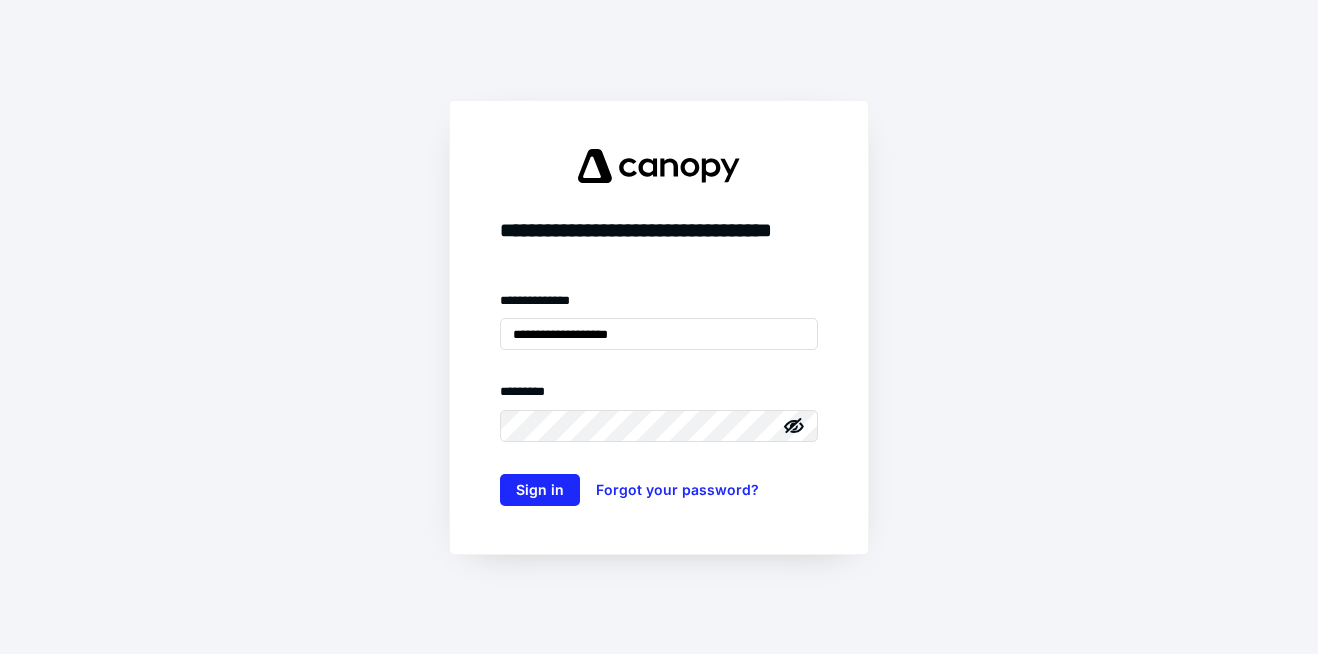 drag, startPoint x: 0, startPoint y: 0, endPoint x: 1283, endPoint y: 256, distance: 1308.2909 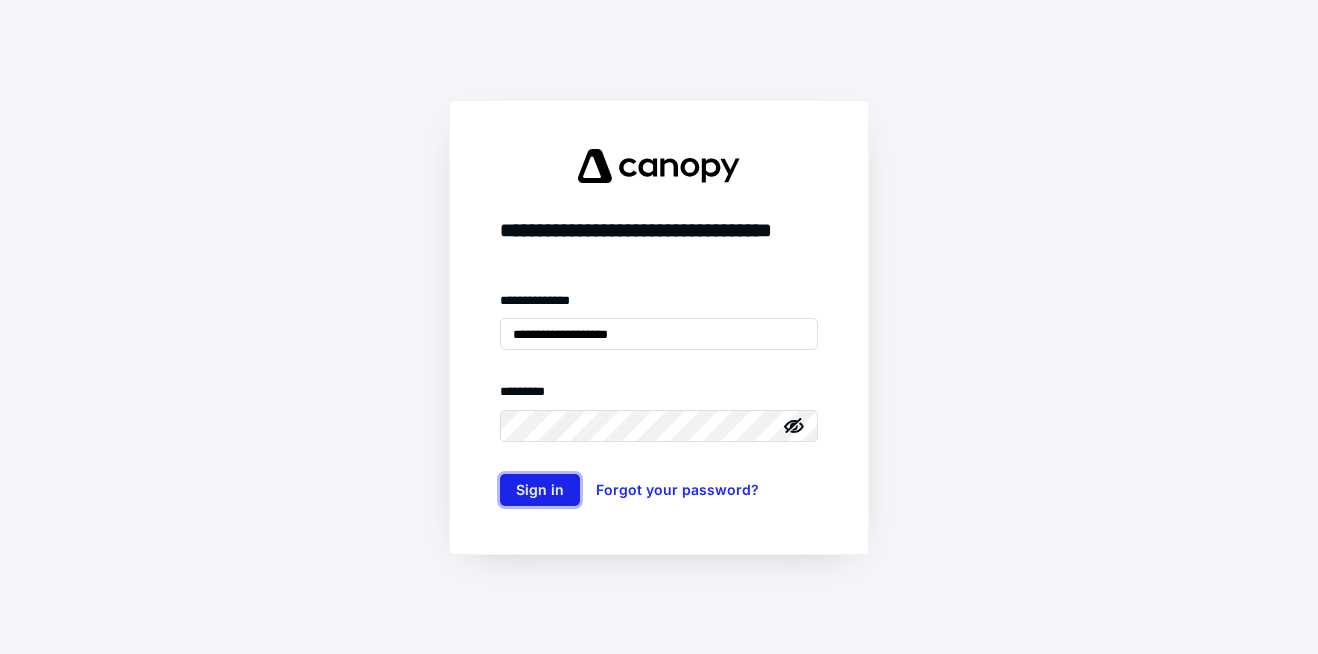 click on "Sign in" at bounding box center (540, 490) 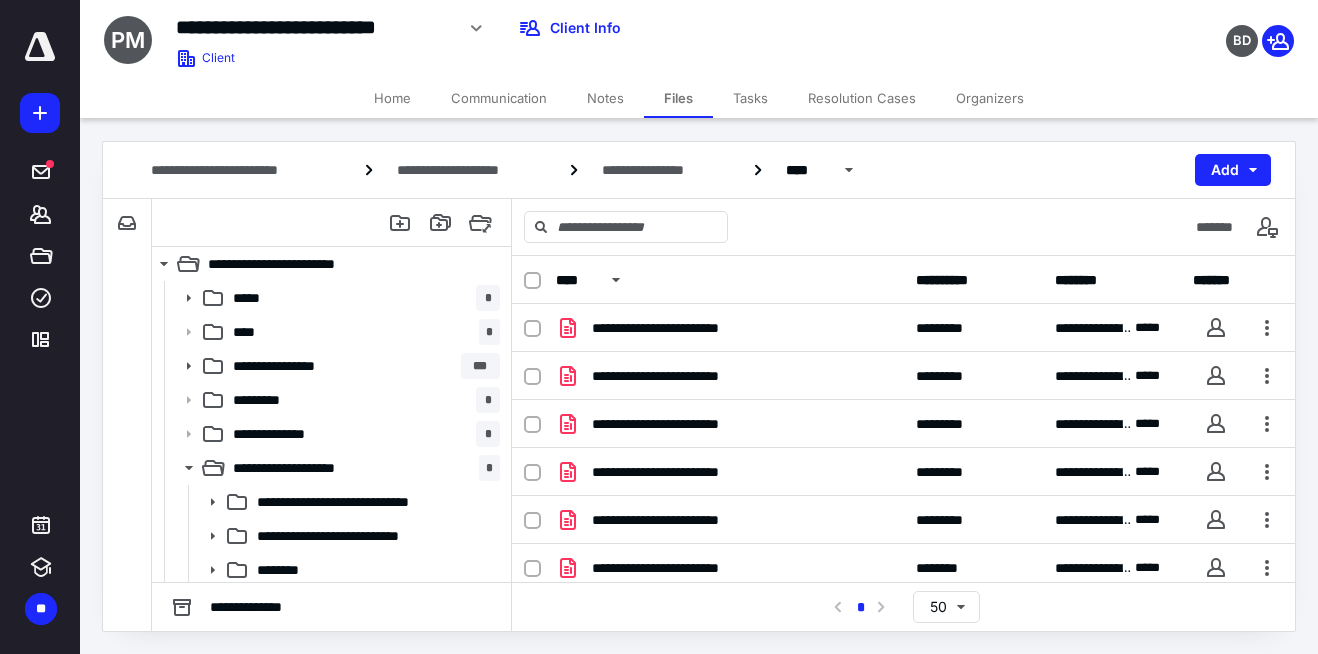 scroll, scrollTop: 0, scrollLeft: 0, axis: both 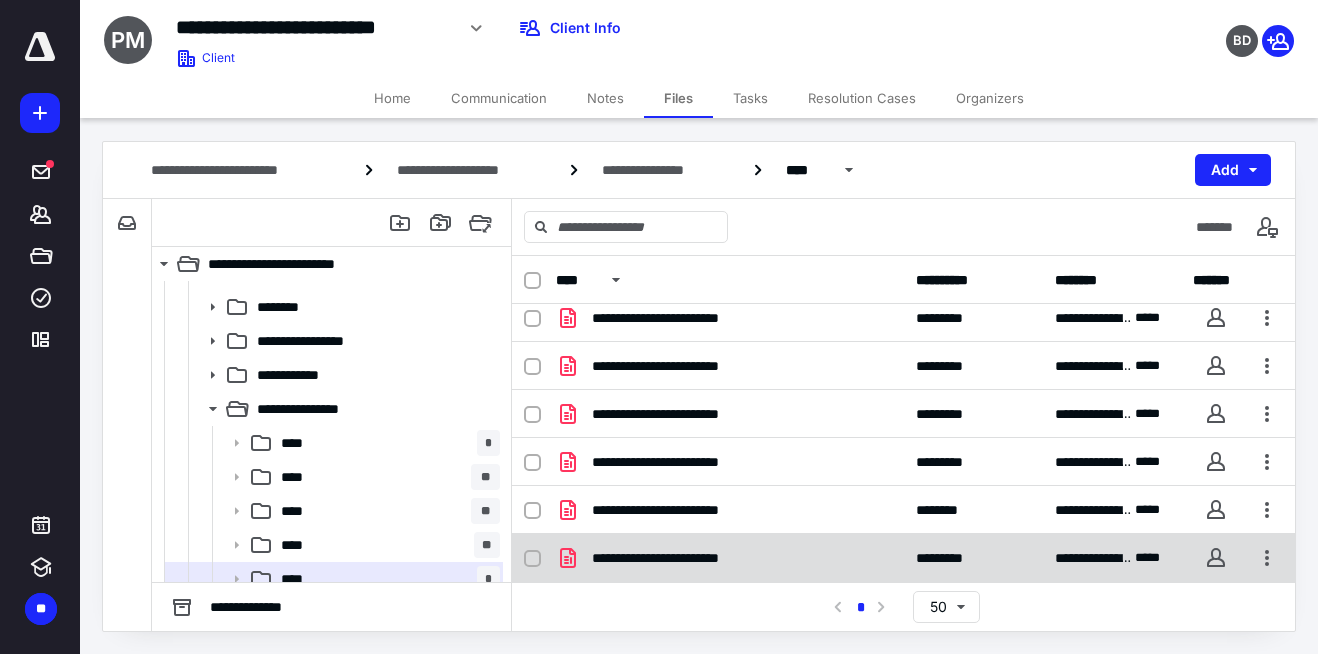 click on "**********" at bounding box center [903, 558] 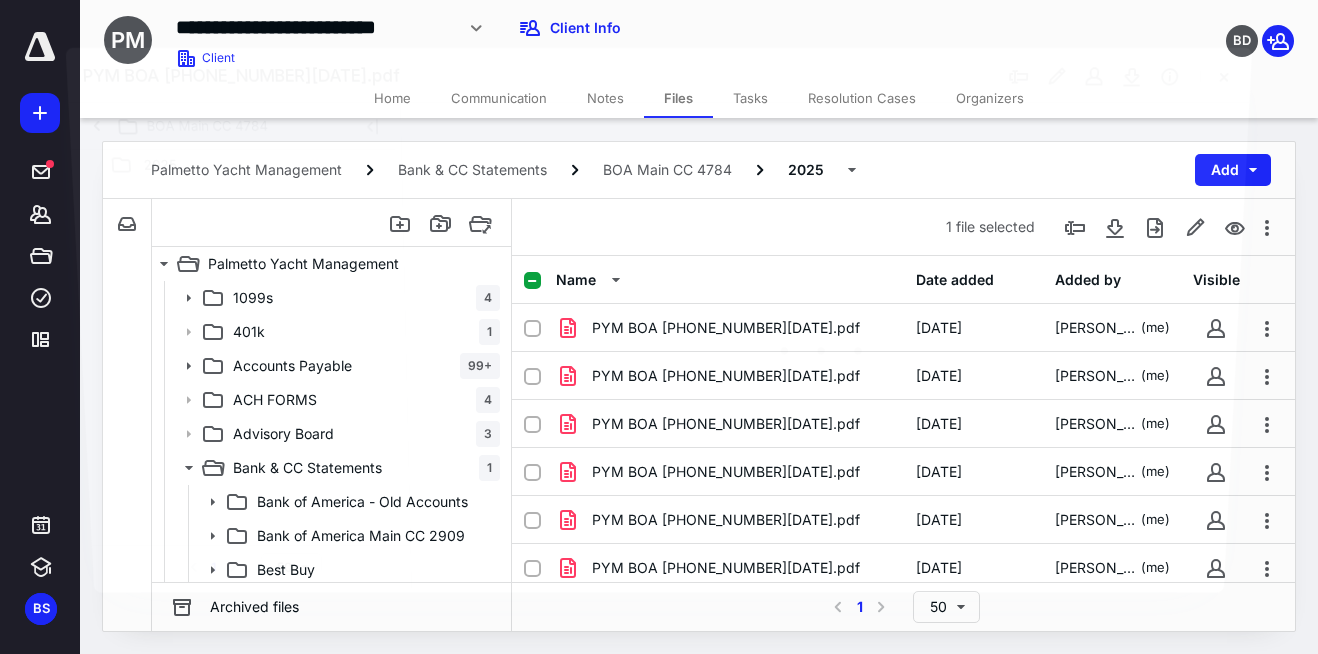 scroll, scrollTop: 263, scrollLeft: 0, axis: vertical 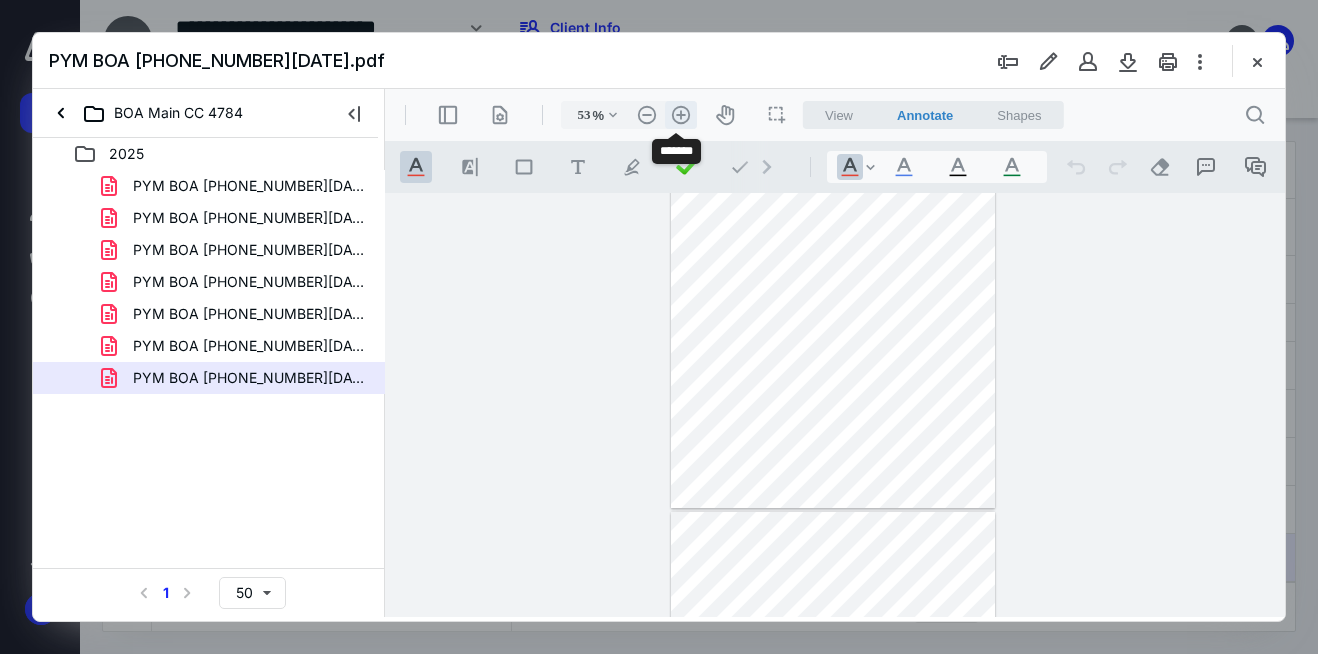 click on ".cls-1{fill:#abb0c4;} icon - header - zoom - in - line" at bounding box center [681, 115] 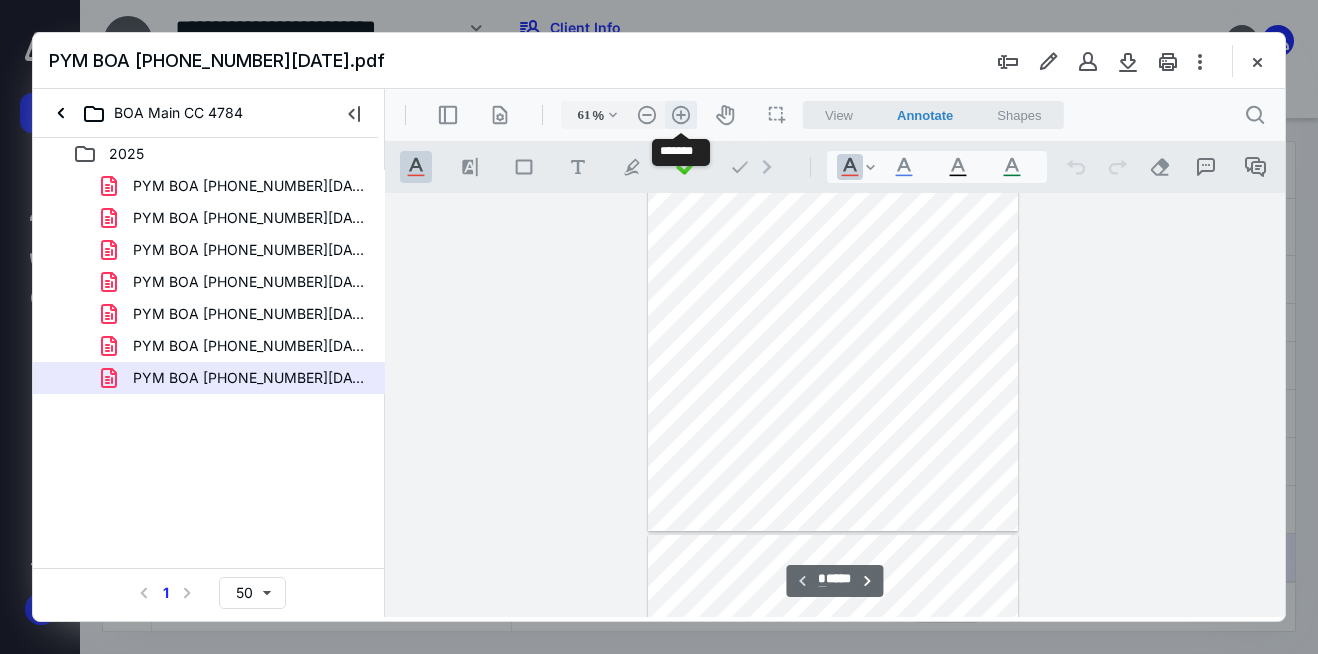 click on ".cls-1{fill:#abb0c4;} icon - header - zoom - in - line" at bounding box center (681, 115) 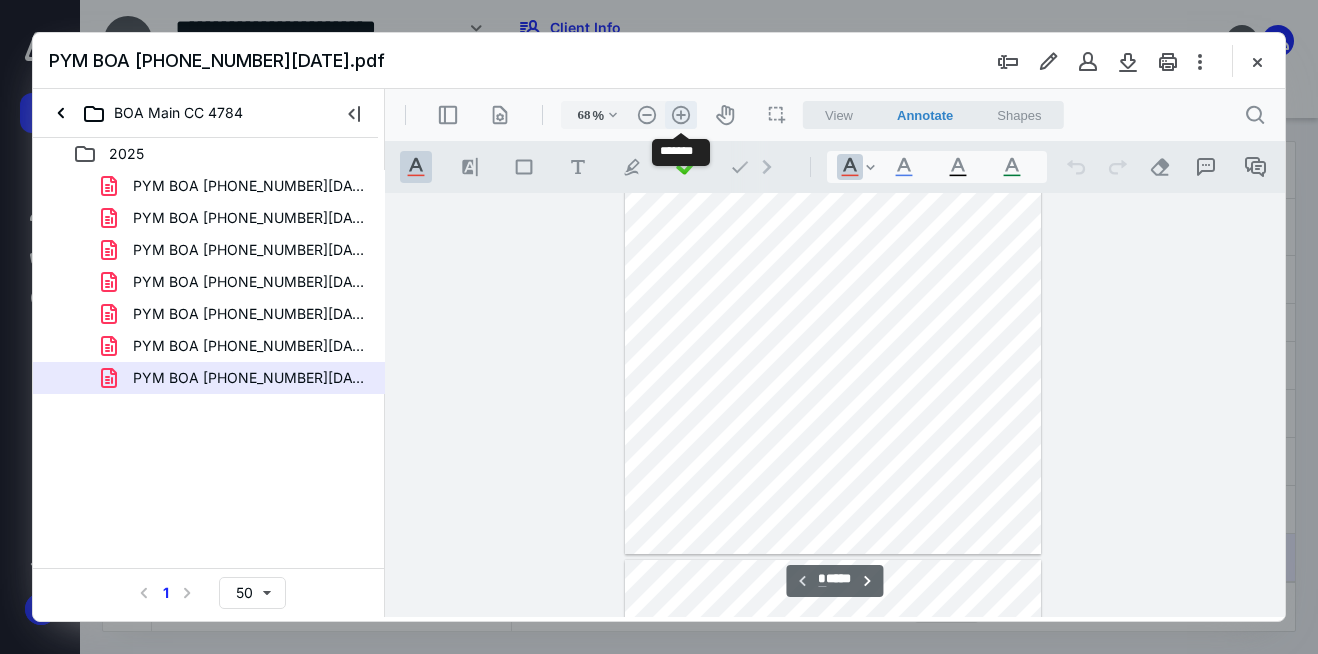 click on ".cls-1{fill:#abb0c4;} icon - header - zoom - in - line" at bounding box center [681, 115] 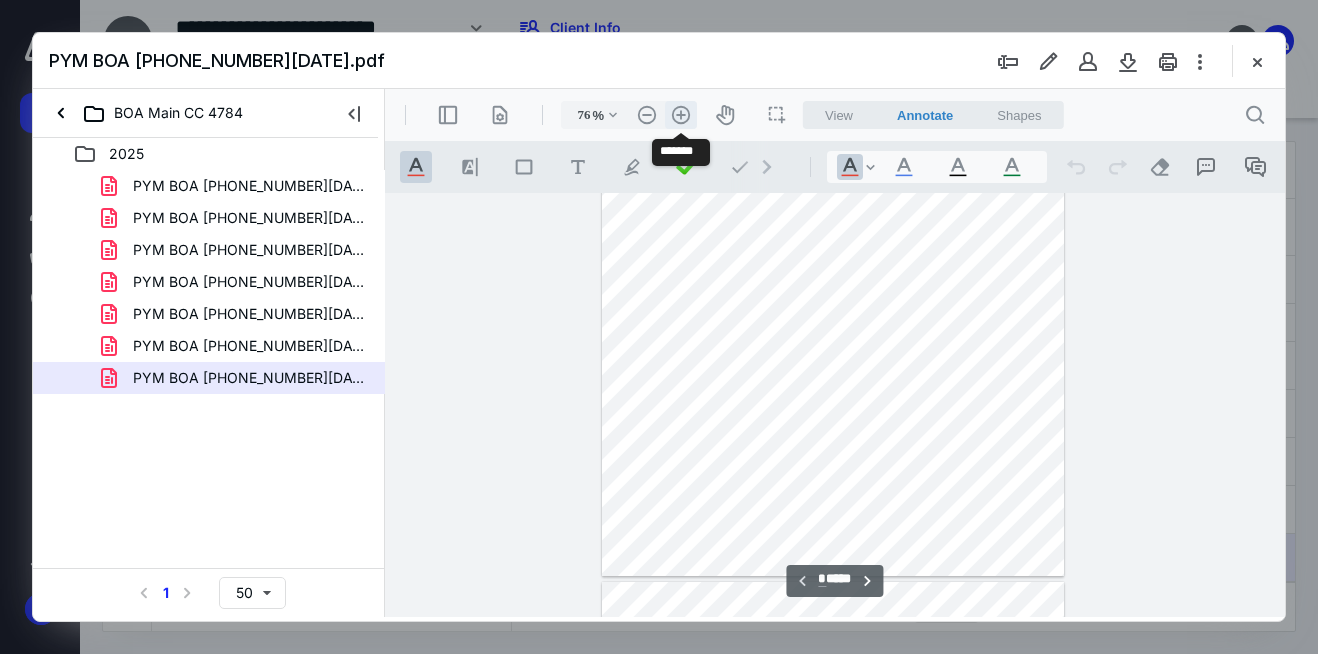 click on ".cls-1{fill:#abb0c4;} icon - header - zoom - in - line" at bounding box center (681, 115) 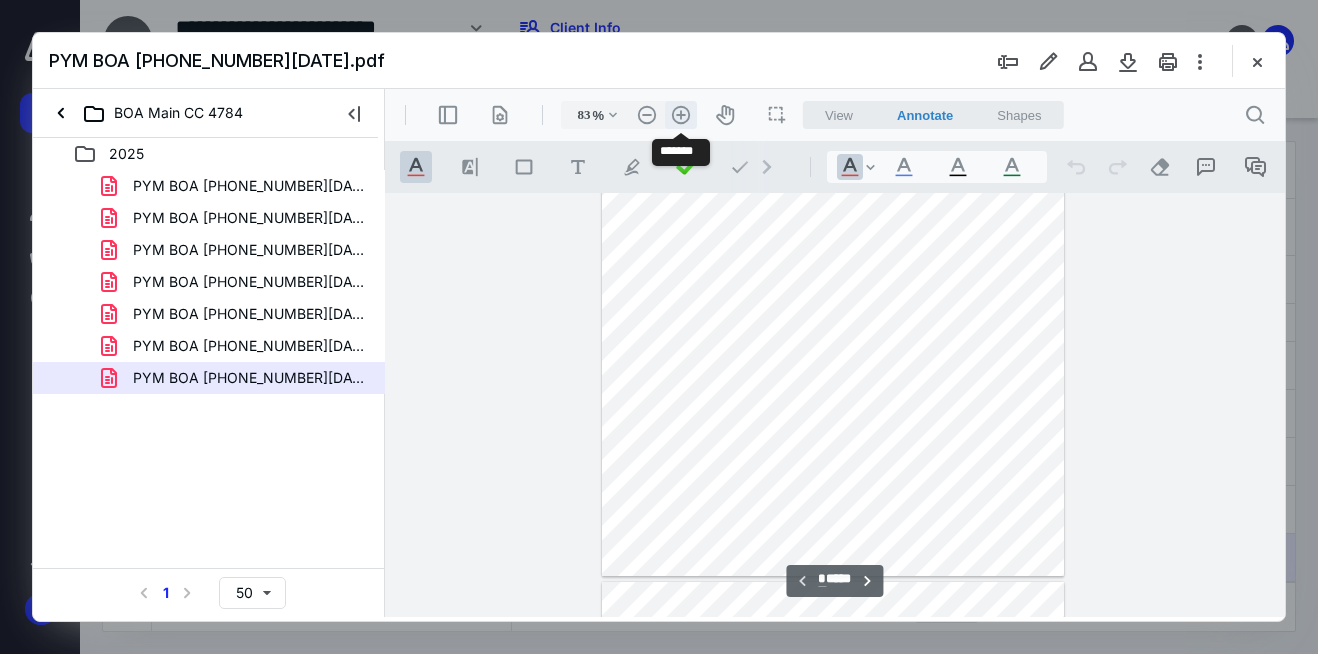 click on ".cls-1{fill:#abb0c4;} icon - header - zoom - in - line" at bounding box center (681, 115) 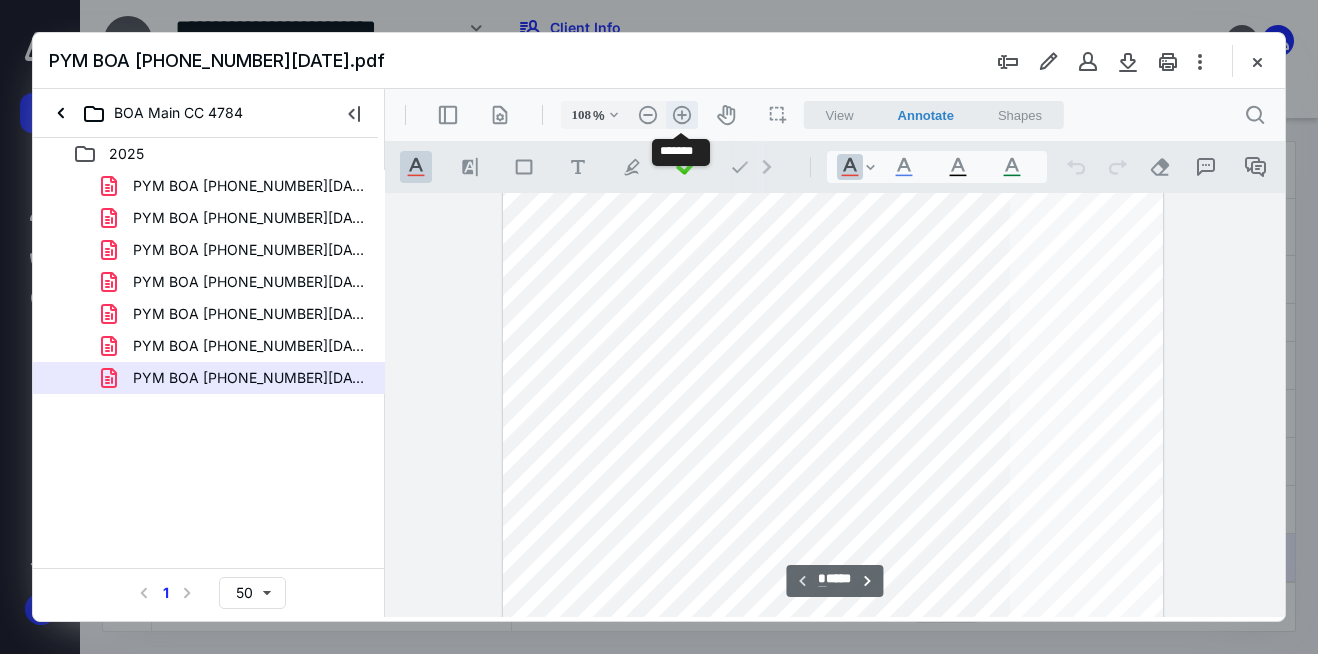 scroll, scrollTop: 378, scrollLeft: 0, axis: vertical 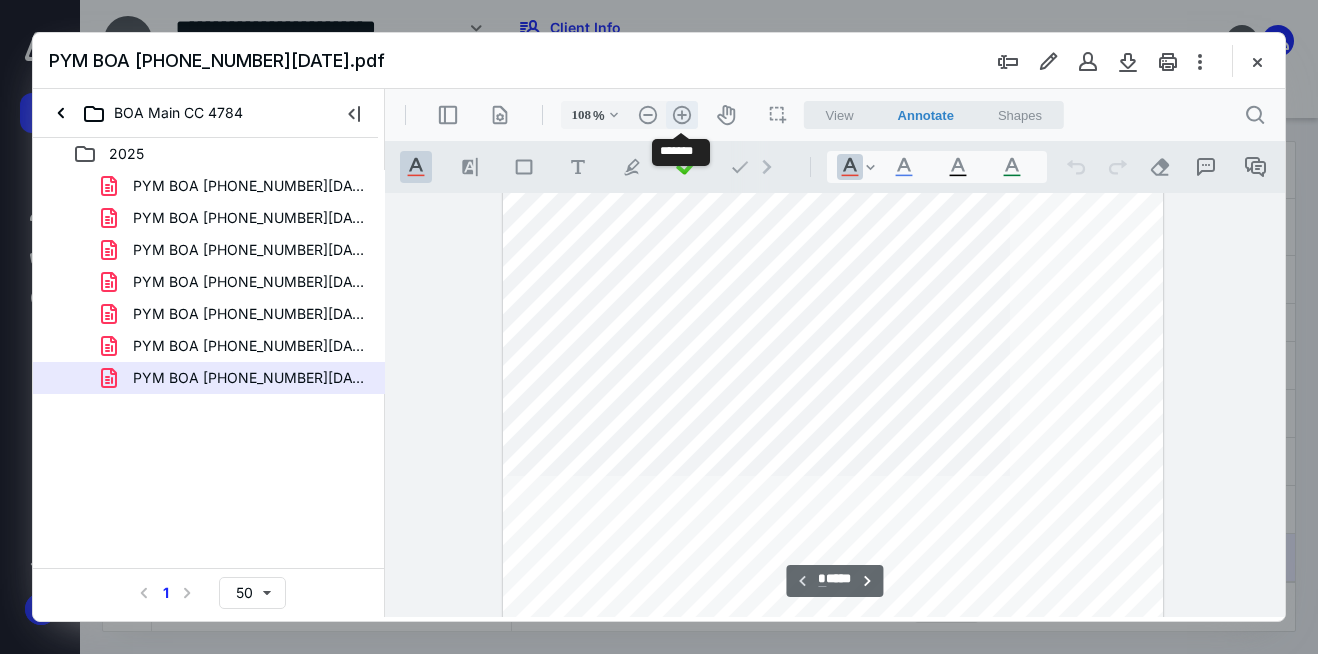 click on ".cls-1{fill:#abb0c4;} icon - header - zoom - in - line" at bounding box center [682, 115] 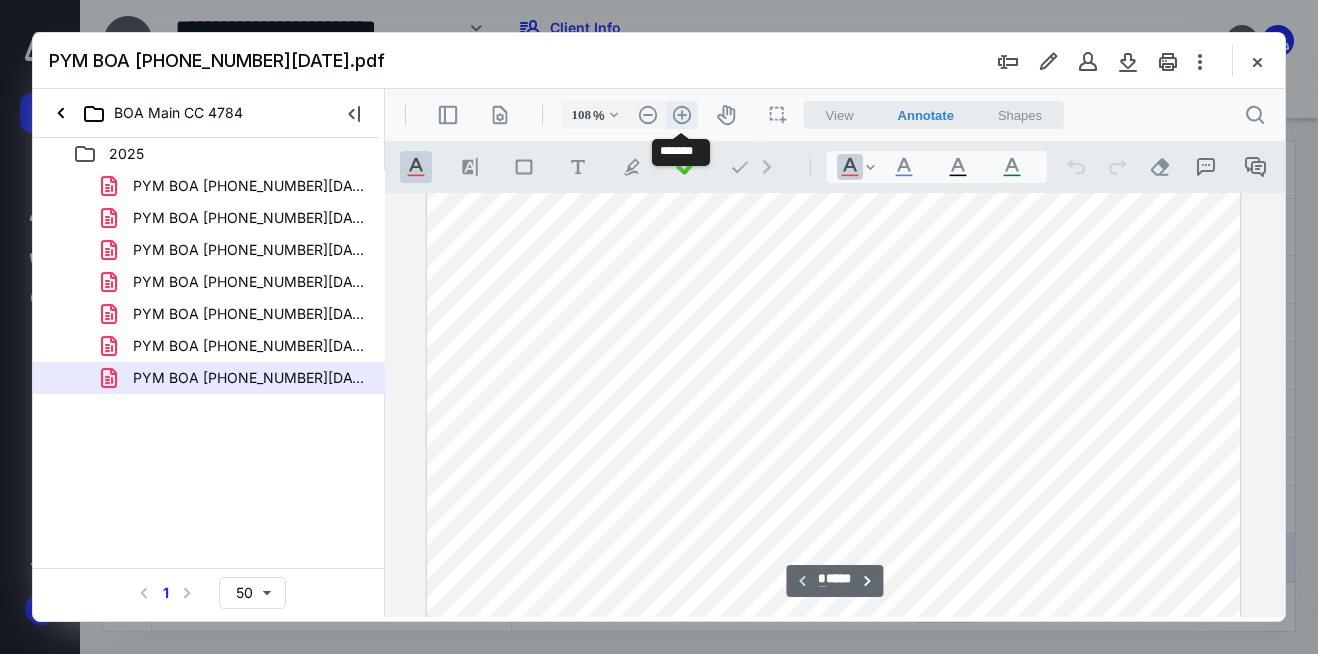click on ".cls-1{fill:#abb0c4;} icon - header - zoom - in - line" at bounding box center (682, 115) 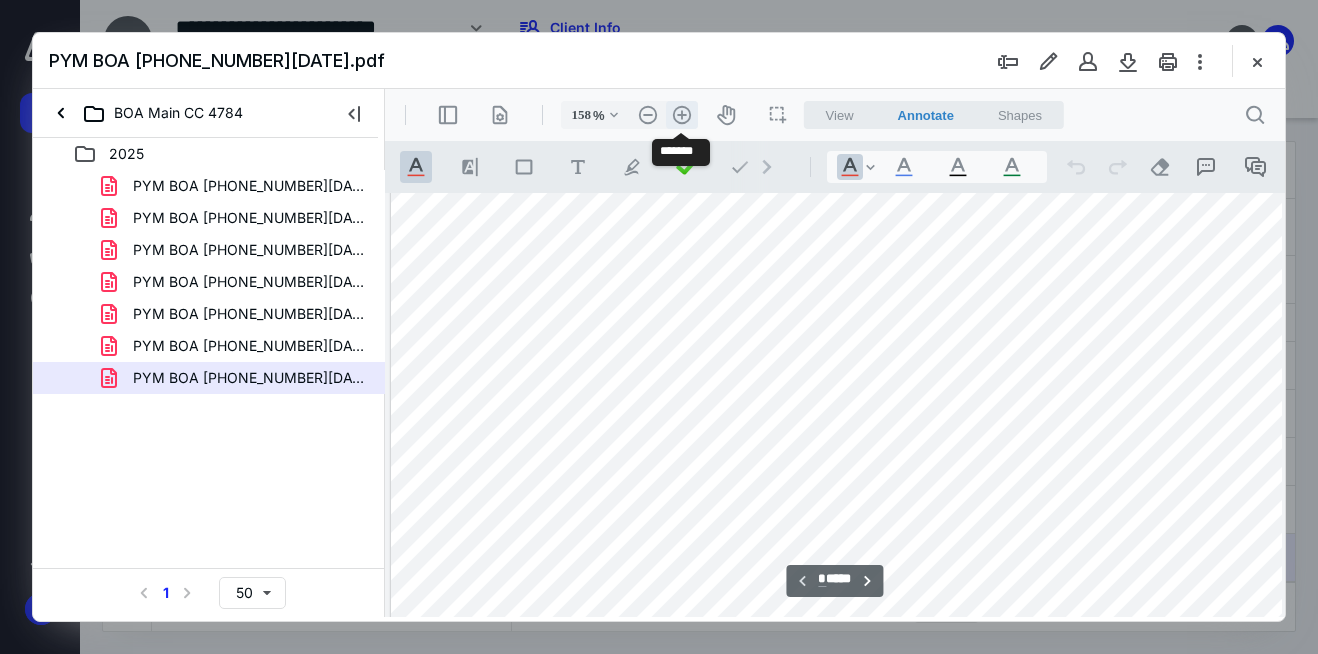 scroll, scrollTop: 626, scrollLeft: 45, axis: both 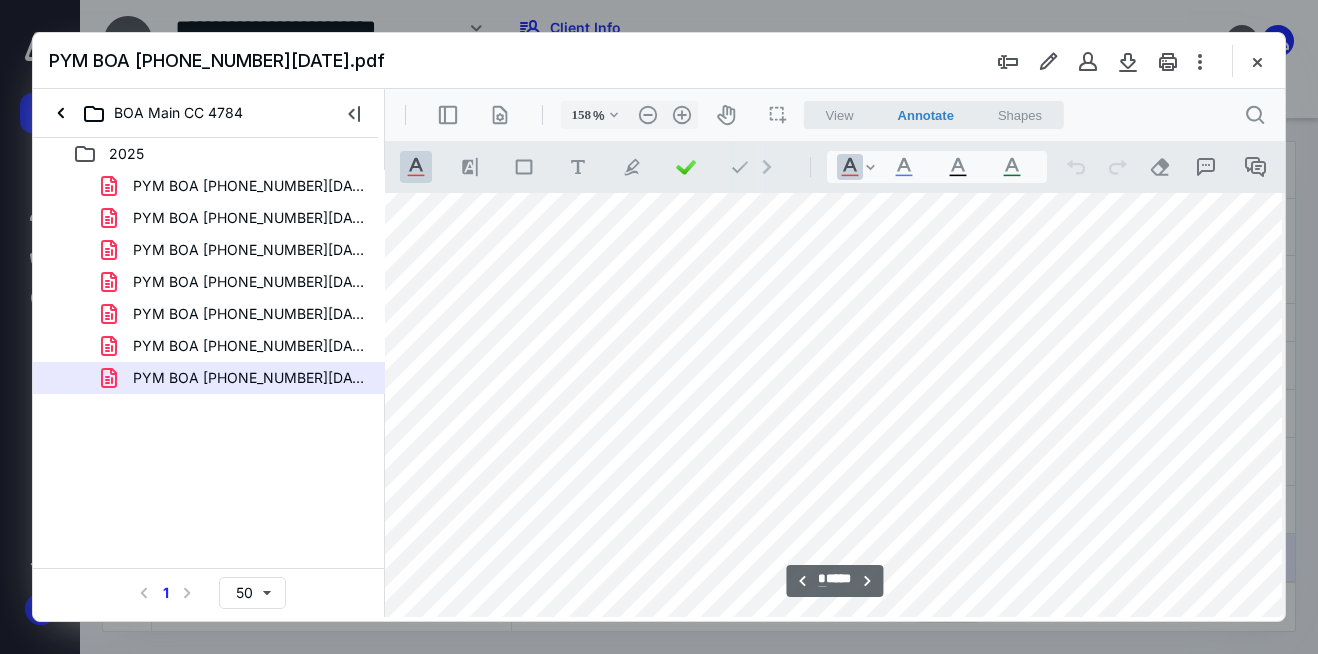 drag, startPoint x: 1276, startPoint y: 211, endPoint x: 1674, endPoint y: 329, distance: 415.12408 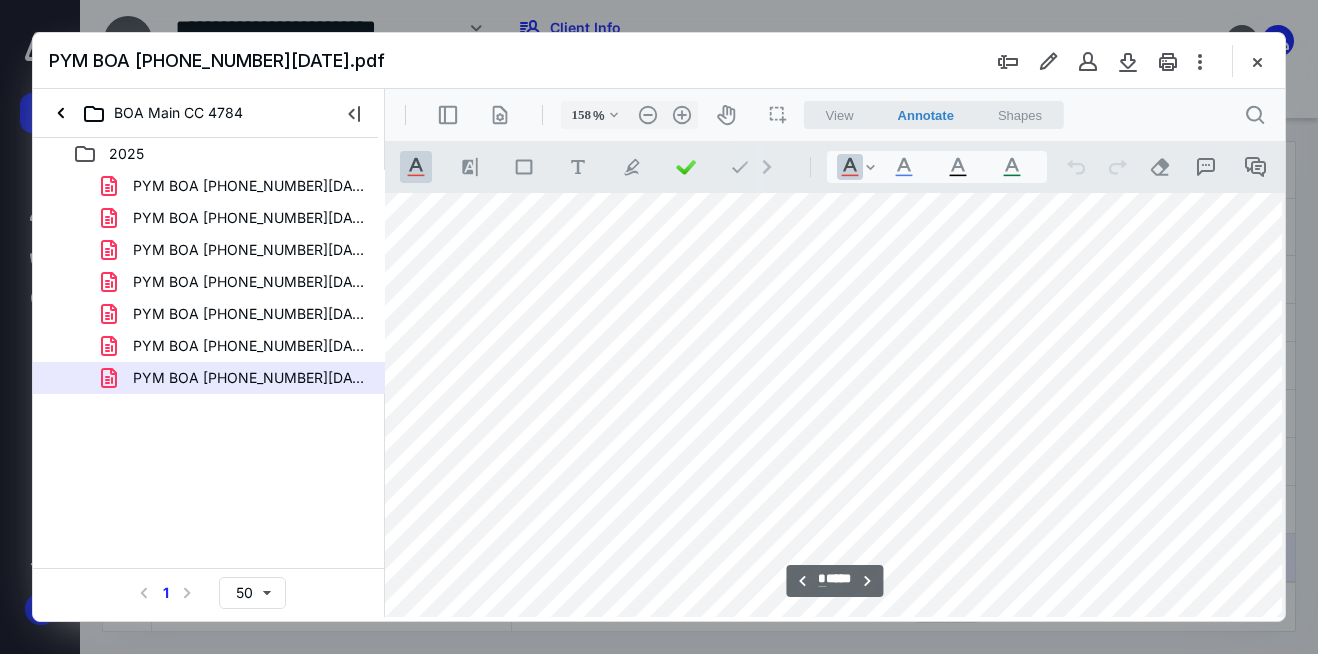 scroll, scrollTop: 4313, scrollLeft: 45, axis: both 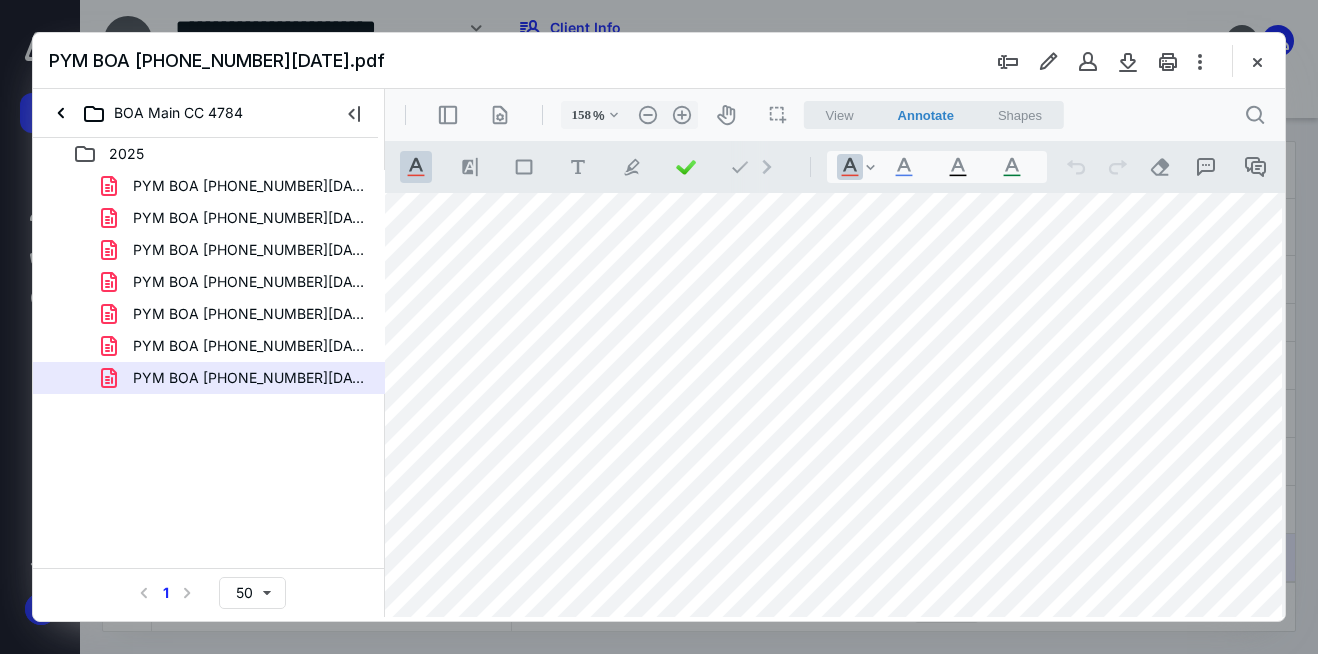 drag, startPoint x: 1283, startPoint y: 396, endPoint x: 1282, endPoint y: 418, distance: 22.022715 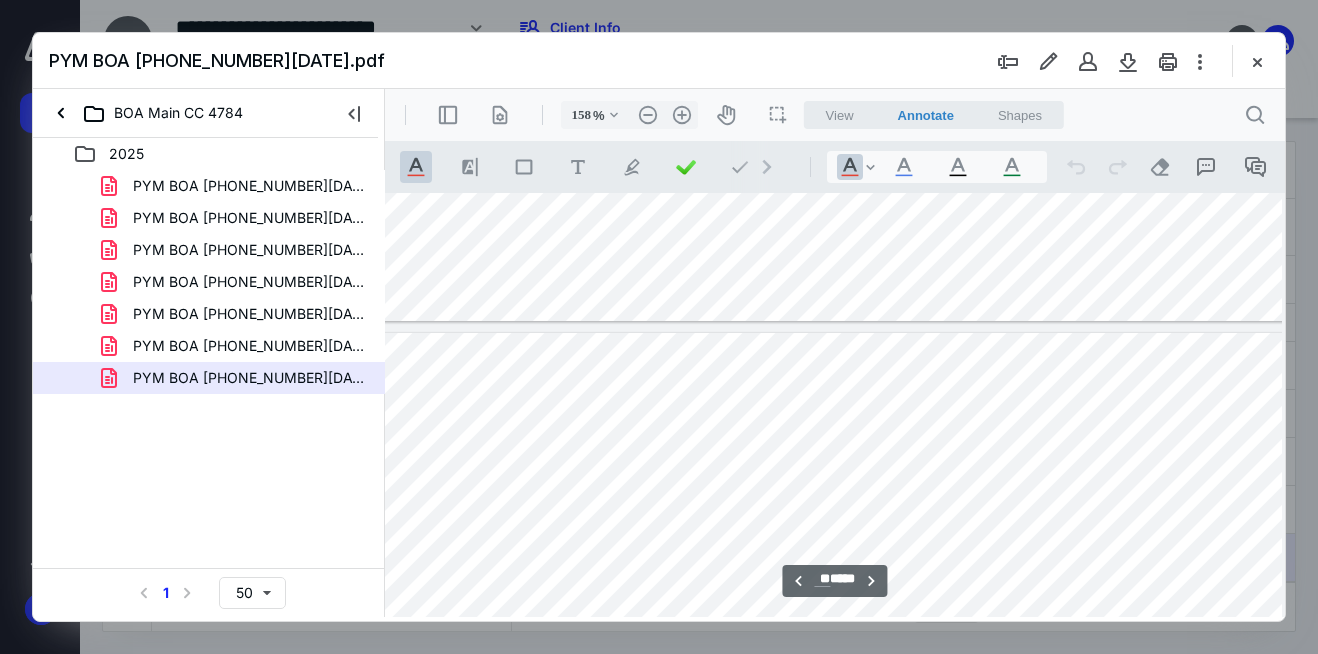 scroll, scrollTop: 15096, scrollLeft: 45, axis: both 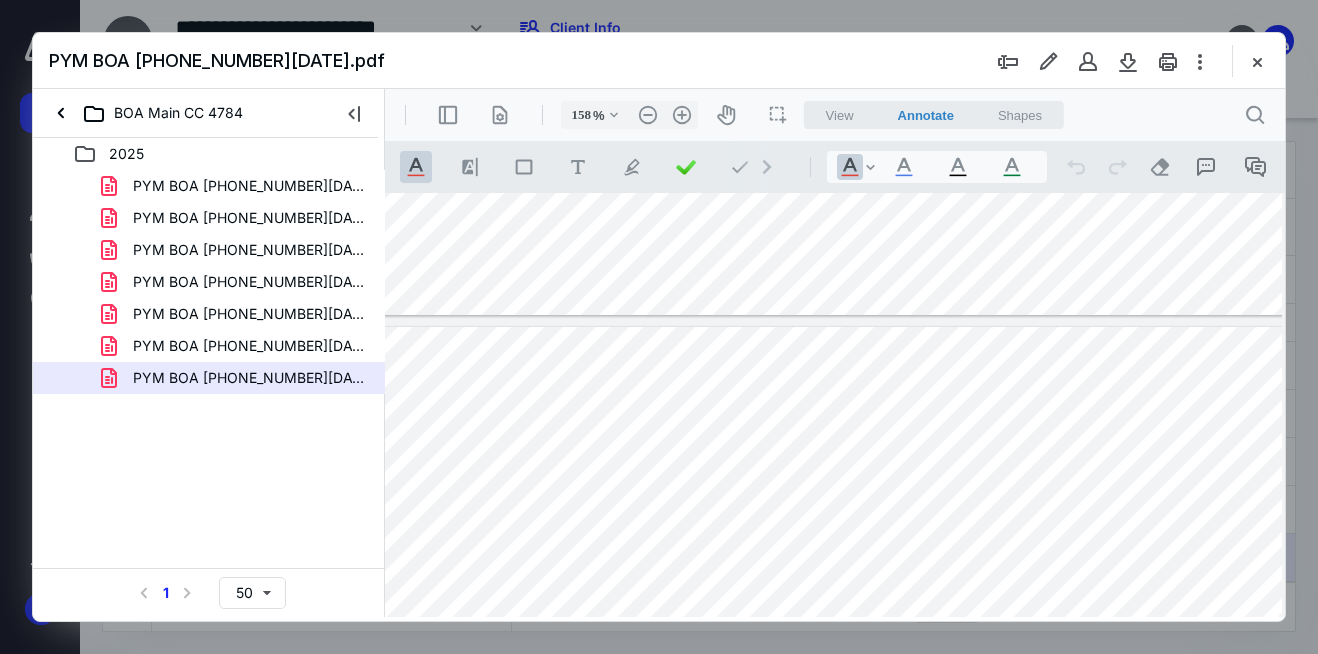 click at bounding box center (835, 405) 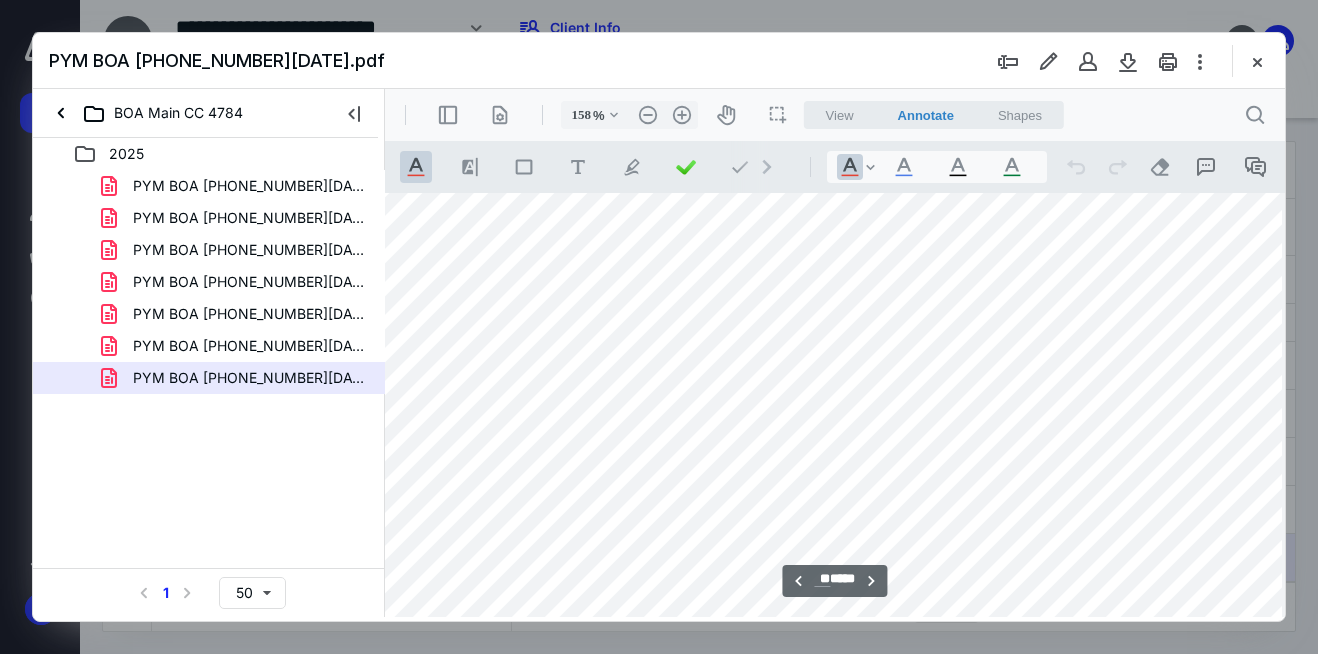 scroll, scrollTop: 21789, scrollLeft: 45, axis: both 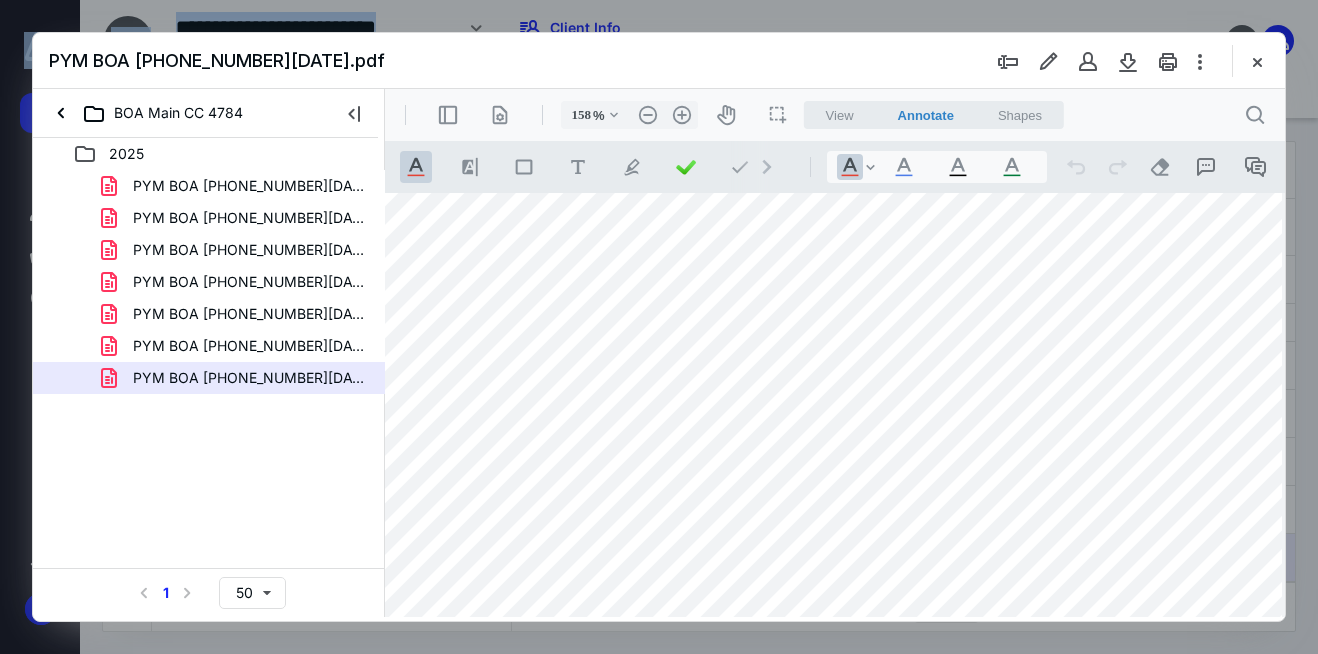 drag, startPoint x: 1286, startPoint y: 465, endPoint x: 1329, endPoint y: 455, distance: 44.14748 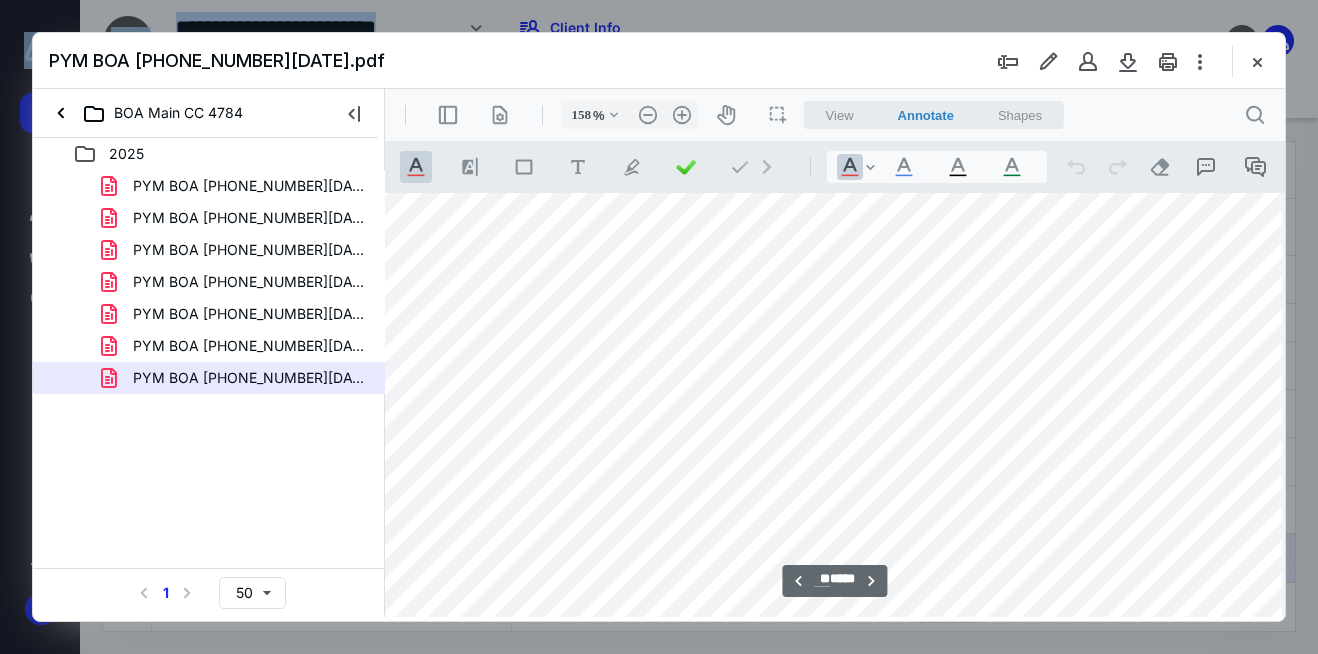 scroll, scrollTop: 21120, scrollLeft: 45, axis: both 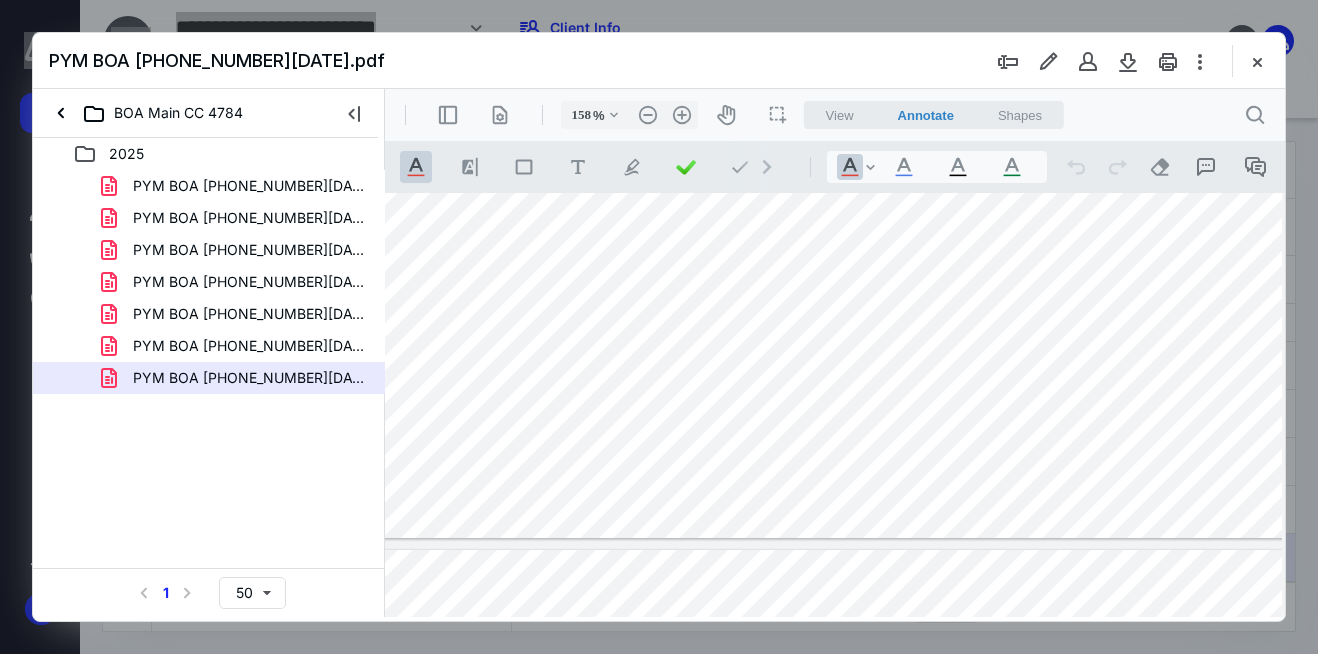 drag, startPoint x: 1282, startPoint y: 481, endPoint x: 1283, endPoint y: 498, distance: 17.029387 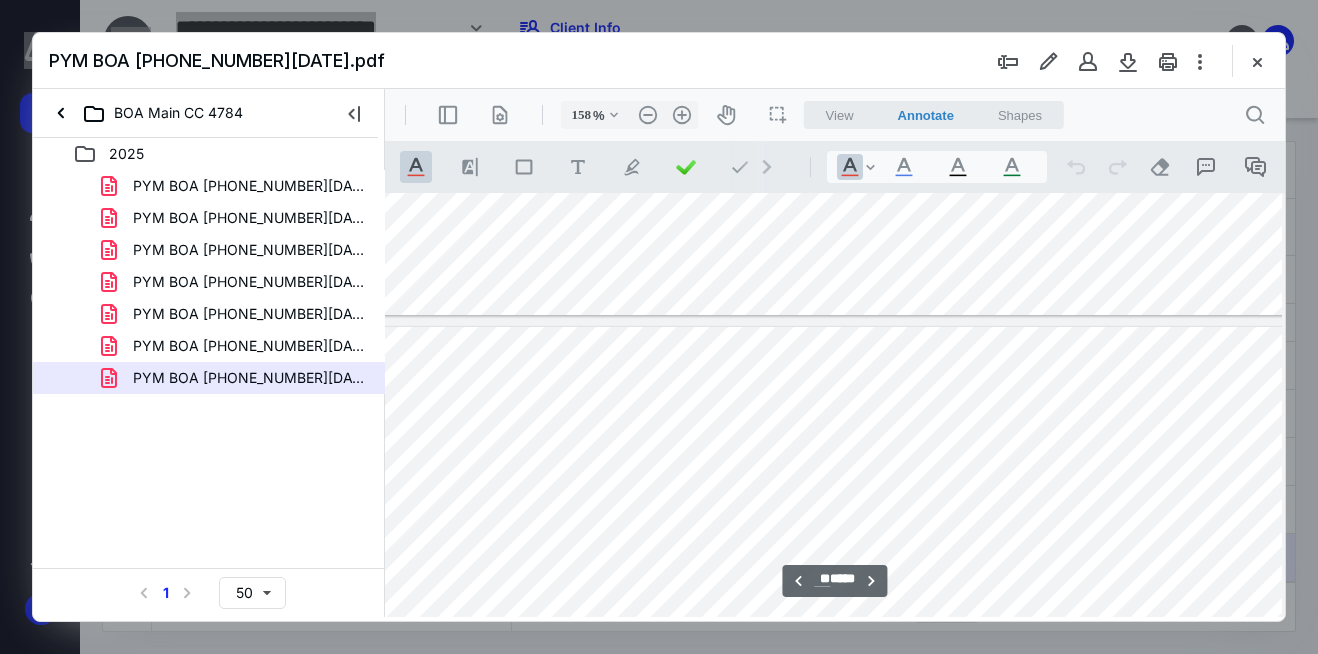 scroll, scrollTop: 21417, scrollLeft: 45, axis: both 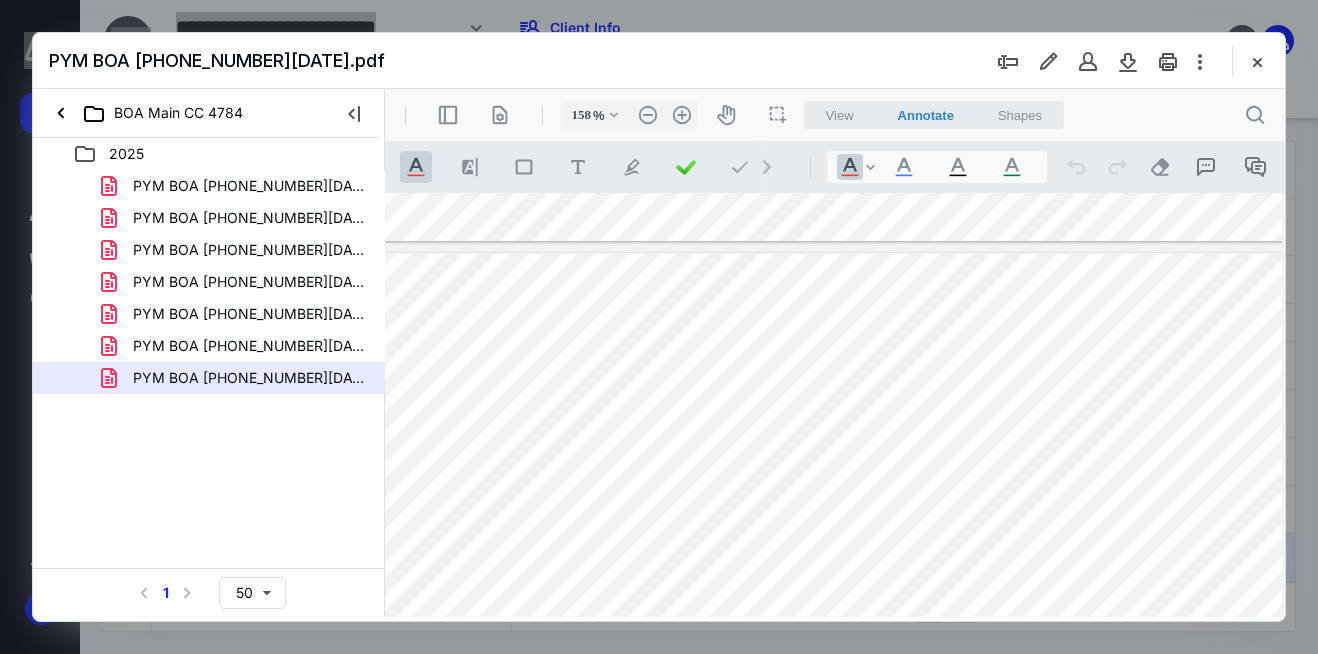 drag, startPoint x: 1282, startPoint y: 486, endPoint x: 1282, endPoint y: 509, distance: 23 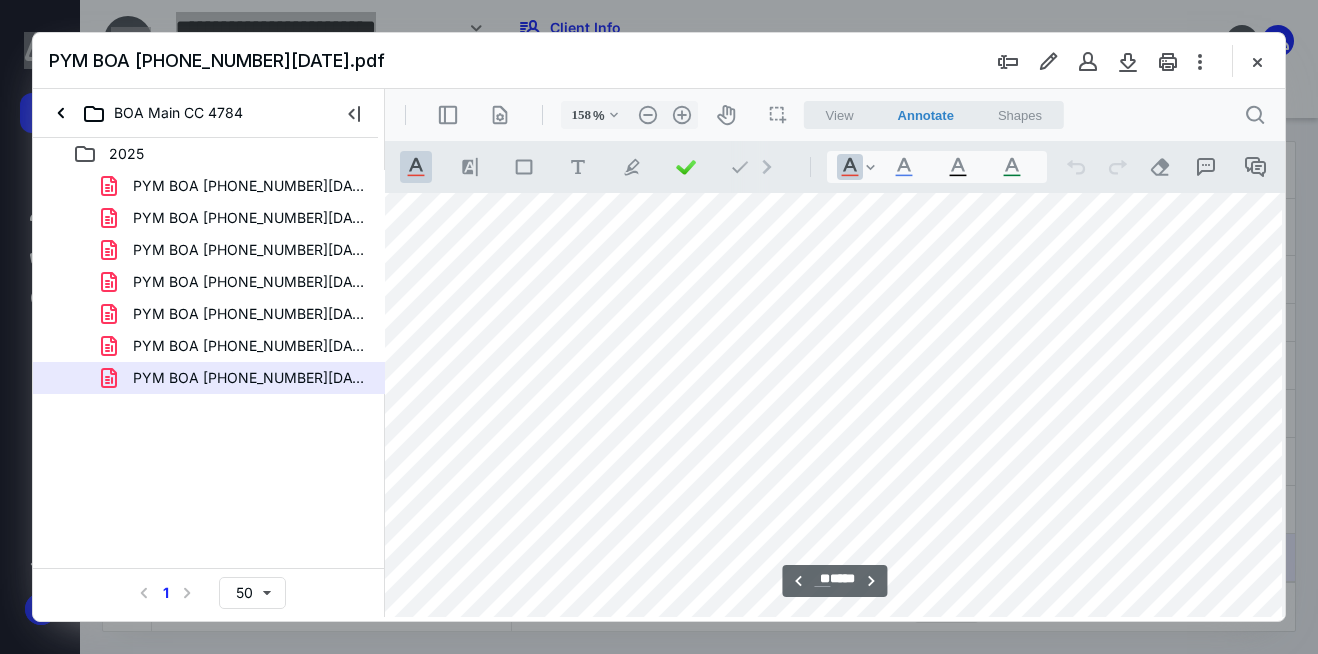 scroll, scrollTop: 21715, scrollLeft: 45, axis: both 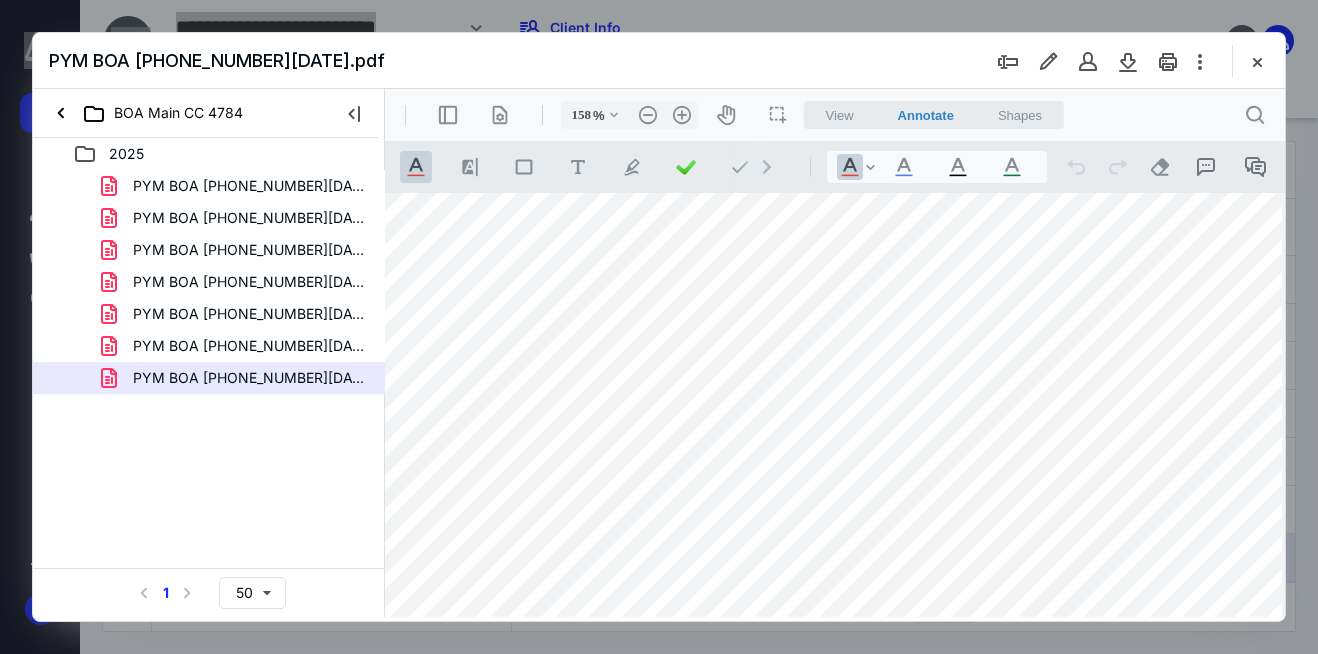 drag, startPoint x: 1284, startPoint y: 538, endPoint x: 1290, endPoint y: 578, distance: 40.4475 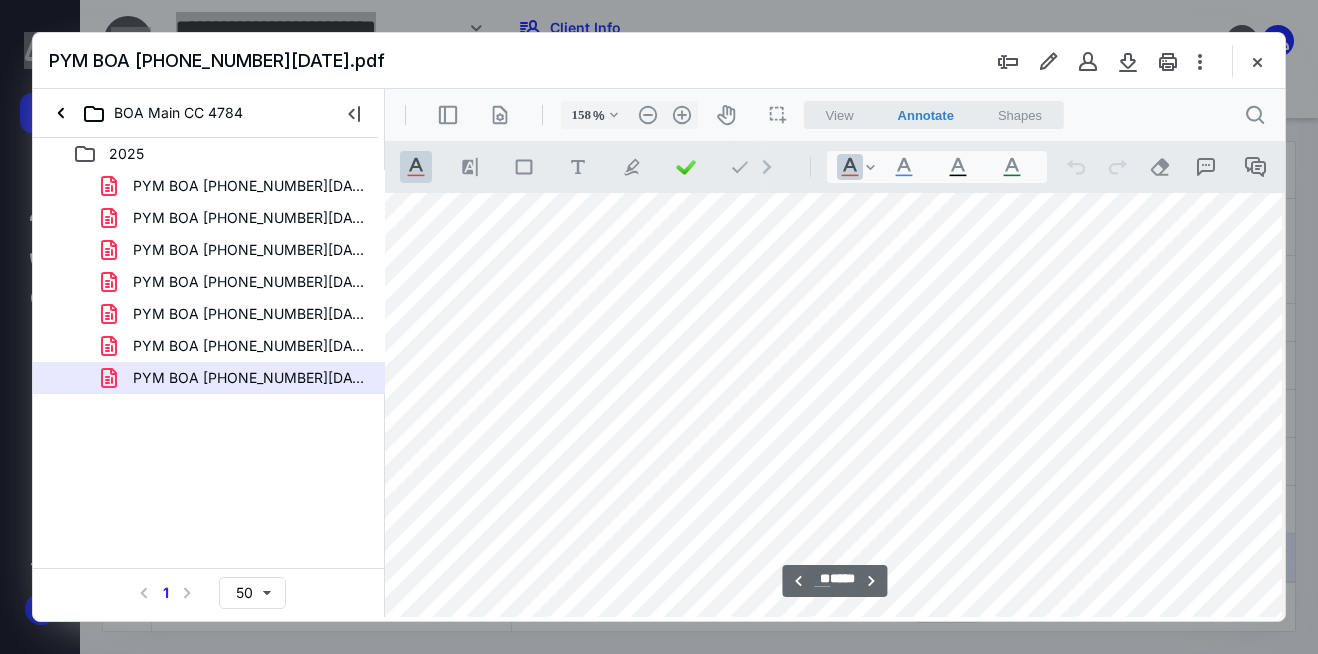 scroll, scrollTop: 25656, scrollLeft: 45, axis: both 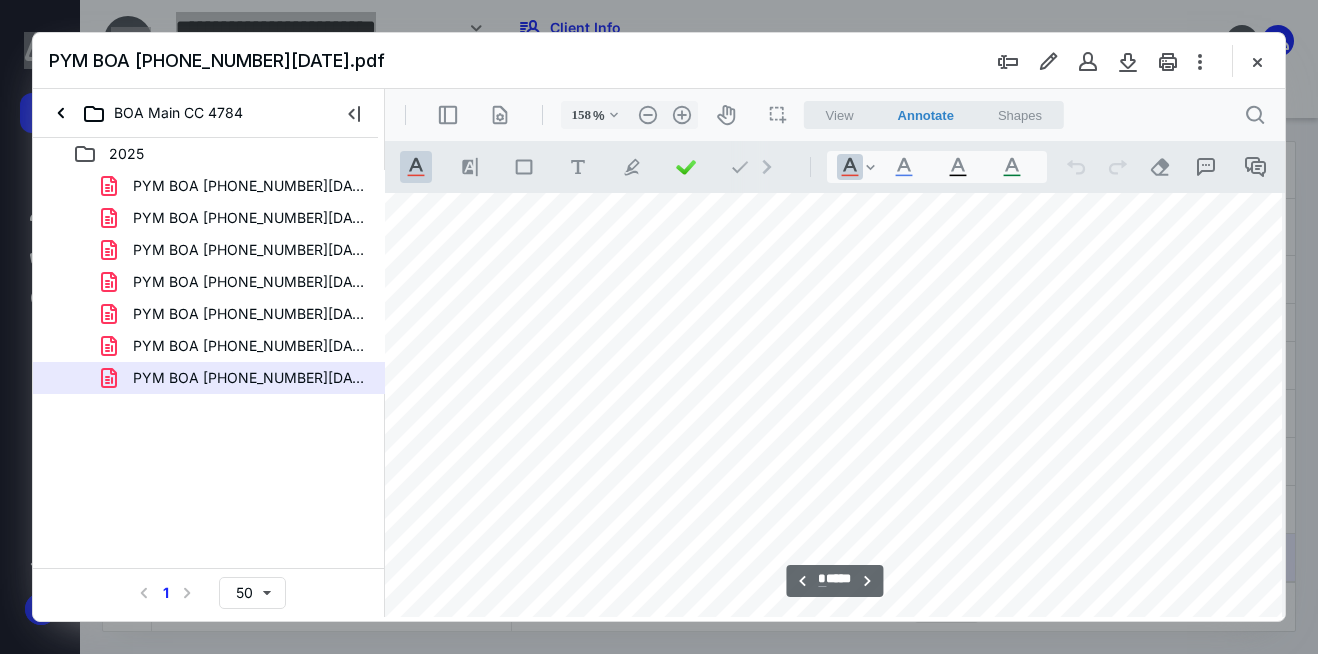 type on "*" 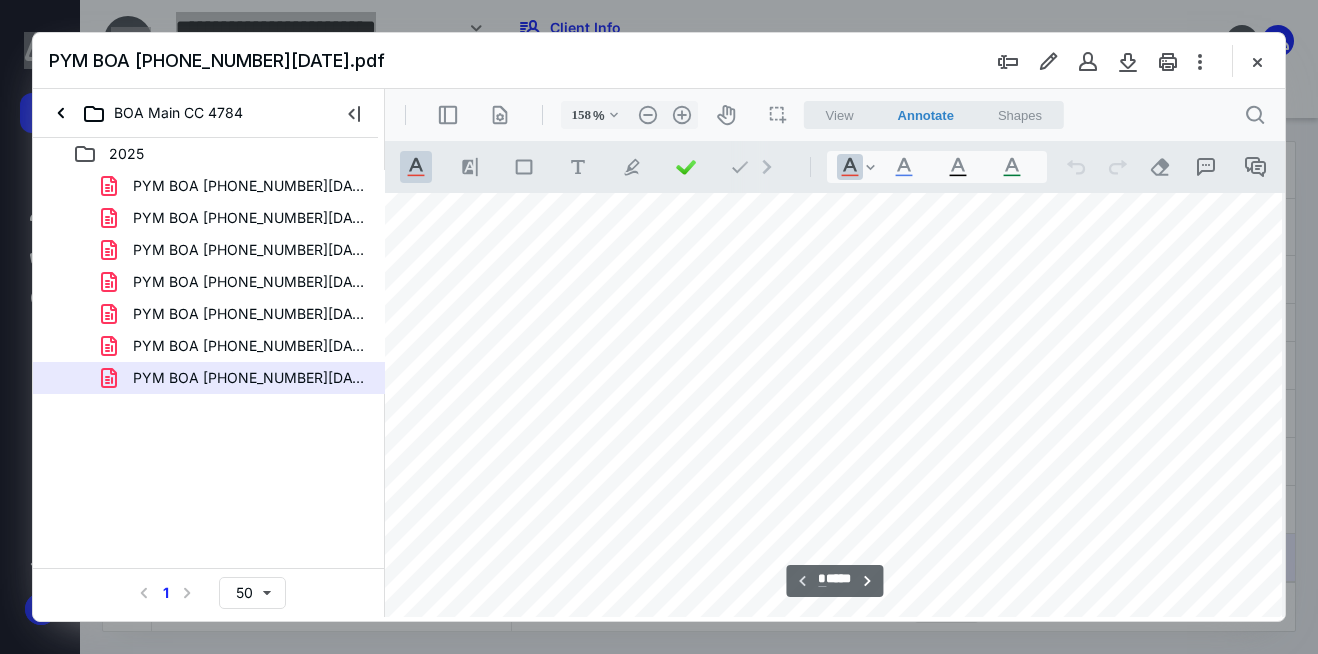 scroll, scrollTop: 480, scrollLeft: 45, axis: both 